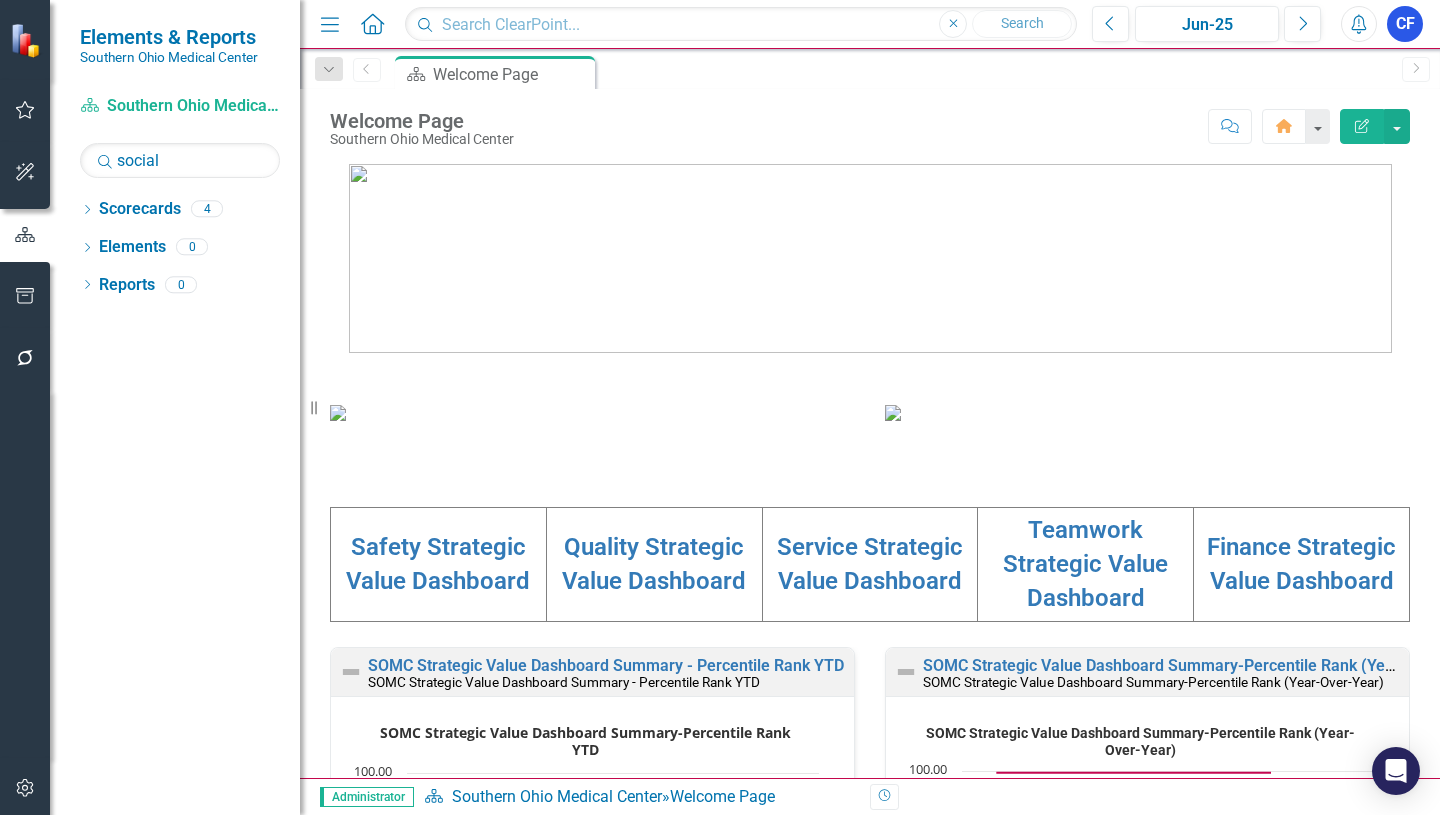 scroll, scrollTop: 0, scrollLeft: 0, axis: both 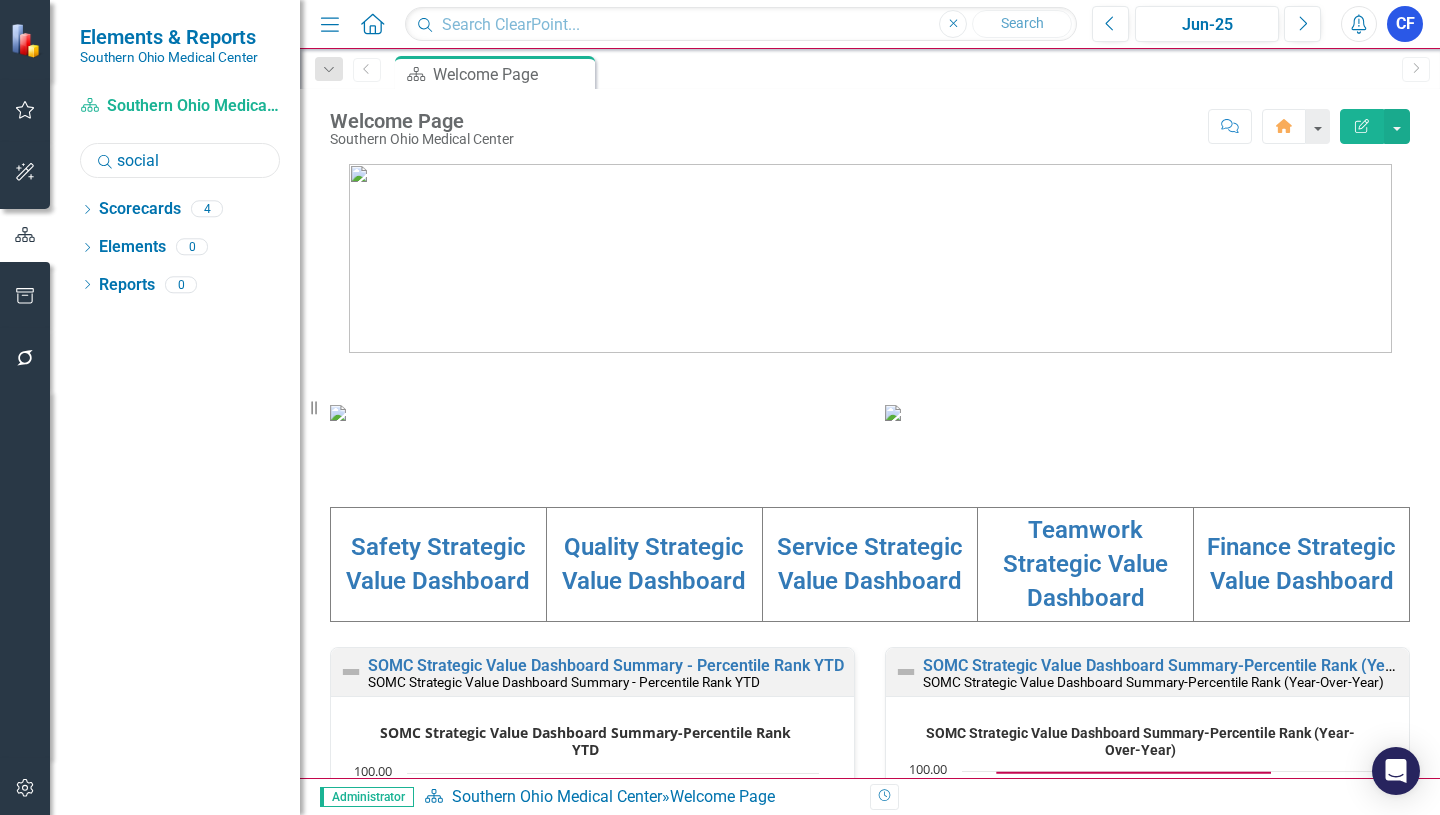 drag, startPoint x: 165, startPoint y: 159, endPoint x: 117, endPoint y: 158, distance: 48.010414 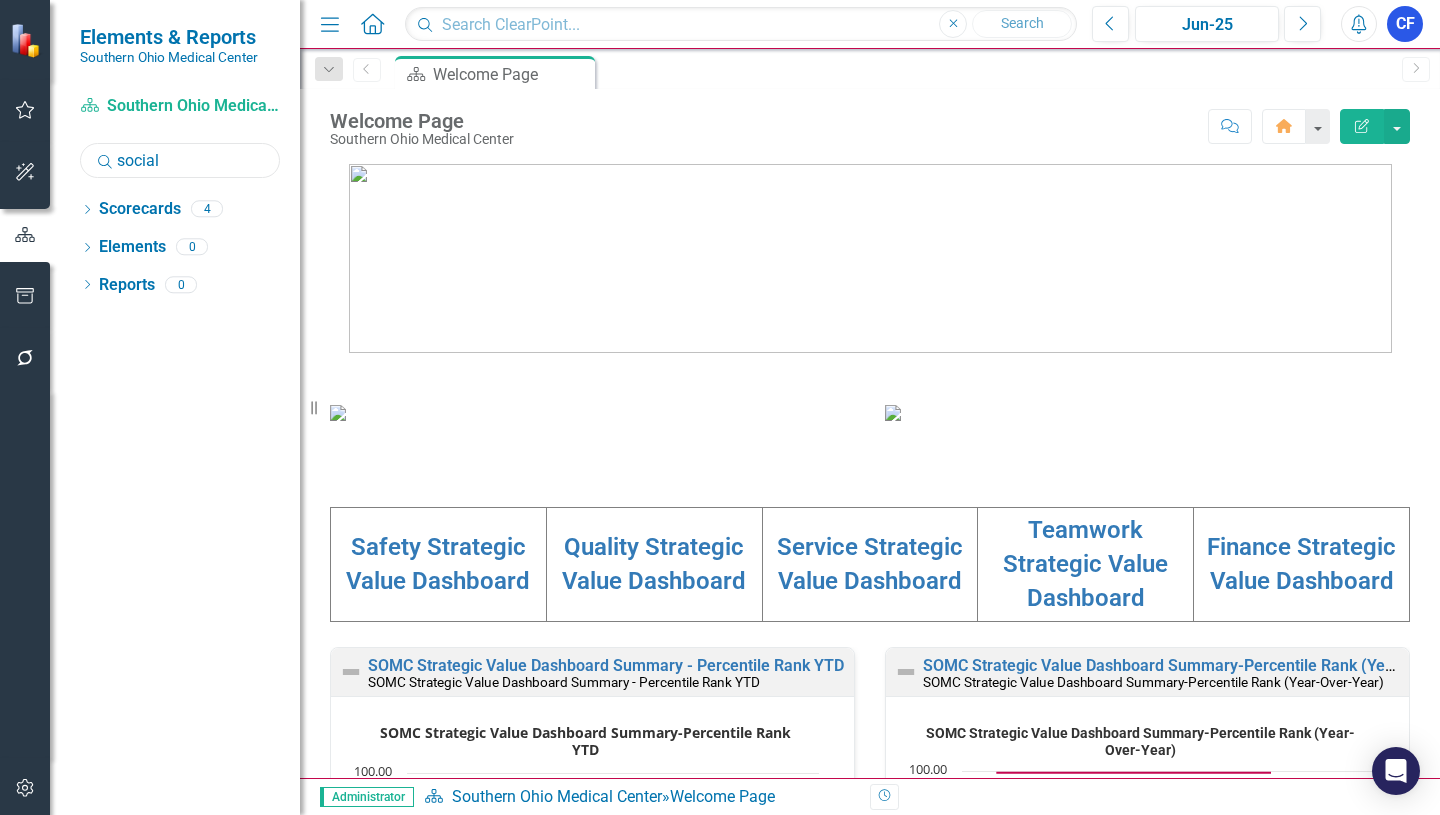 click on "social" at bounding box center (180, 160) 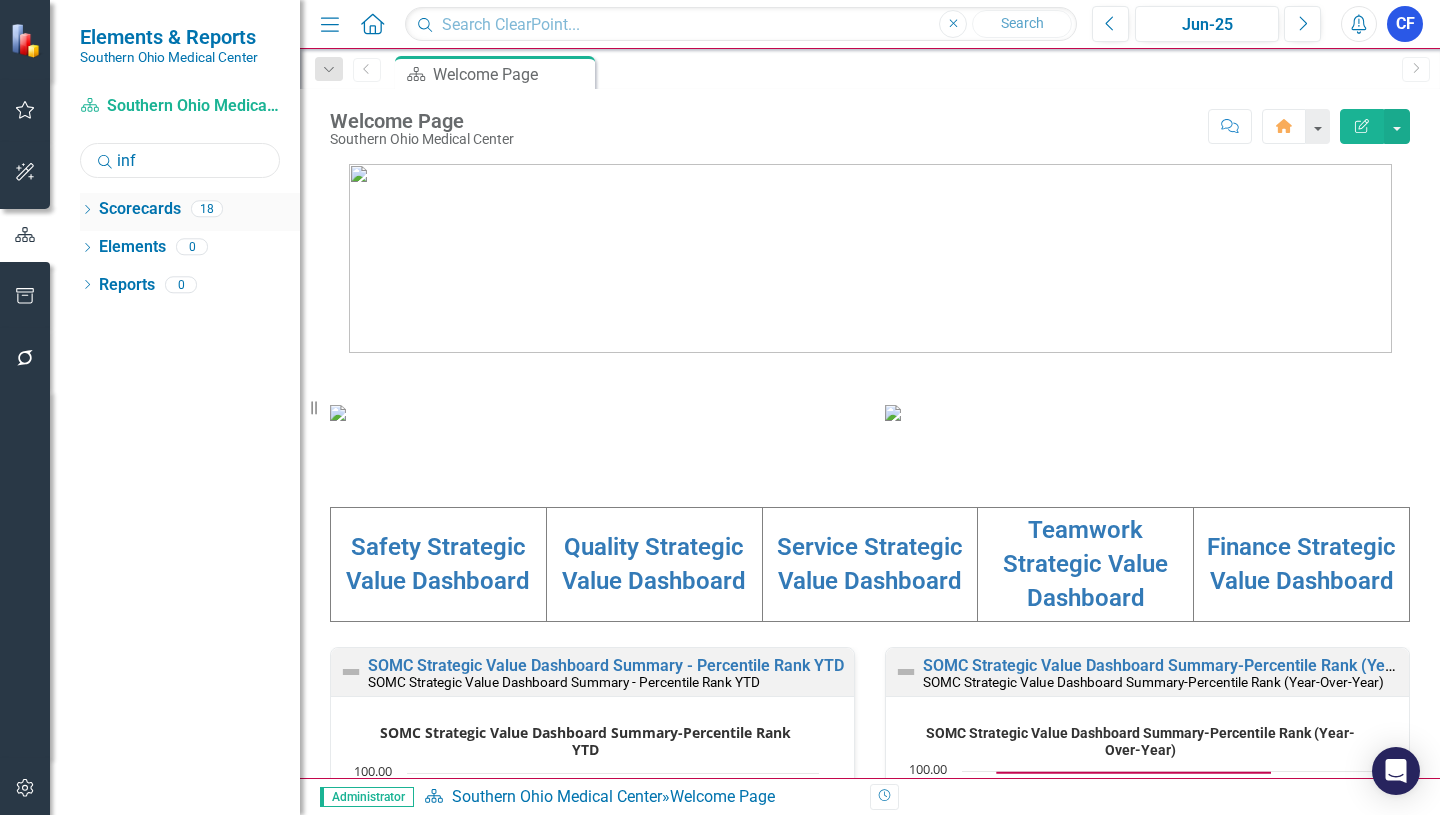 type on "inf" 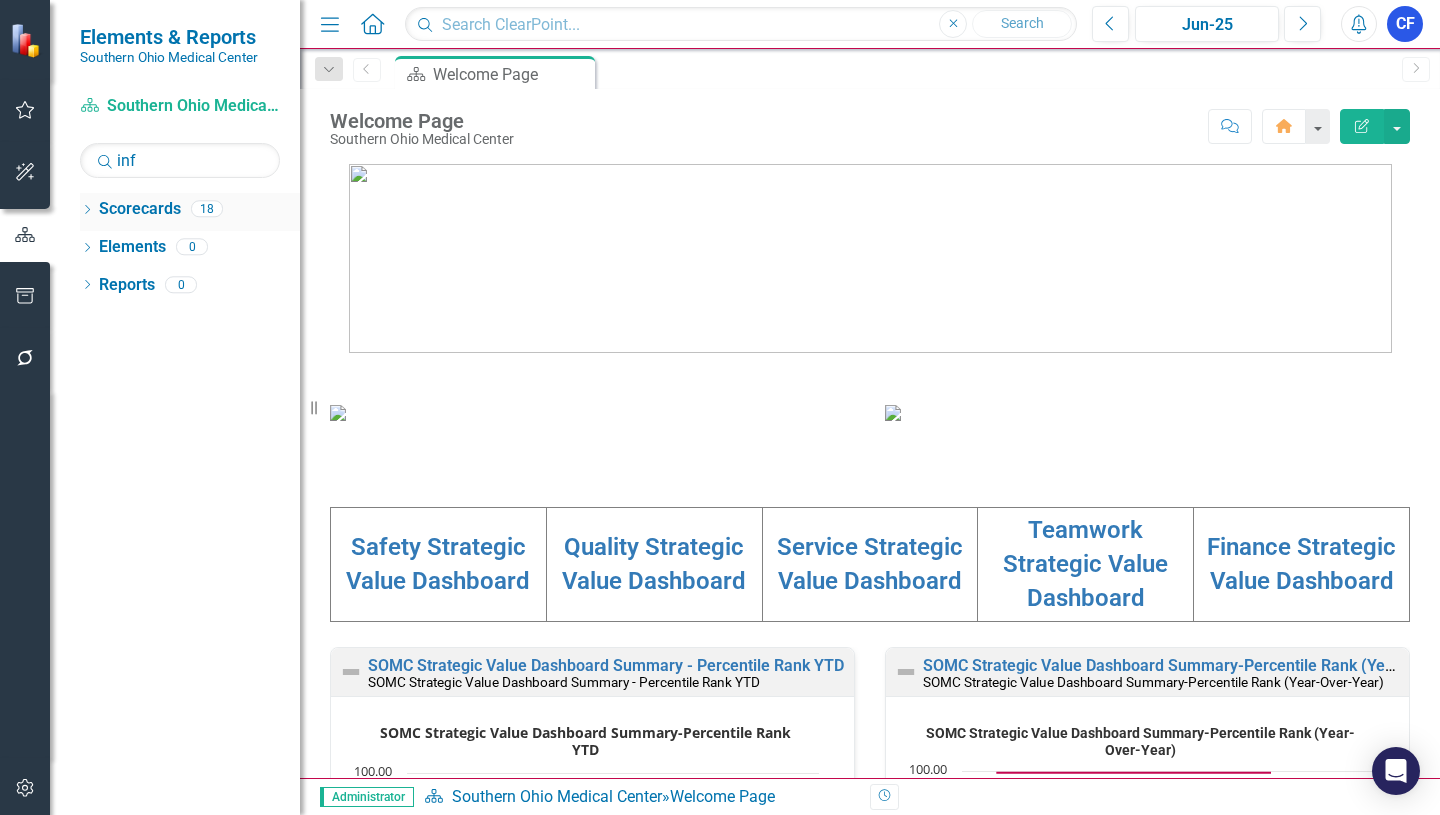 click on "Dropdown" 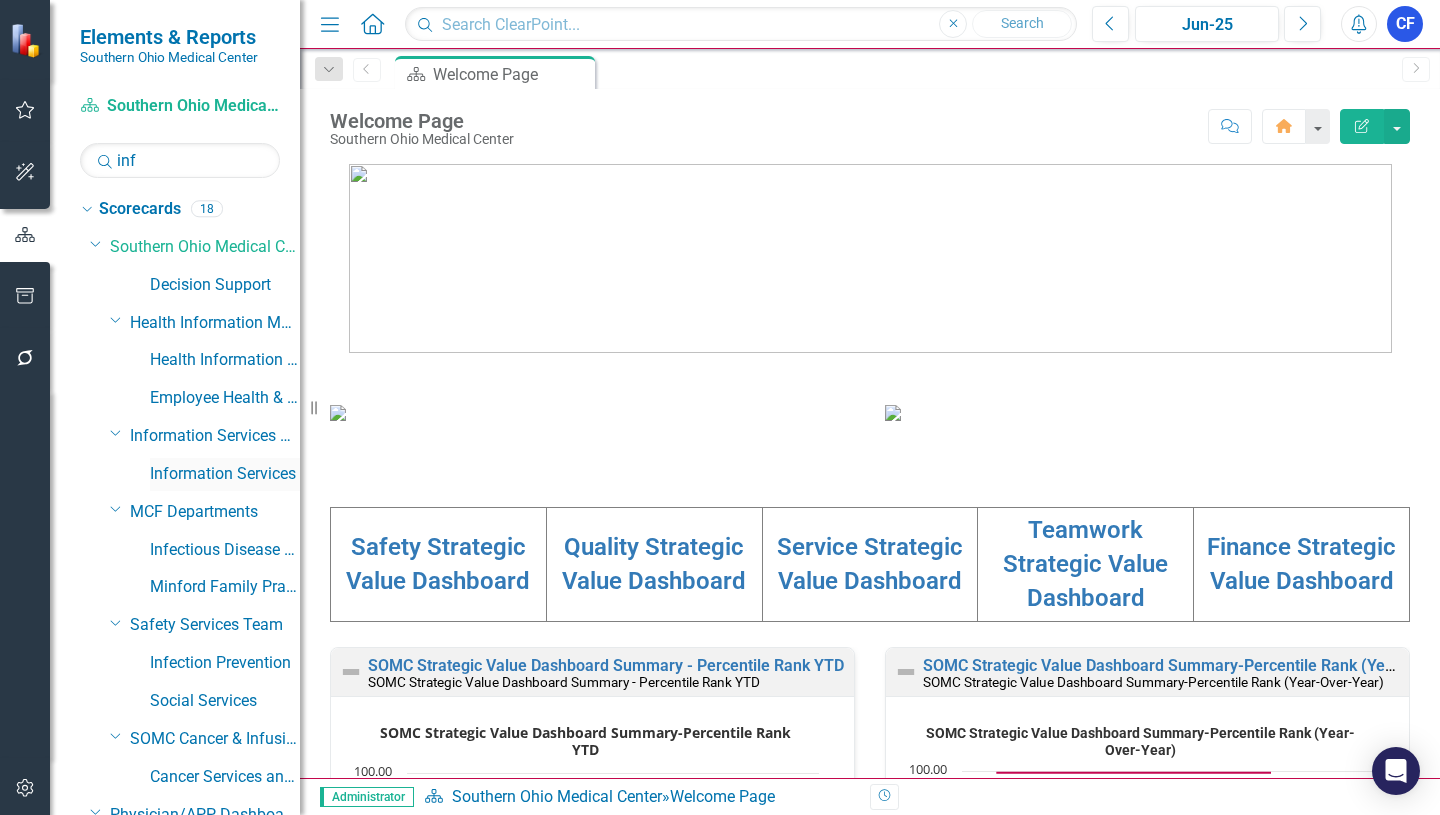click on "Information Services" at bounding box center [225, 474] 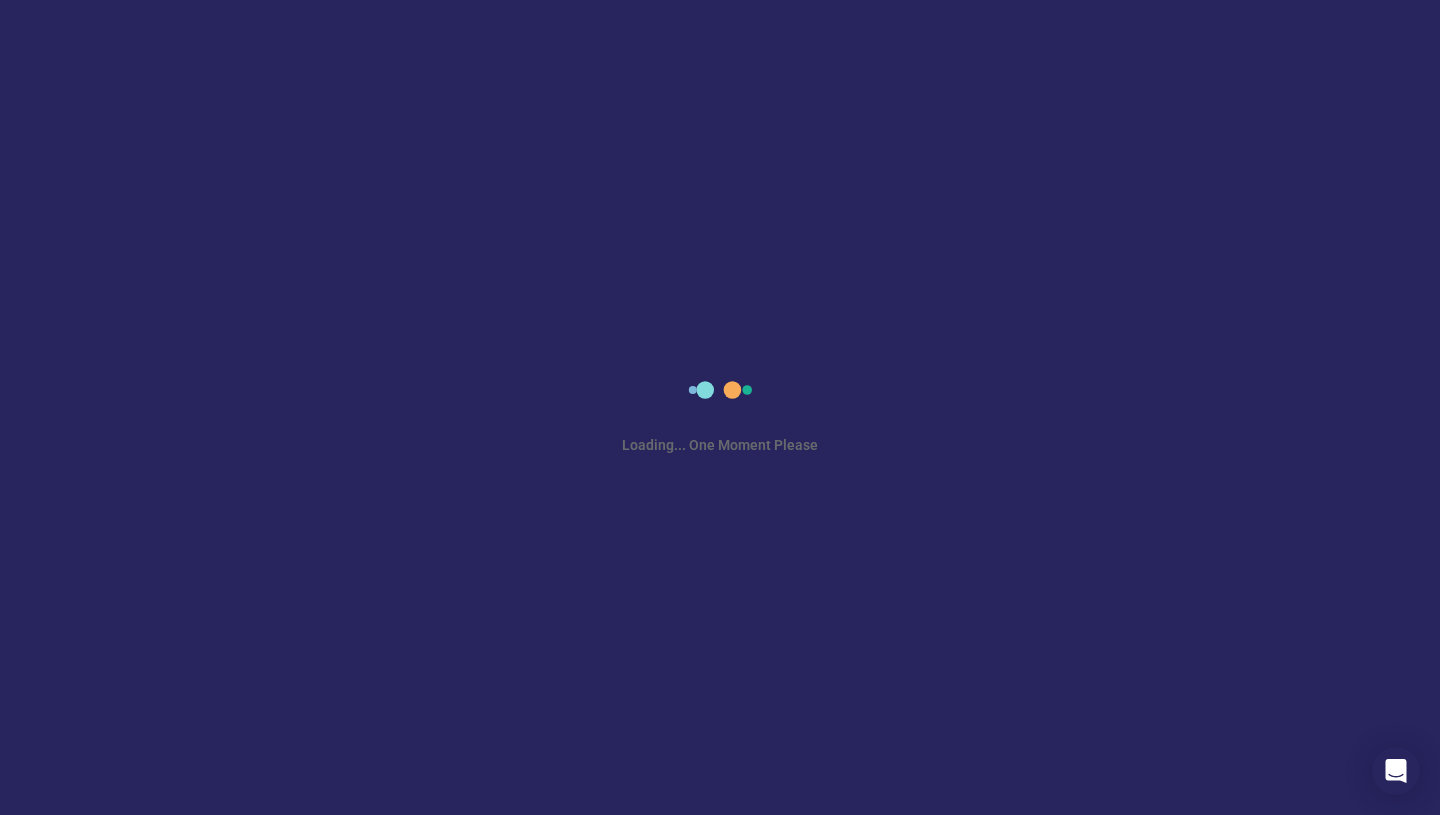 scroll, scrollTop: 0, scrollLeft: 0, axis: both 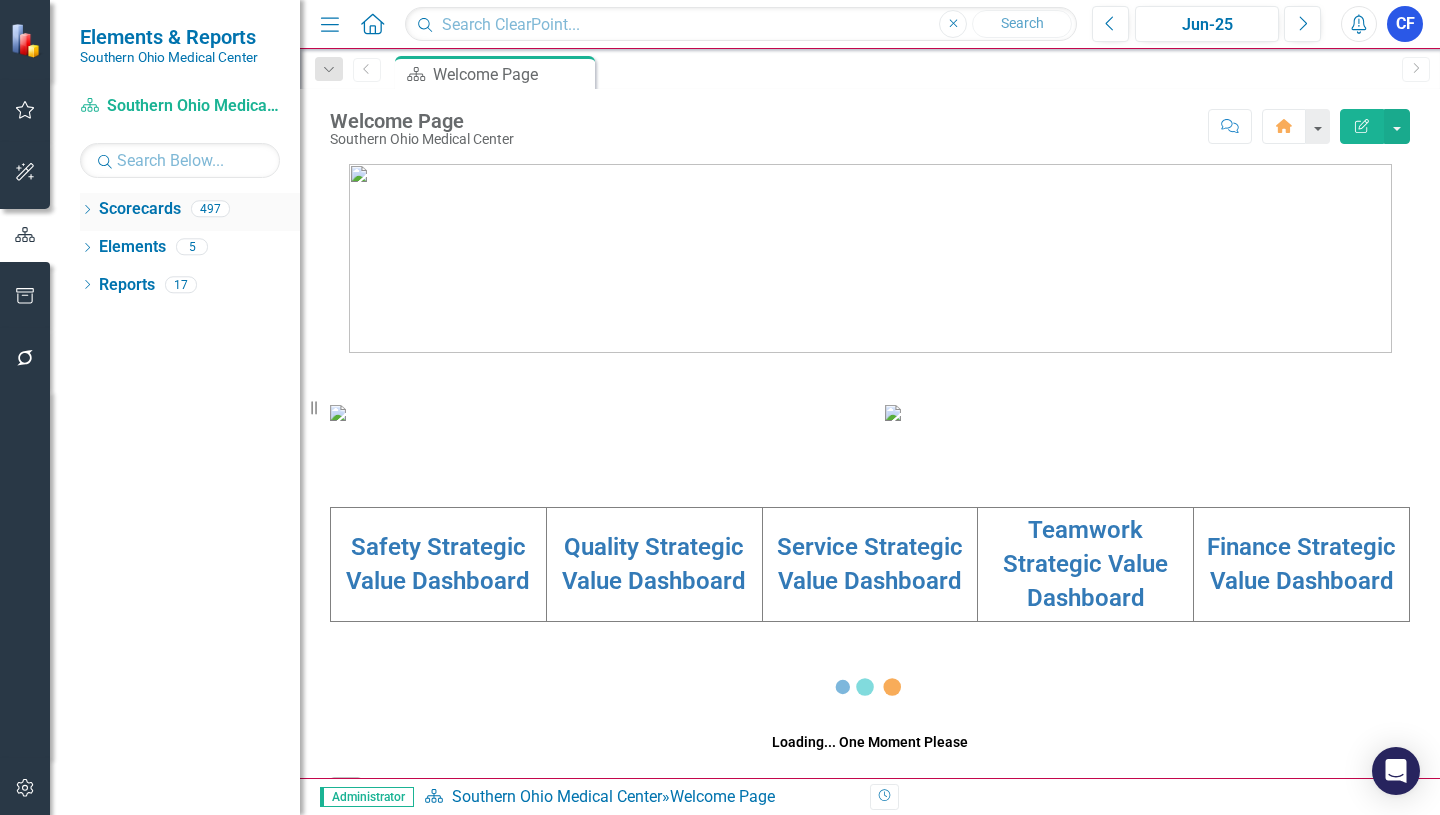 click on "Dropdown" 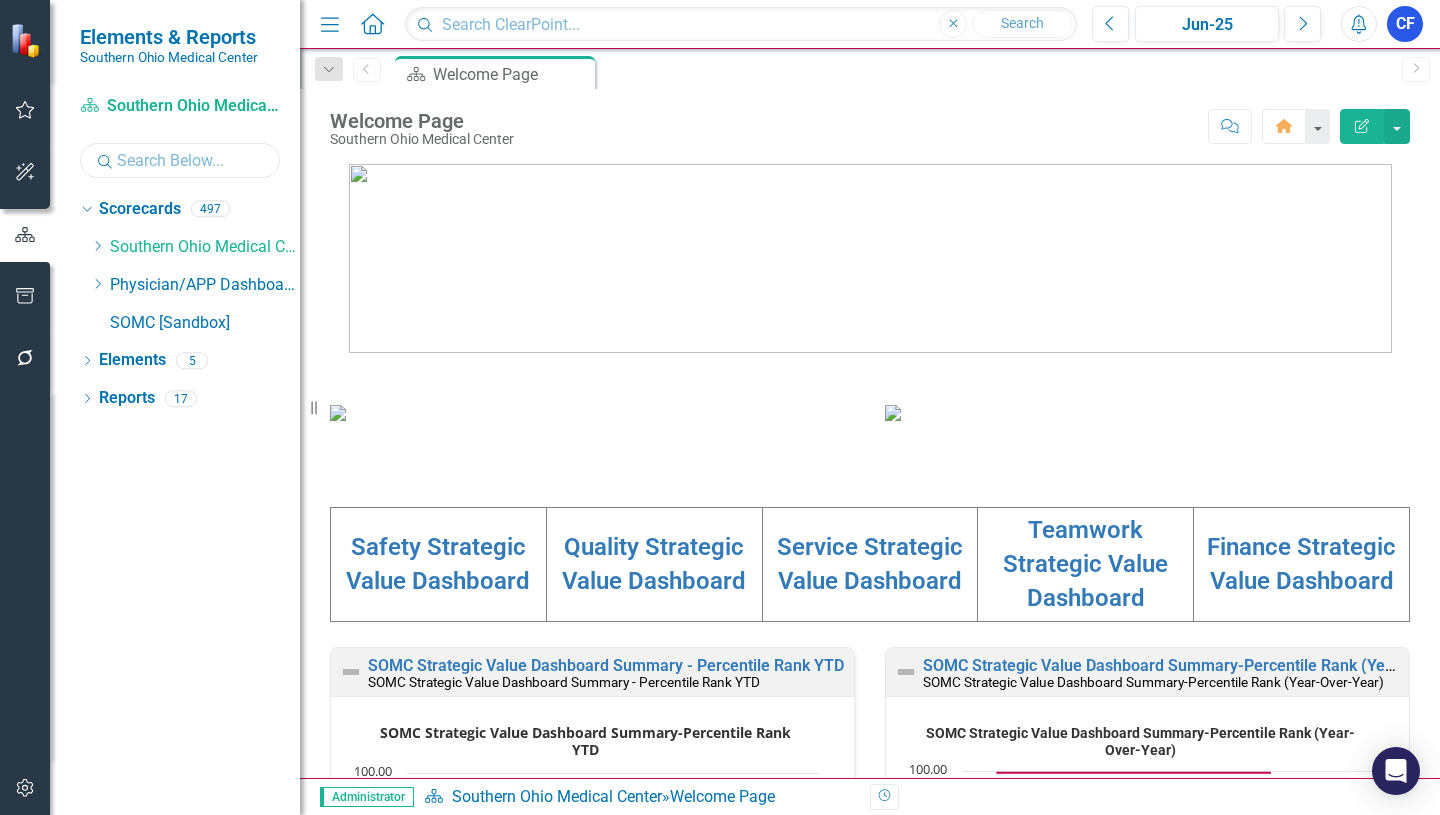 click at bounding box center [180, 160] 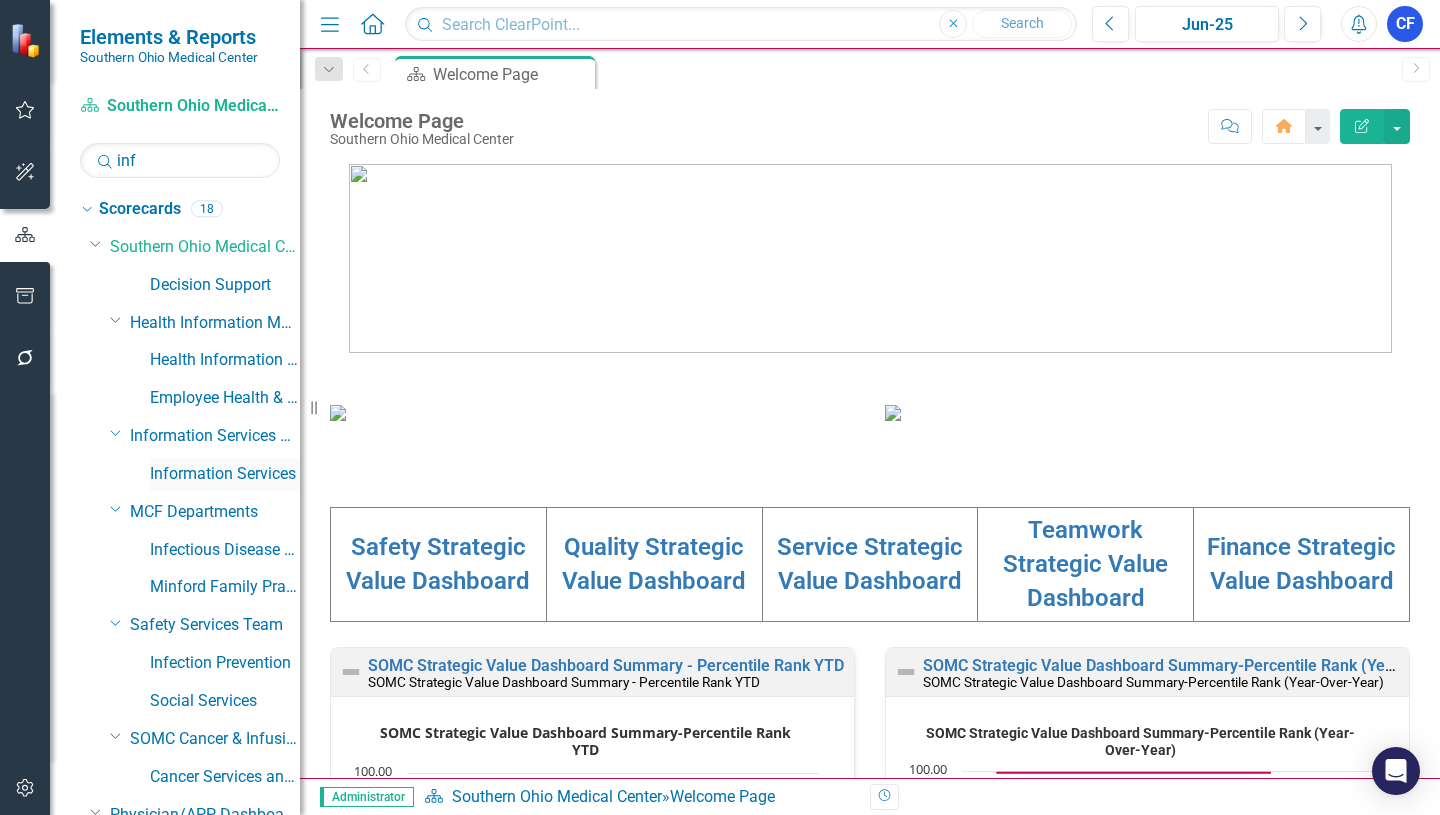 click on "Information Services" at bounding box center [225, 474] 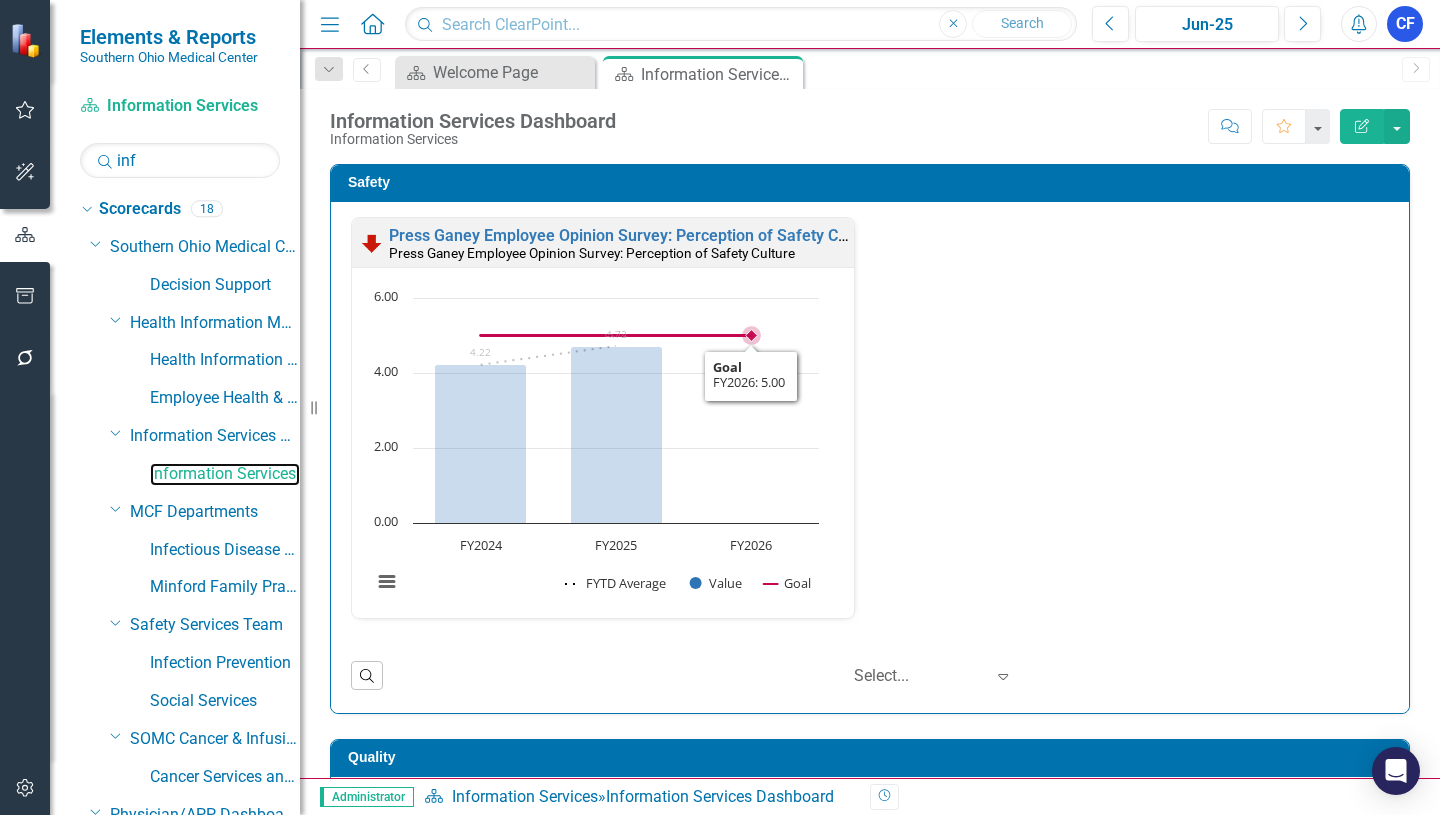 scroll, scrollTop: 1, scrollLeft: 0, axis: vertical 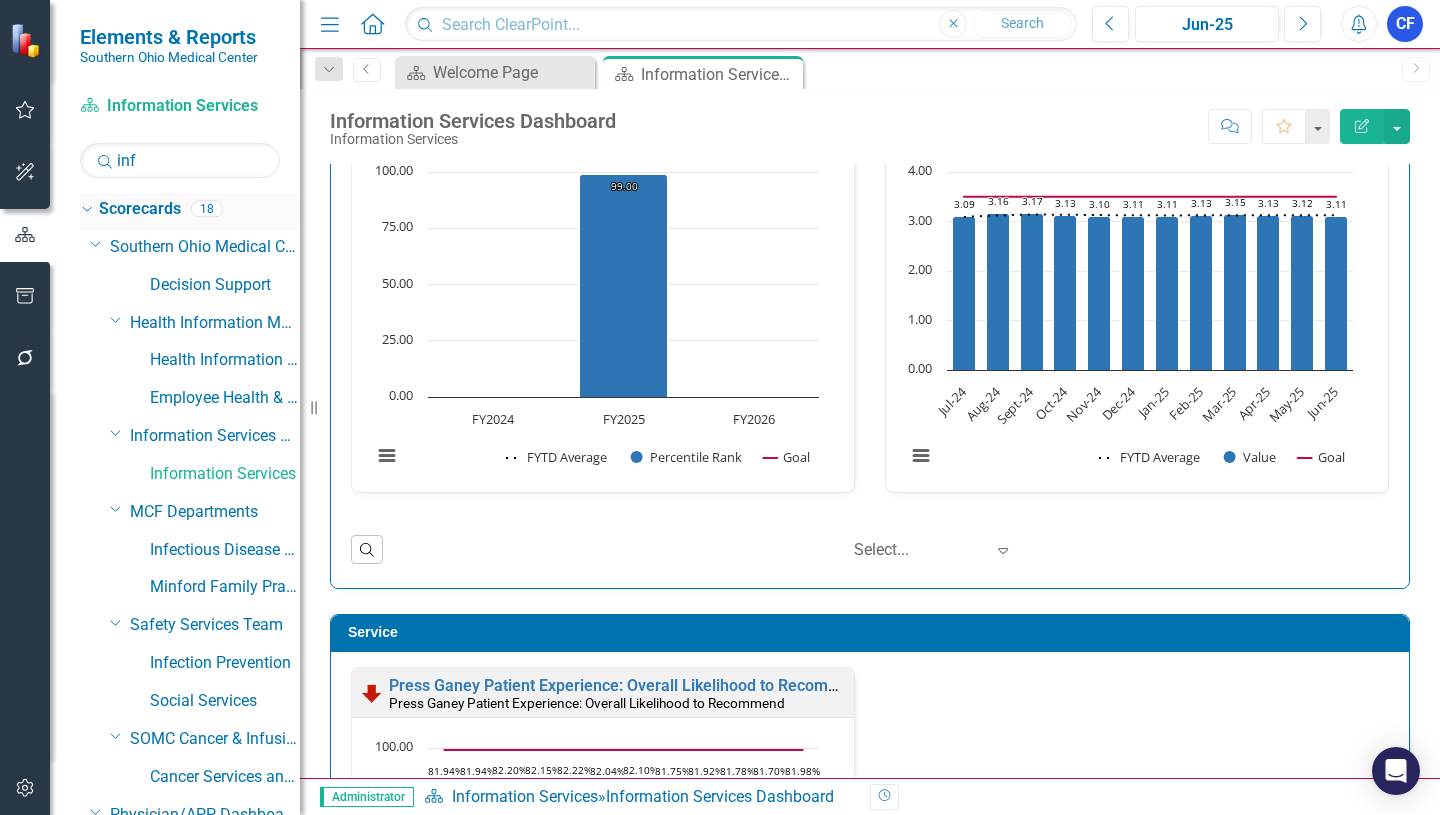 click on "Dropdown" 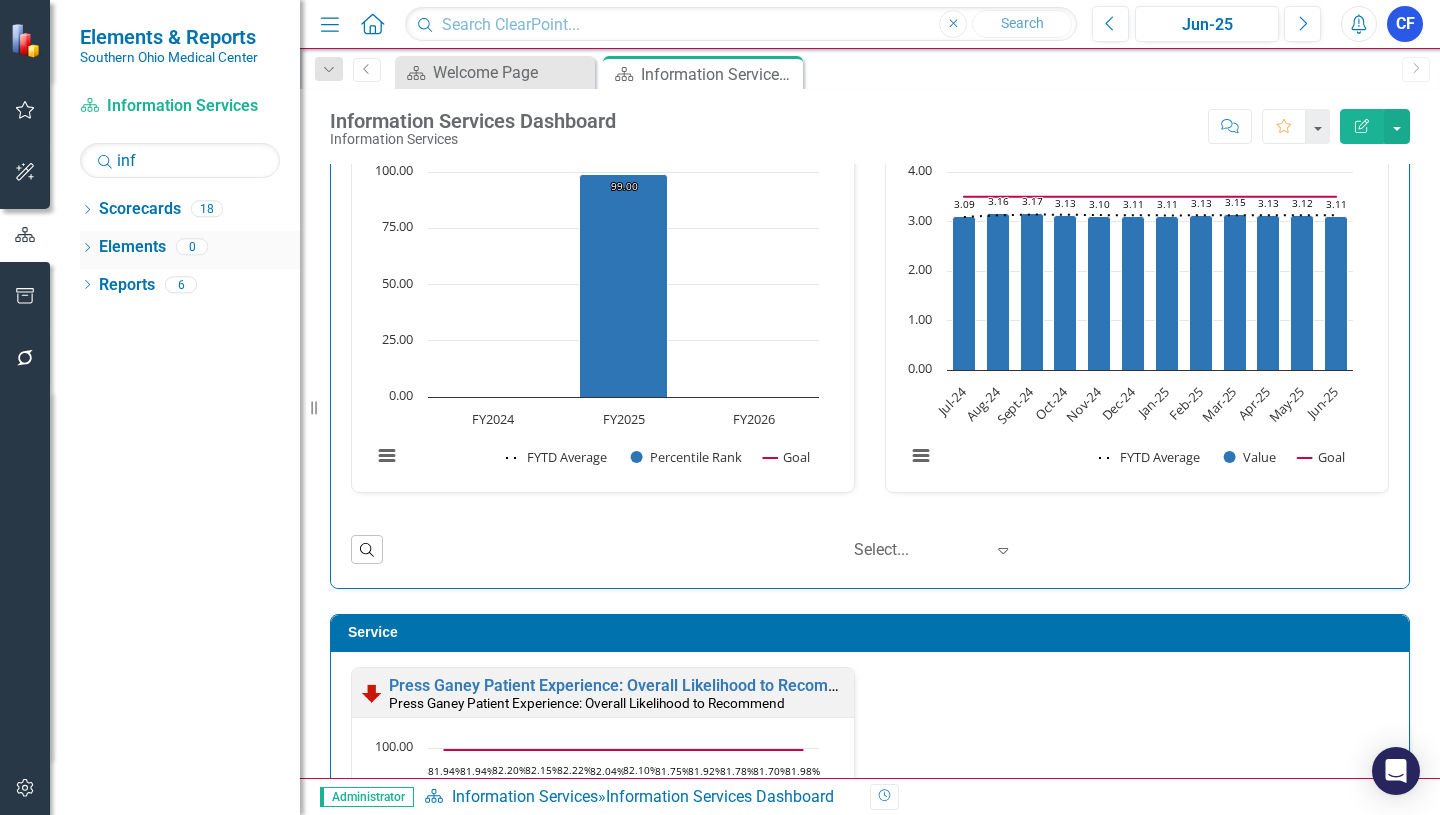 click on "Elements" at bounding box center [132, 247] 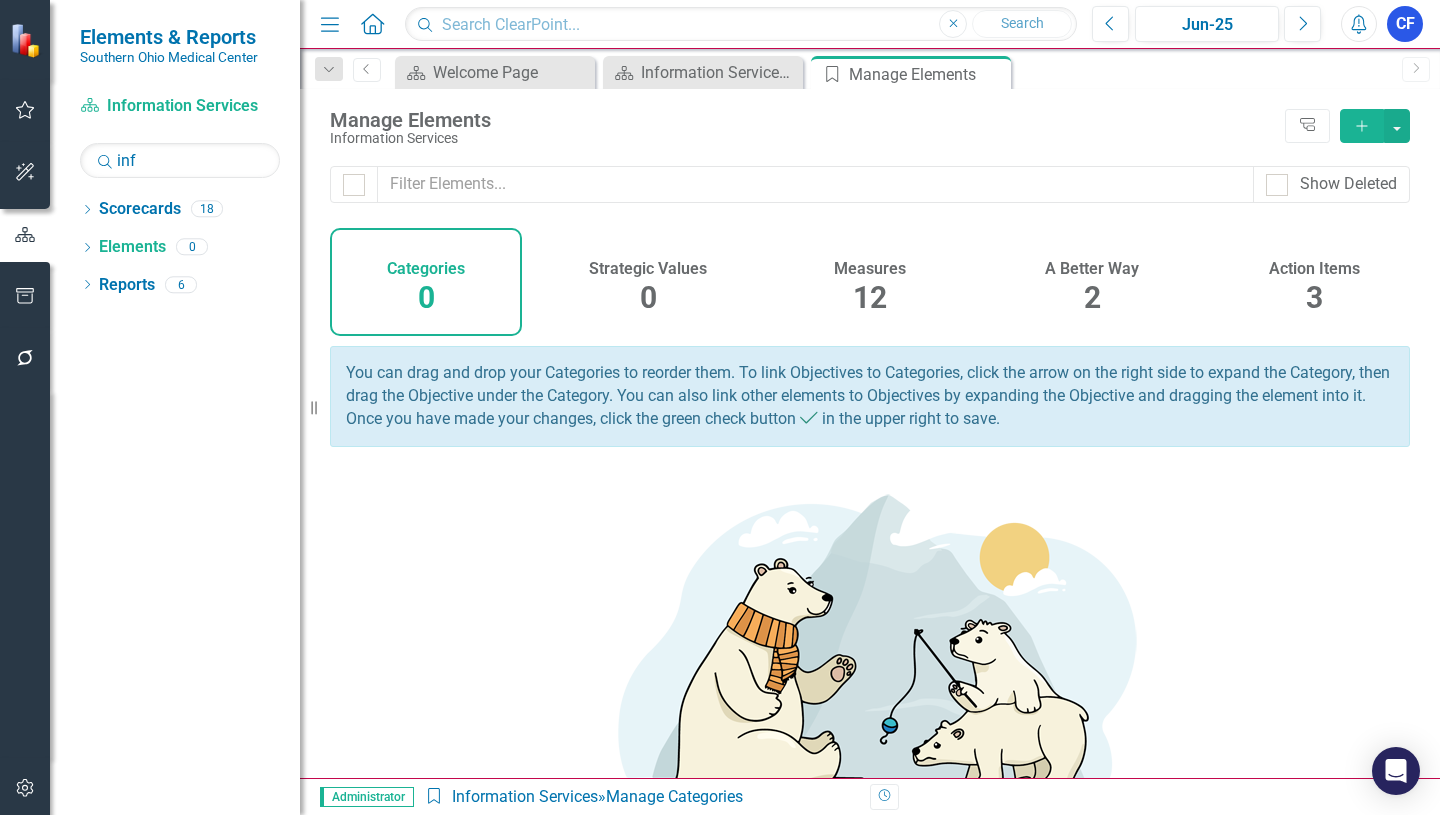 click on "Measures" at bounding box center [870, 269] 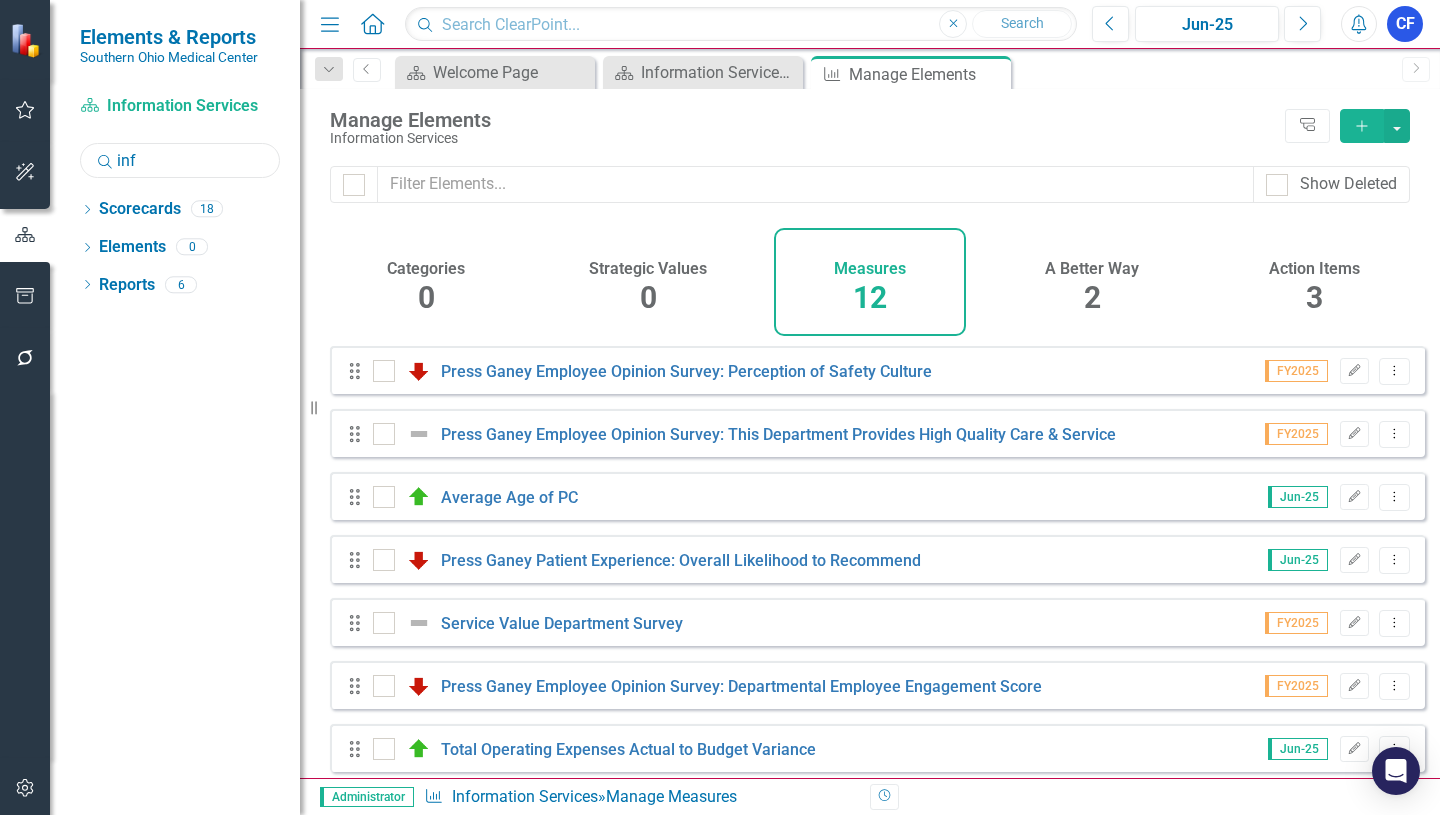 drag, startPoint x: 158, startPoint y: 156, endPoint x: 116, endPoint y: 163, distance: 42.579338 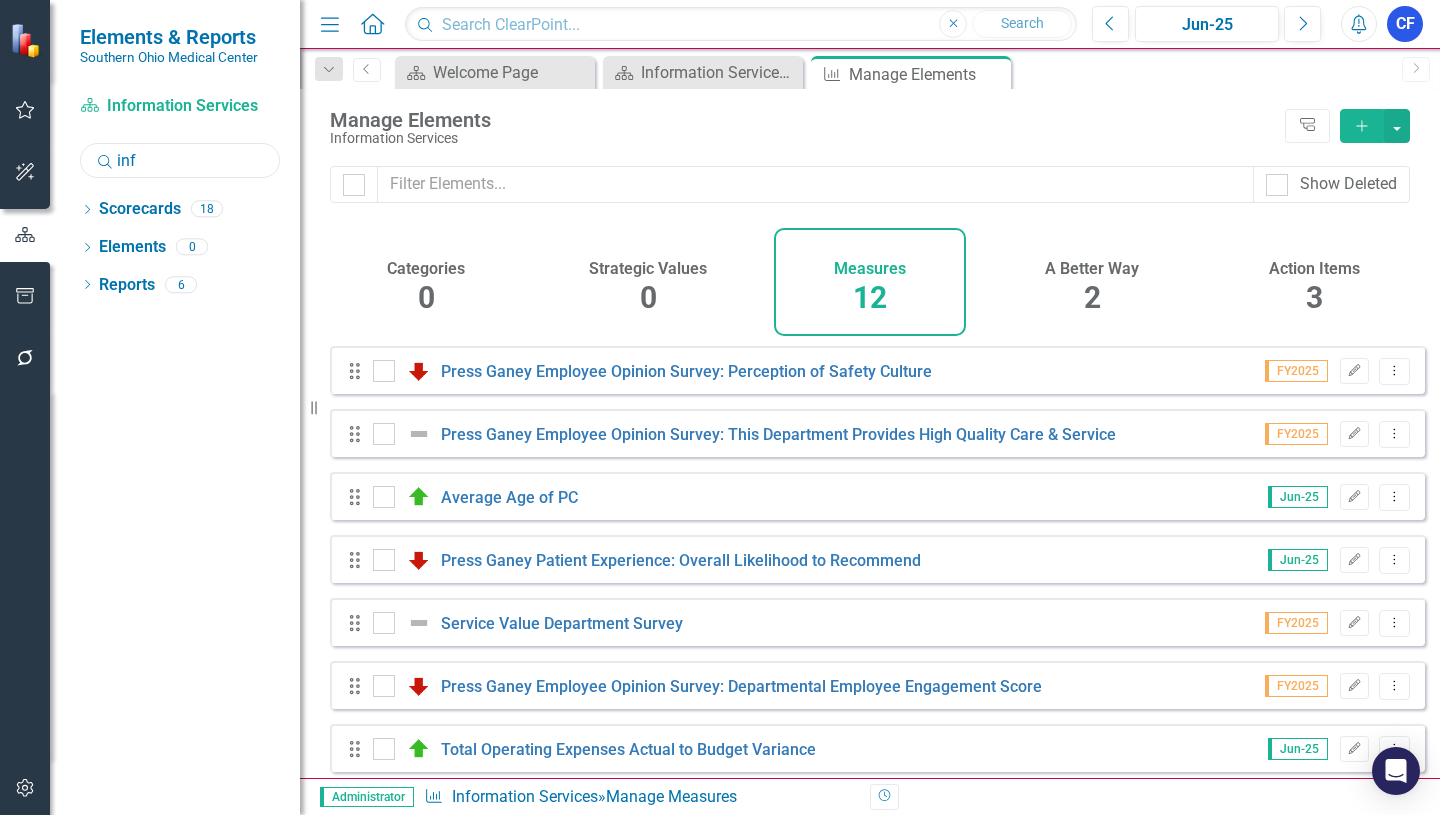 click on "inf" at bounding box center (180, 160) 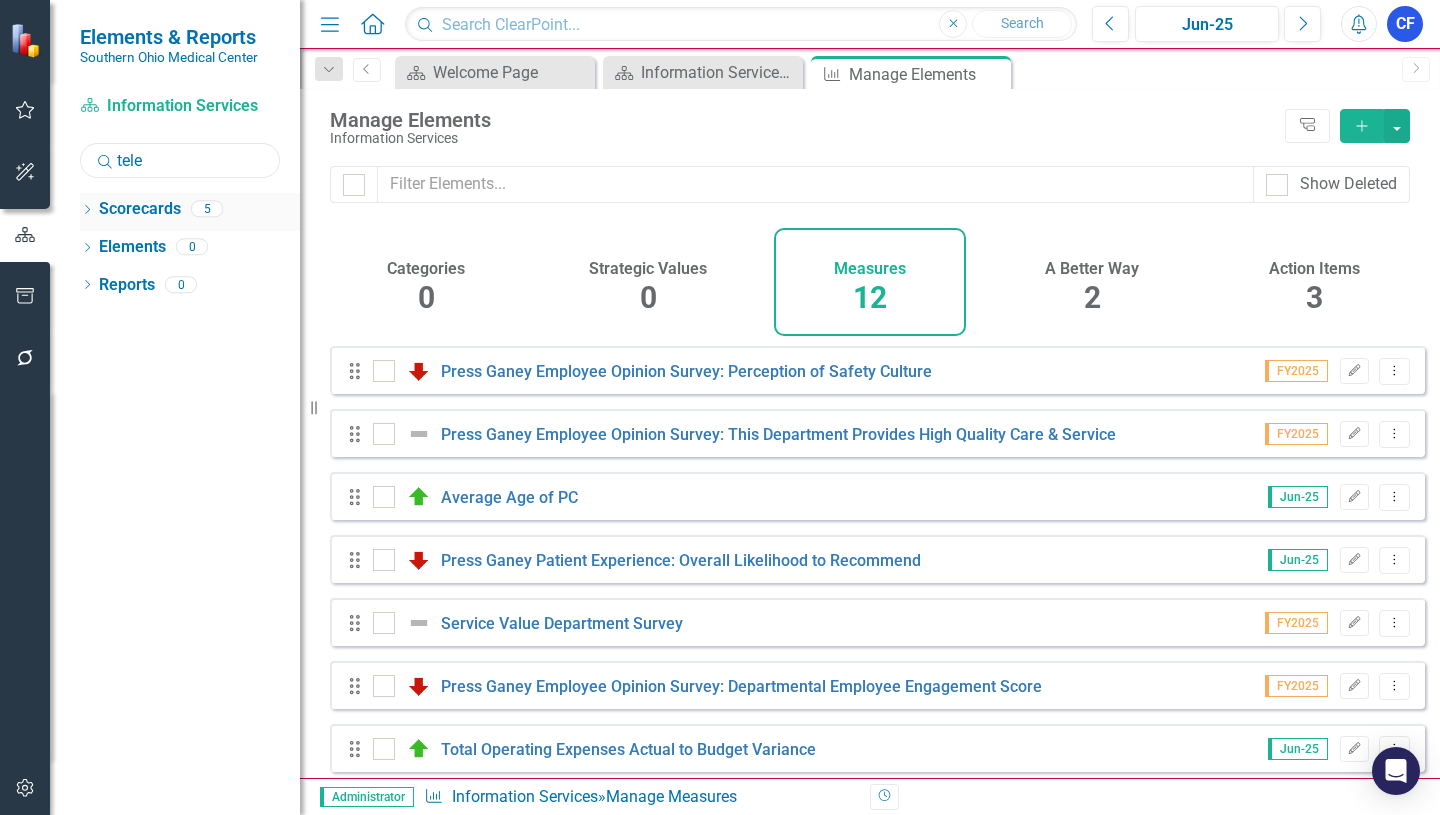 type on "tele" 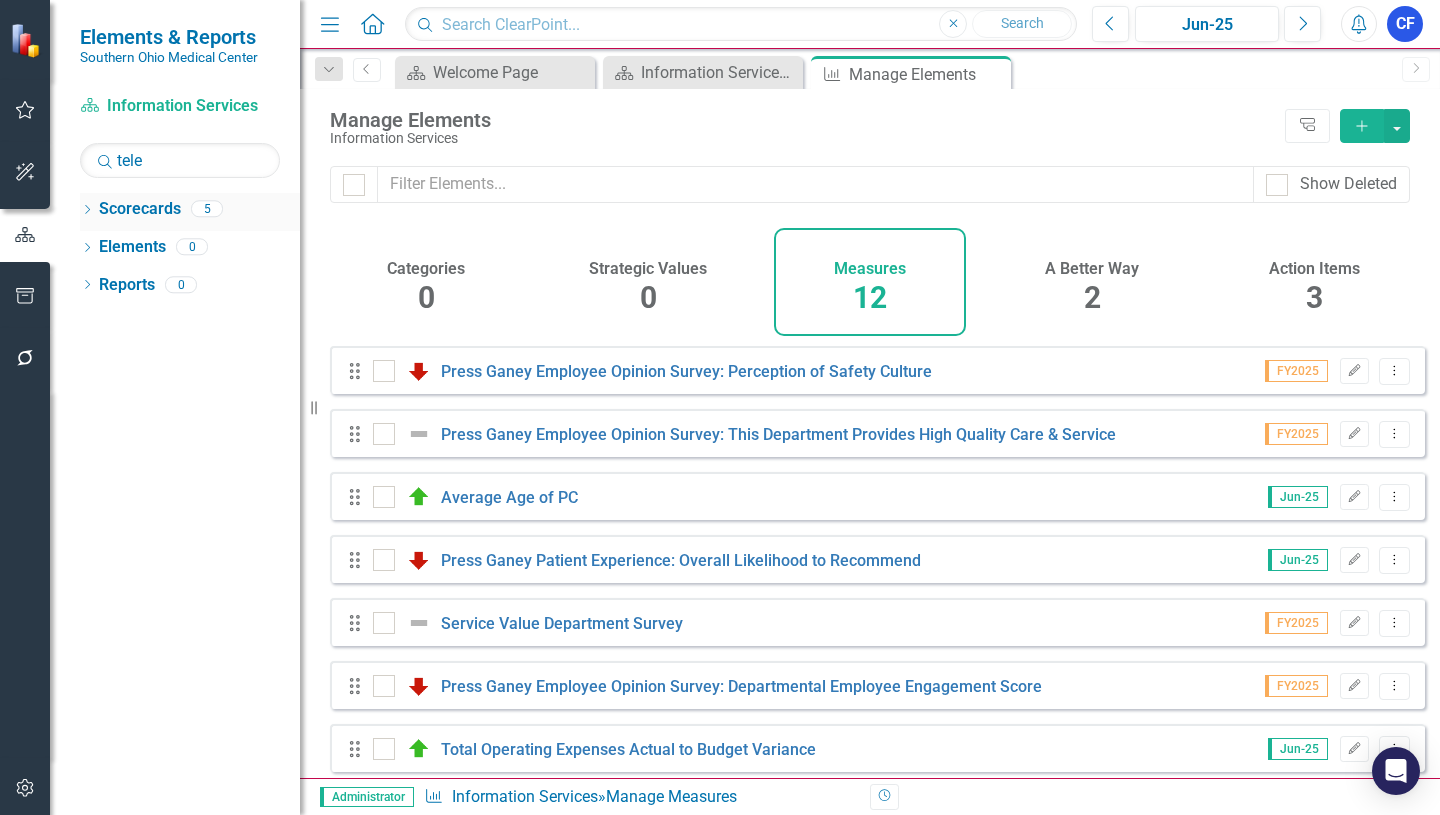 click on "Dropdown" 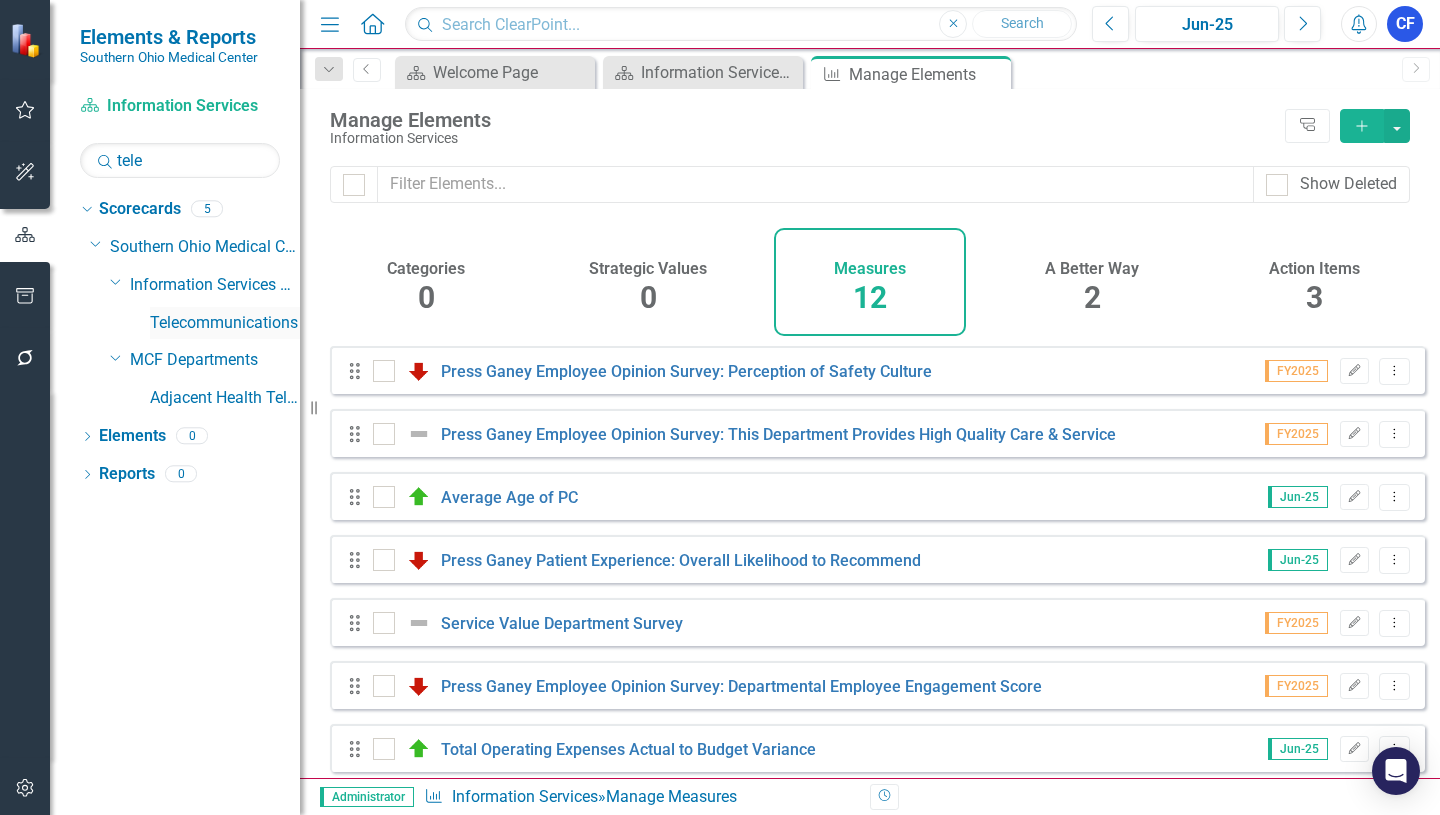 click on "Telecommunications" at bounding box center [225, 323] 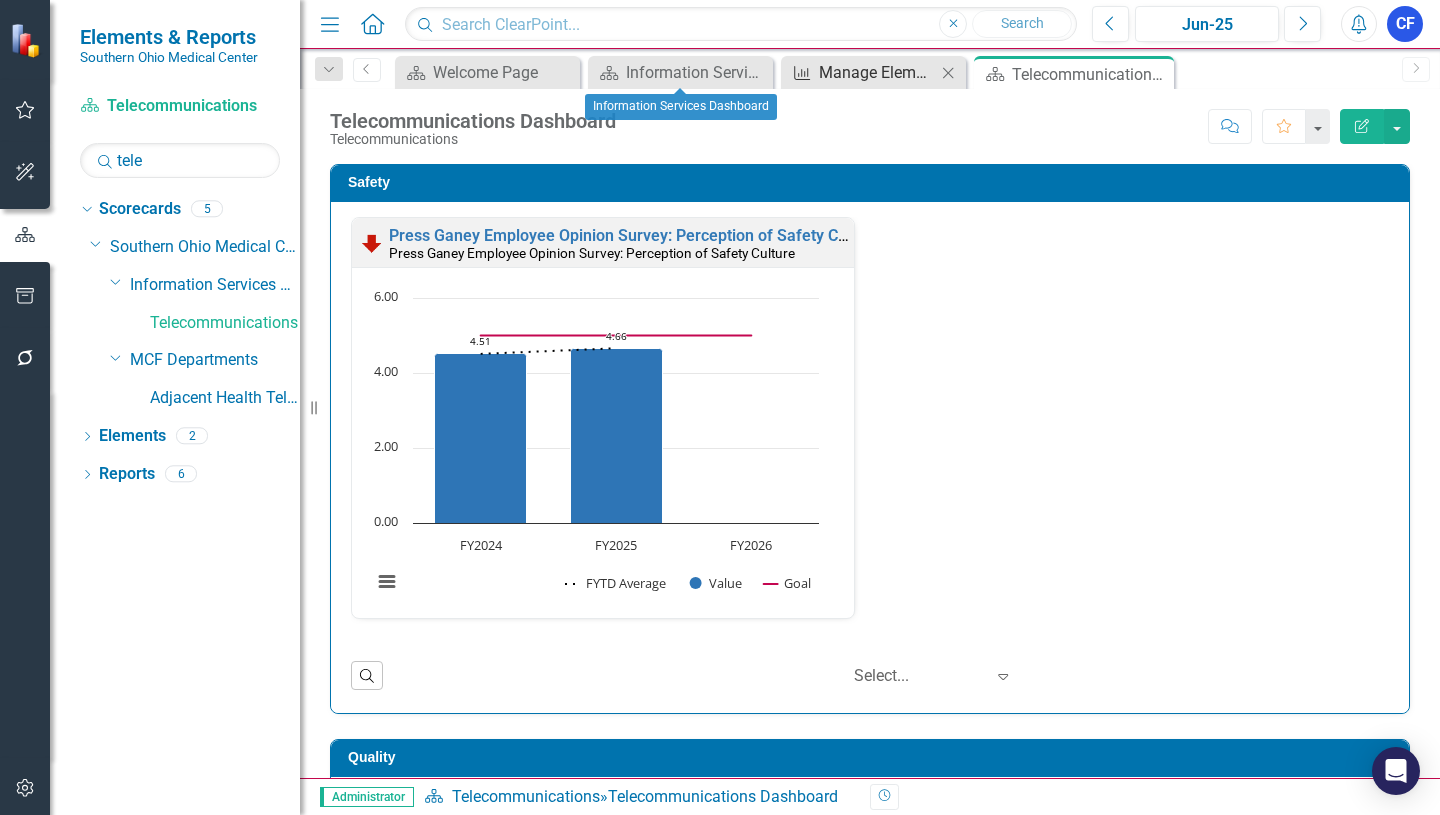 click on "Manage Elements" at bounding box center (877, 72) 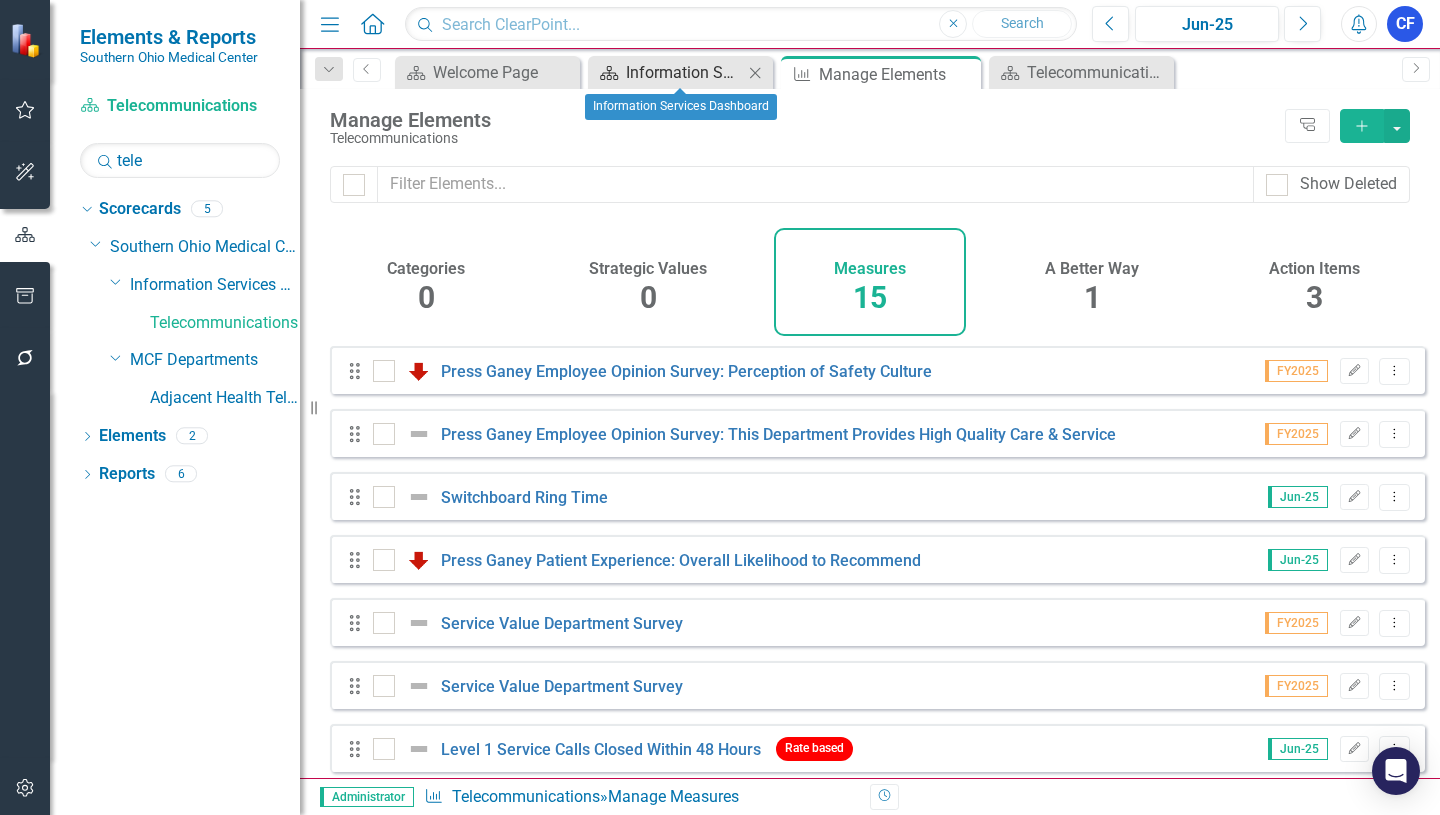 click on "Information Services Dashboard" at bounding box center [684, 72] 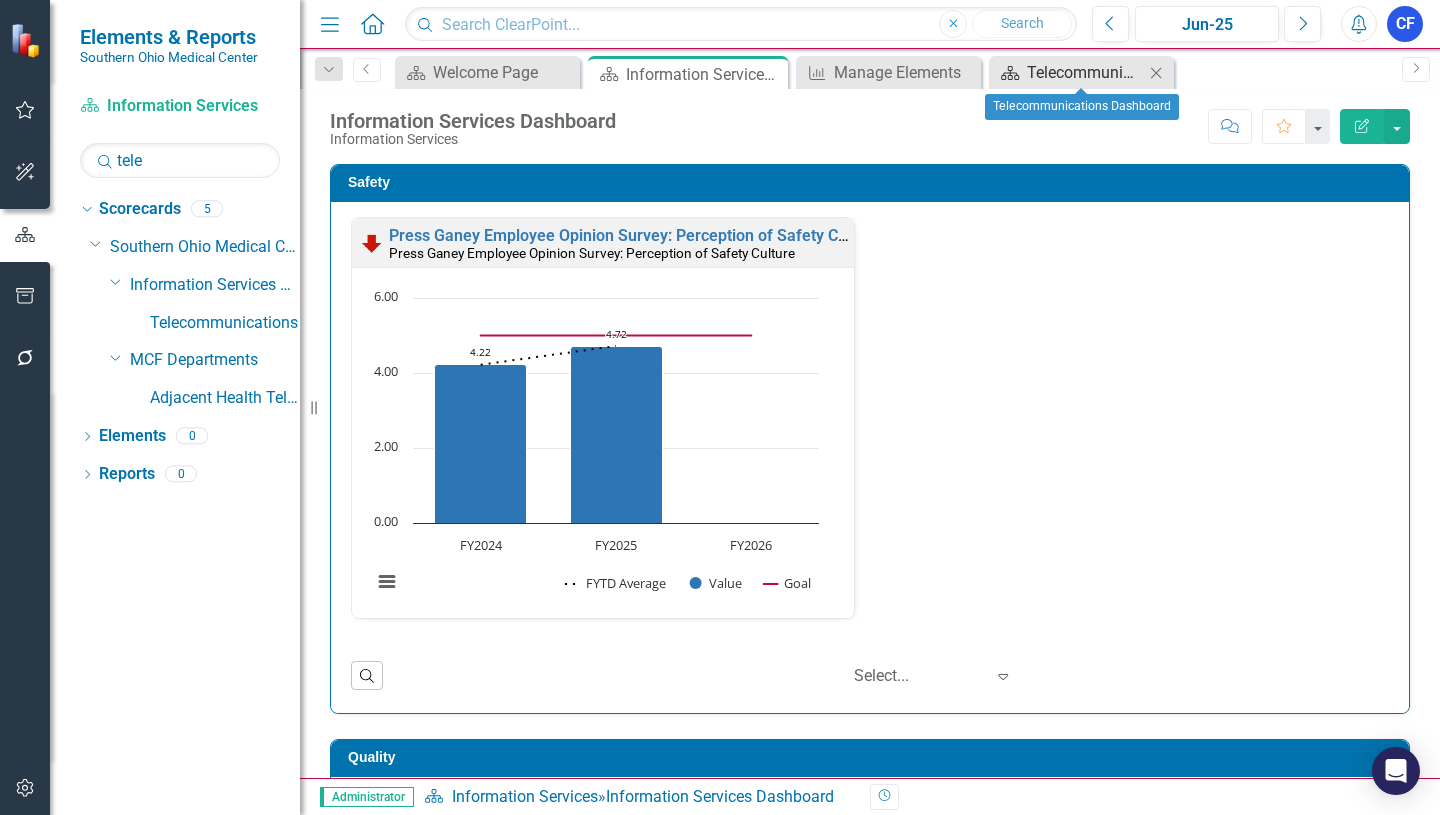 click on "Telecommunications Dashboard" at bounding box center (1085, 72) 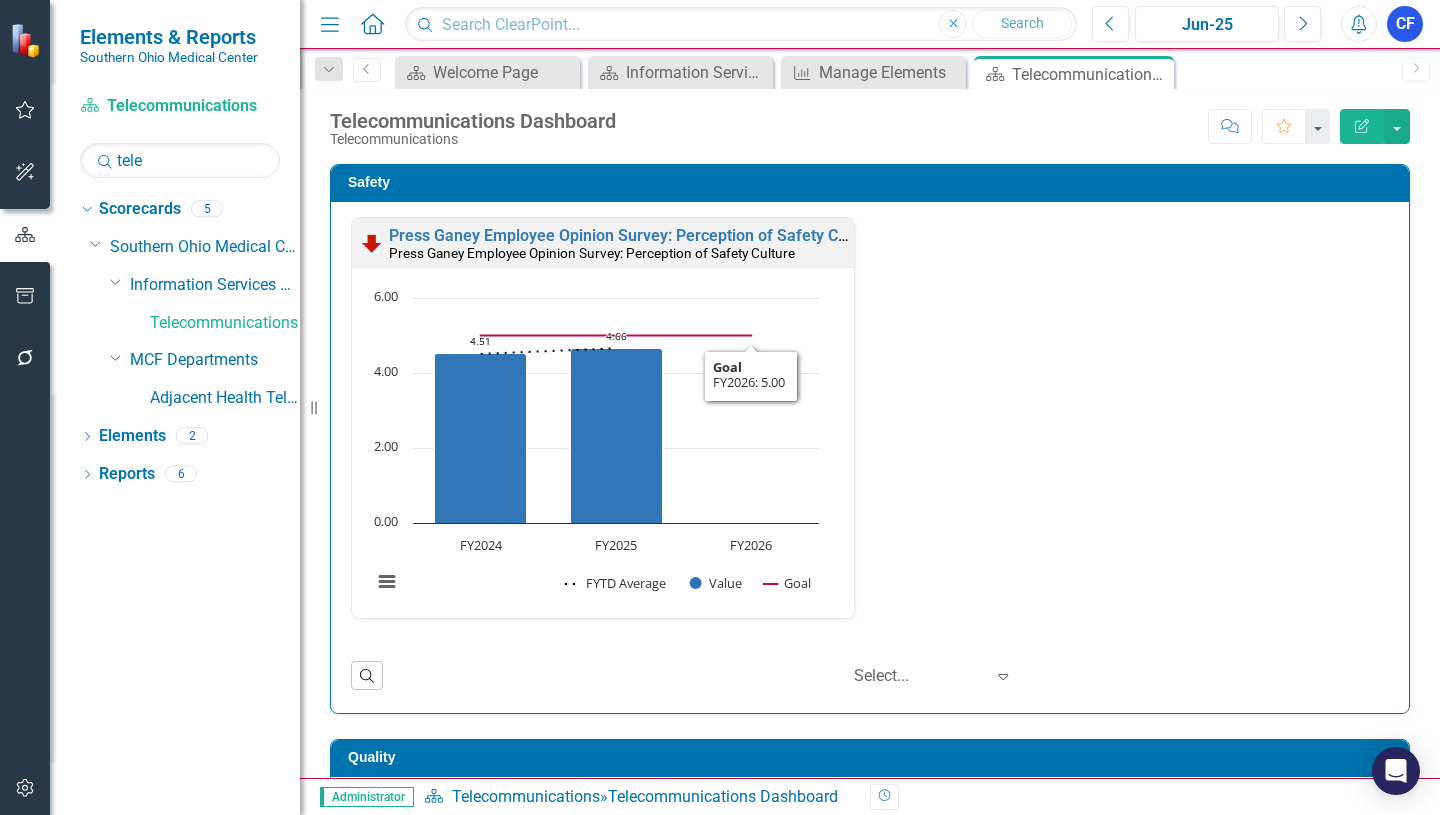 scroll, scrollTop: 1, scrollLeft: 0, axis: vertical 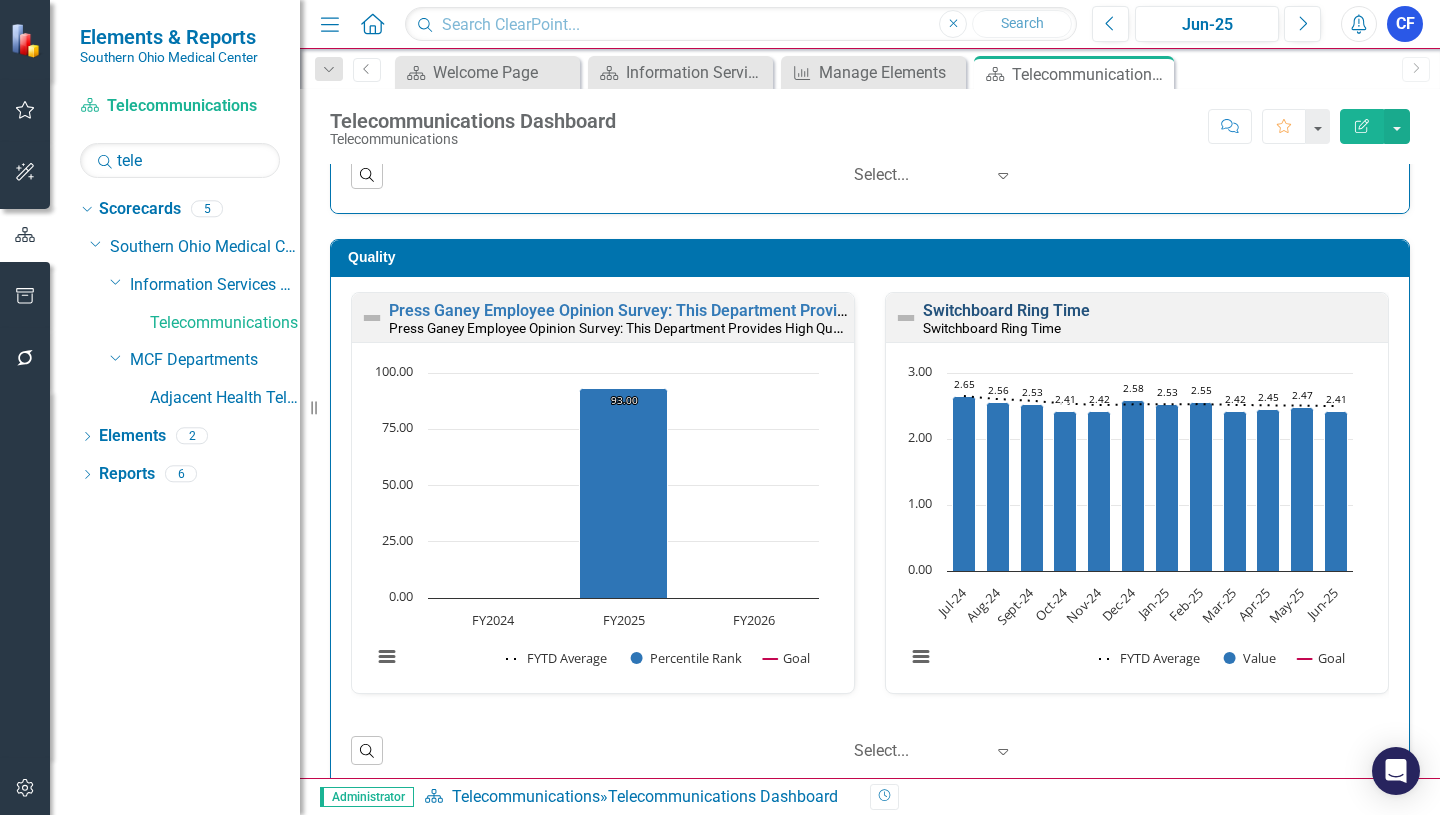 click on "Switchboard Ring Time" at bounding box center [1006, 310] 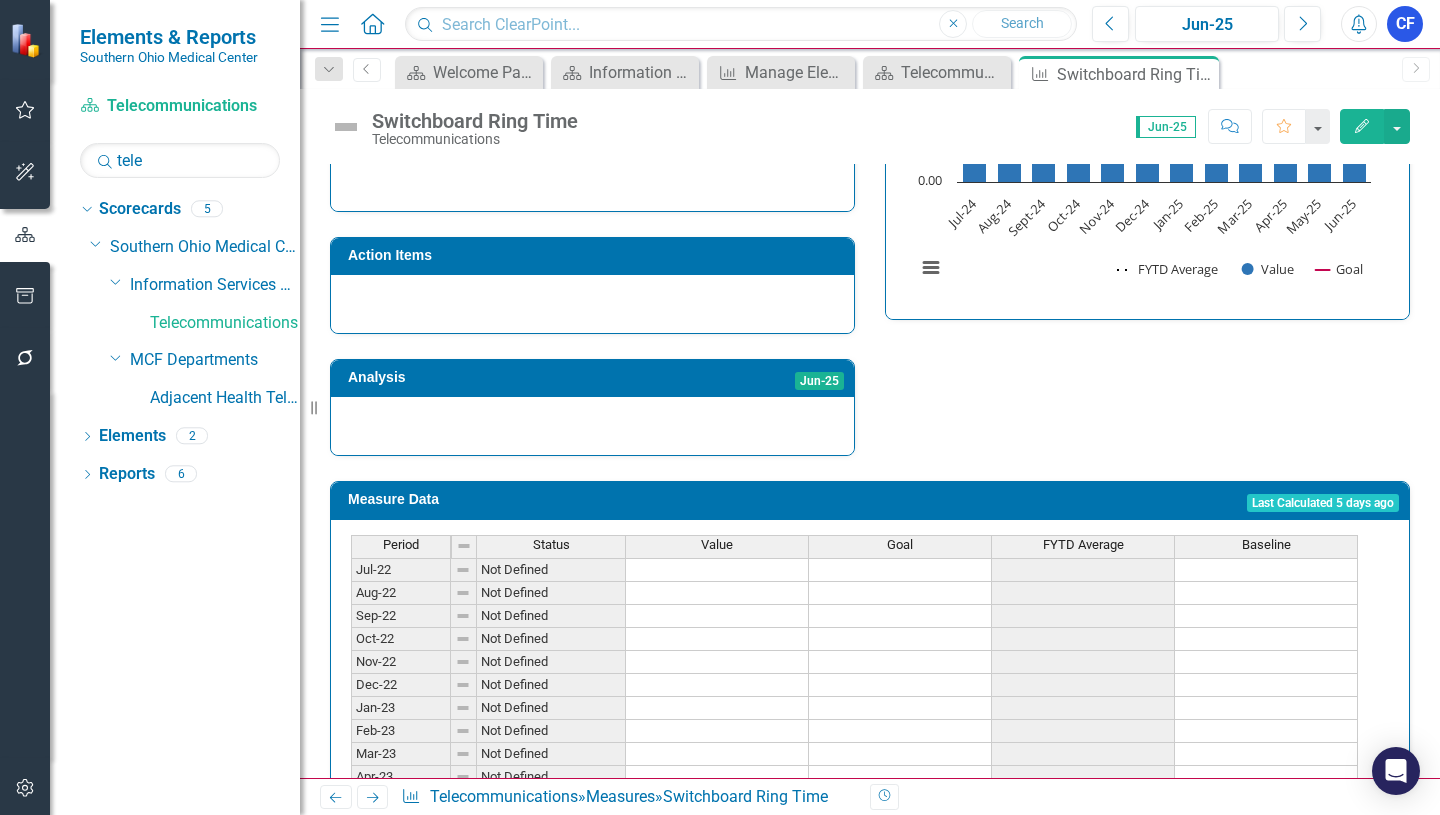 scroll, scrollTop: 680, scrollLeft: 0, axis: vertical 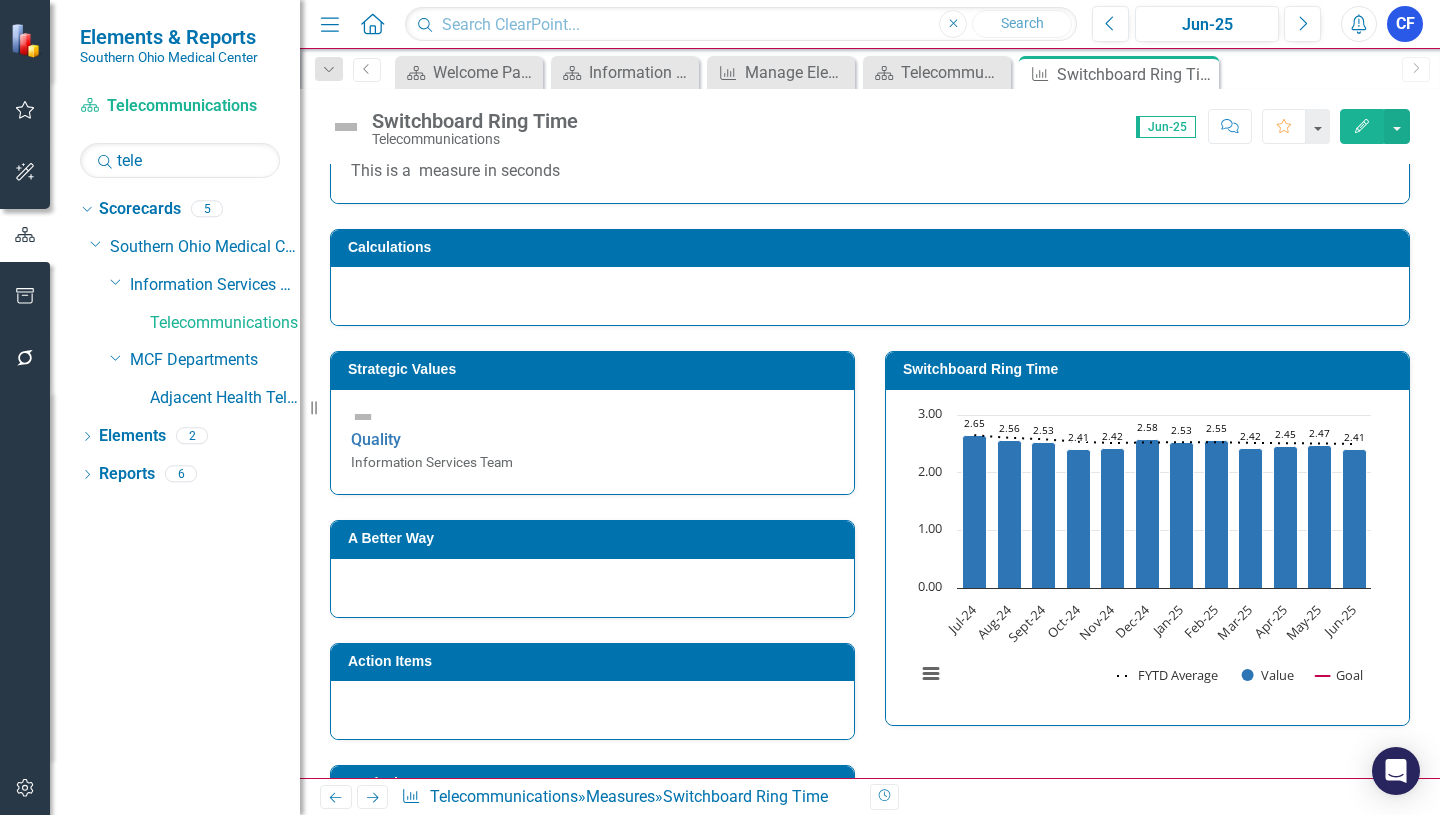 drag, startPoint x: 1196, startPoint y: 74, endPoint x: 1185, endPoint y: 70, distance: 11.7046995 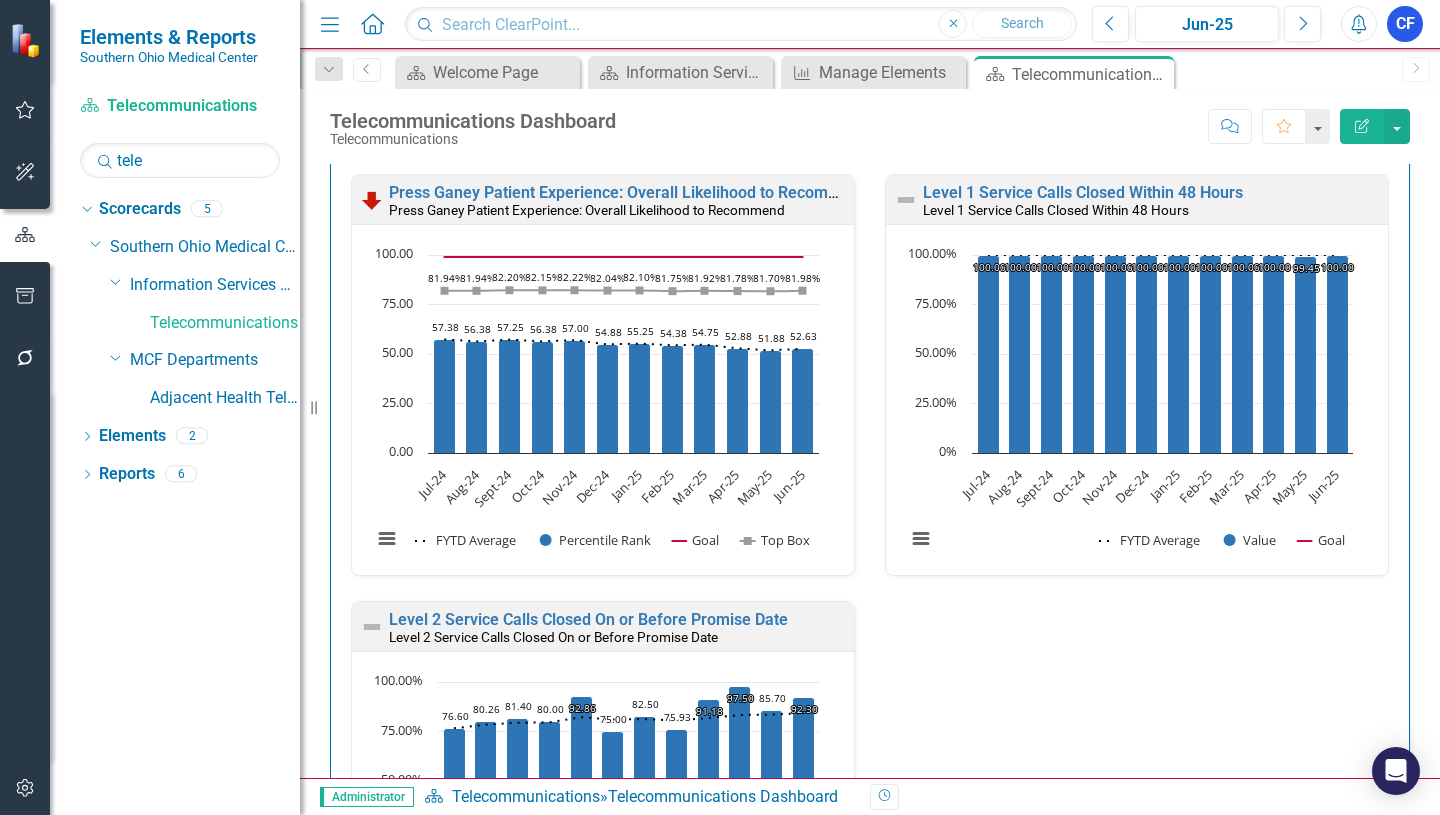 scroll, scrollTop: 1200, scrollLeft: 0, axis: vertical 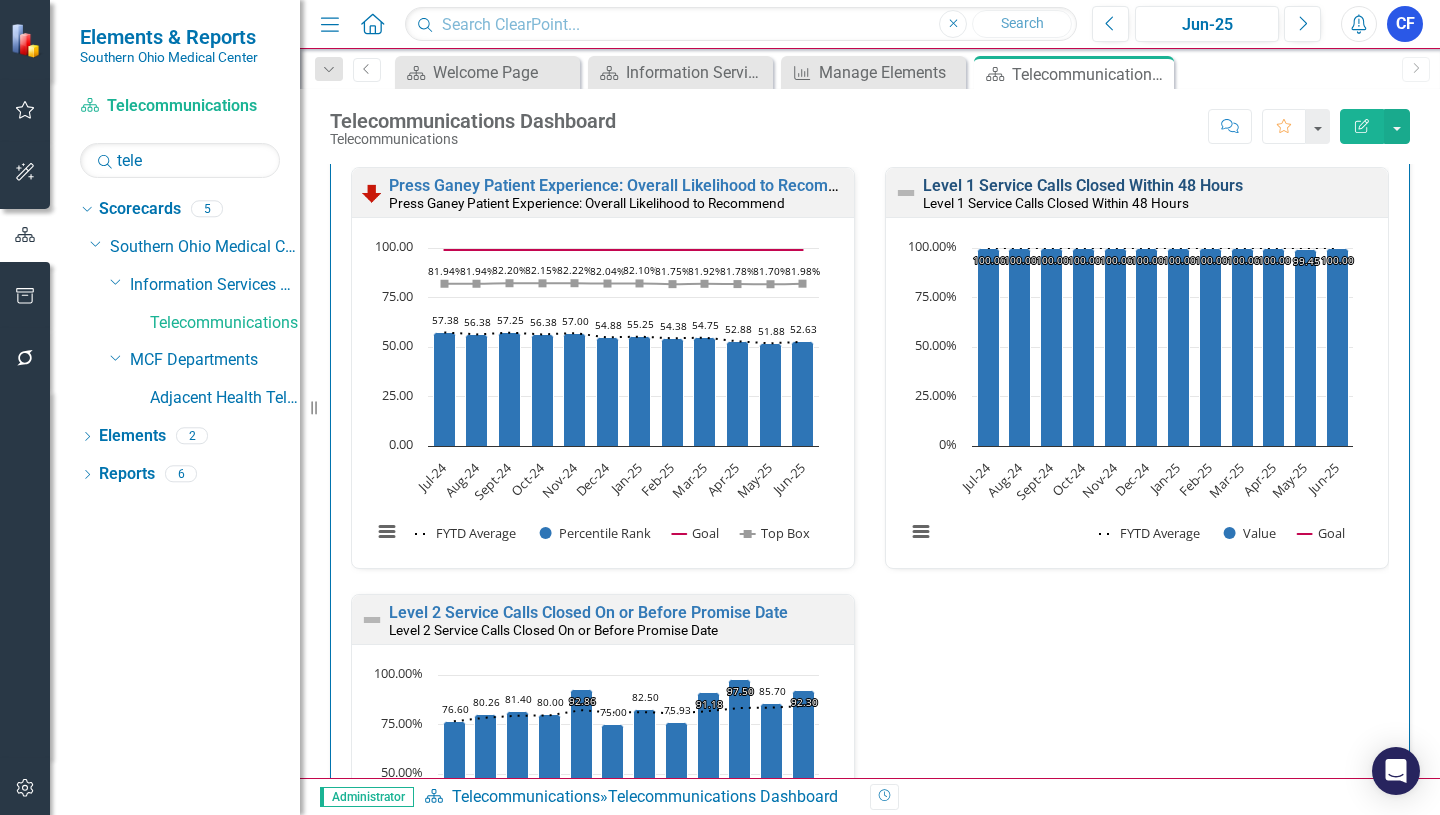 click on "Level 1 Service Calls Closed Within 48 Hours" at bounding box center (1083, 185) 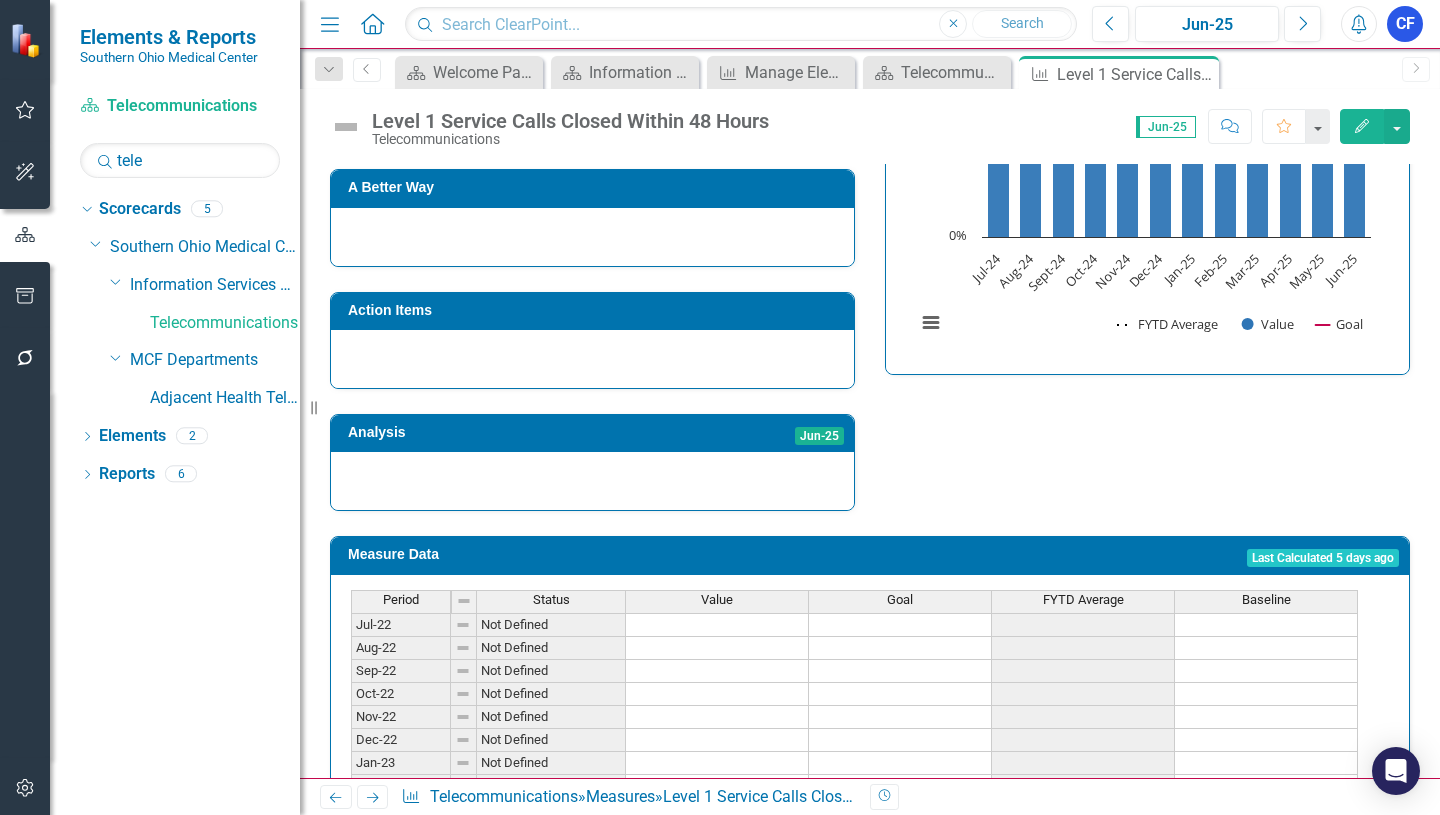 scroll, scrollTop: 680, scrollLeft: 0, axis: vertical 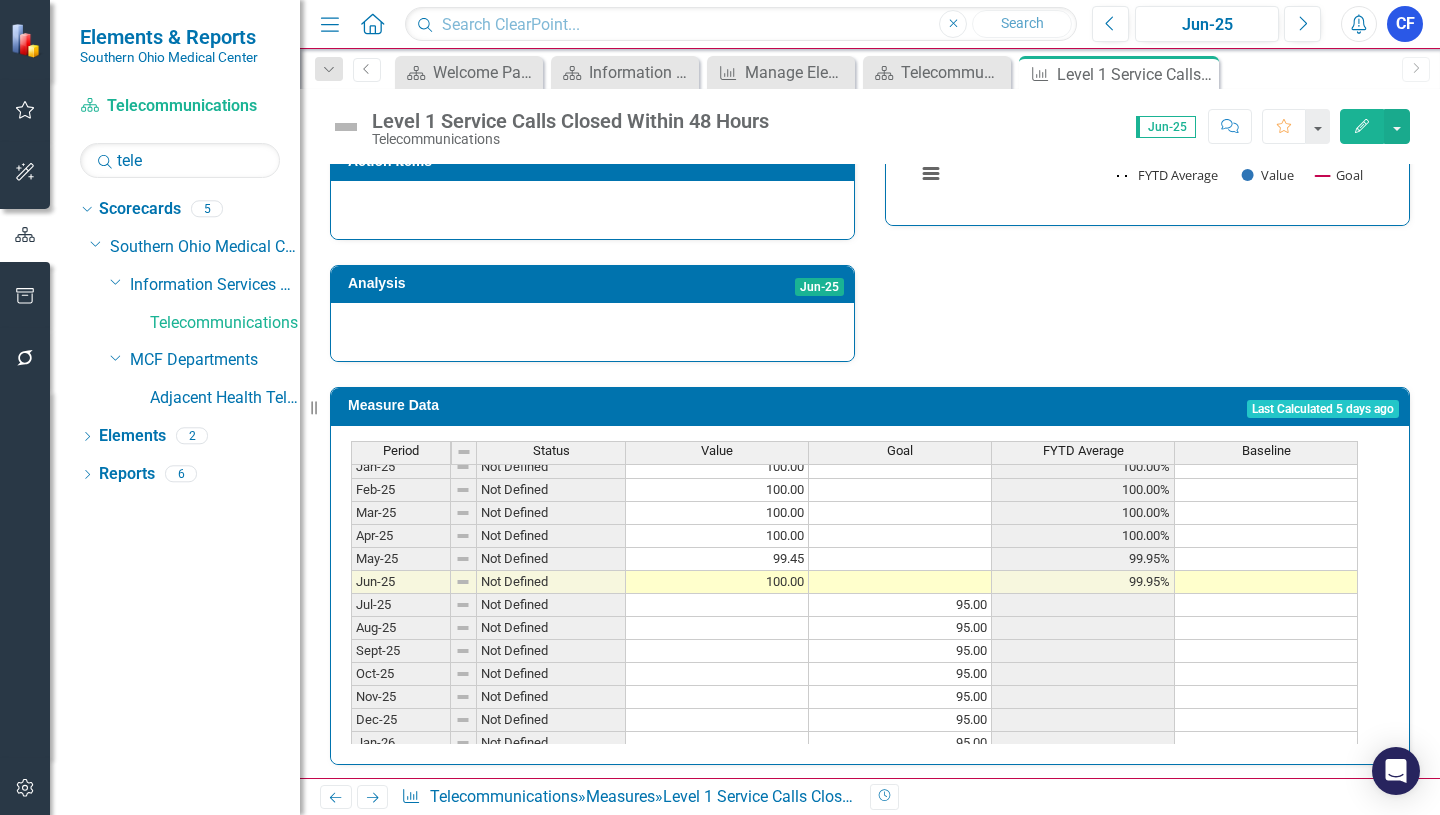 click on "Oct-23 Not Defined 98.50 98.10% Nov-23 Not Defined 99.40 98.36% Dec-23 Not Defined 99.50 98.55% Jan-24 Not Defined 100.00 98.76% Feb-24 Not Defined 99.40 98.84% Mar-24 Not Defined 98.84 98.84% Apr-24 Not Defined 98.94 98.85% May-24 Not Defined 100.00 98.95% Jun-24 Not Defined 100.00 99.04% Jul-24 Not Defined 100.00 100.00% Aug-24 Not Defined 100.00 100.00% Sept-24 Not Defined 100.00 100.00% Oct-24 Not Defined 100.00 100.00% Nov-24 Not Defined 100.00 100.00% Dec-24 Not Defined 100.00 100.00% Jan-25 Not Defined 100.00 100.00% Feb-25 Not Defined 100.00 100.00% Mar-25 Not Defined 100.00 100.00% Apr-25 Not Defined 100.00 100.00% May-25 Not Defined 99.45 99.95% Jun-25 Not Defined 100.00 99.95% Jul-25 Not Defined 95.00 Aug-25 Not Defined 95.00 Sept-25 Not Defined 95.00 Oct-25 Not Defined 95.00 Nov-25 Not Defined 95.00 Dec-25 Not Defined 95.00 Jan-26 Not Defined 95.00 Feb-26 Not Defined 95.00 Mar-26 Not Defined 95.00 Apr-26 Not Defined 95.00" at bounding box center [854, 467] 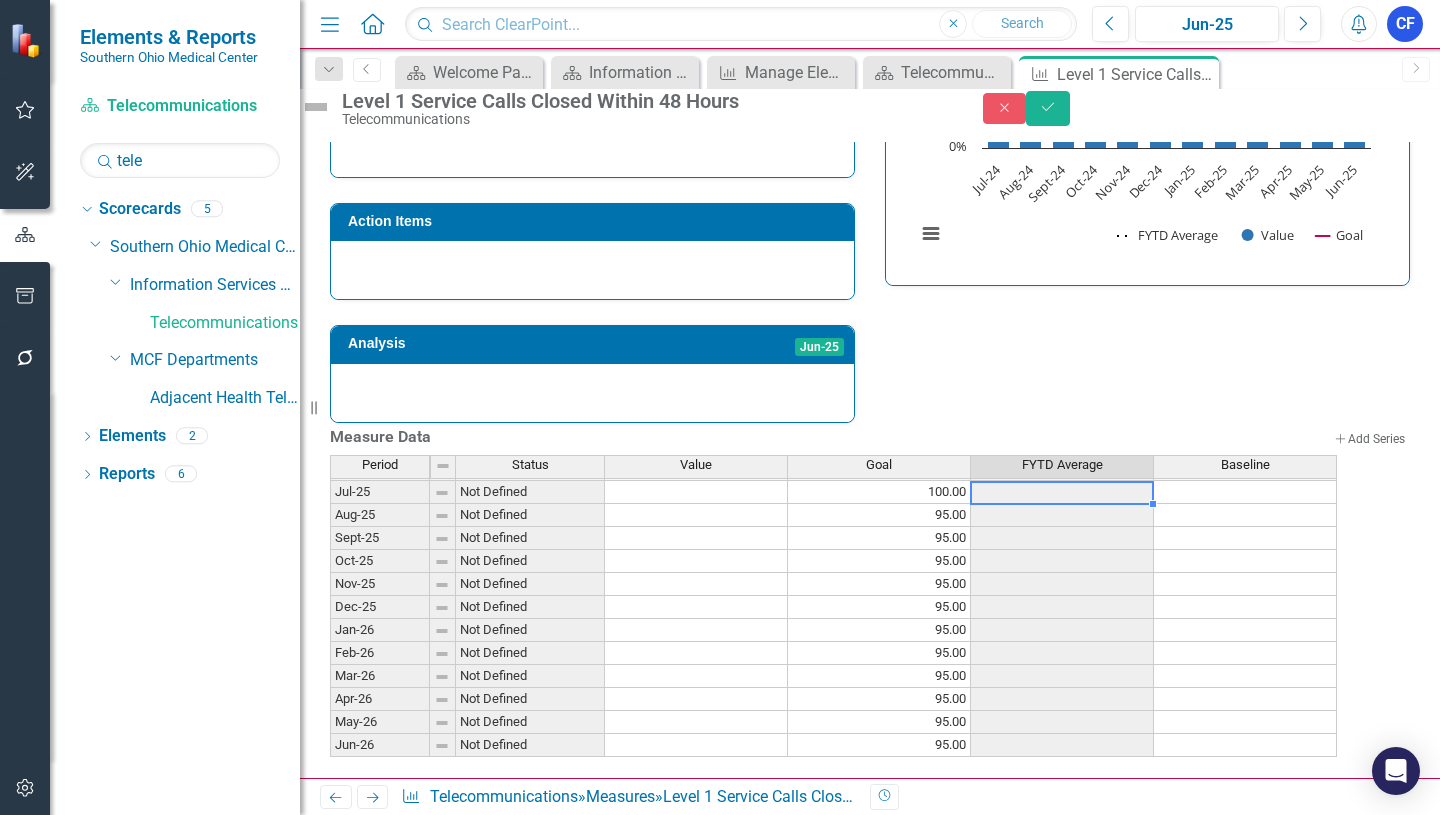 type on "100" 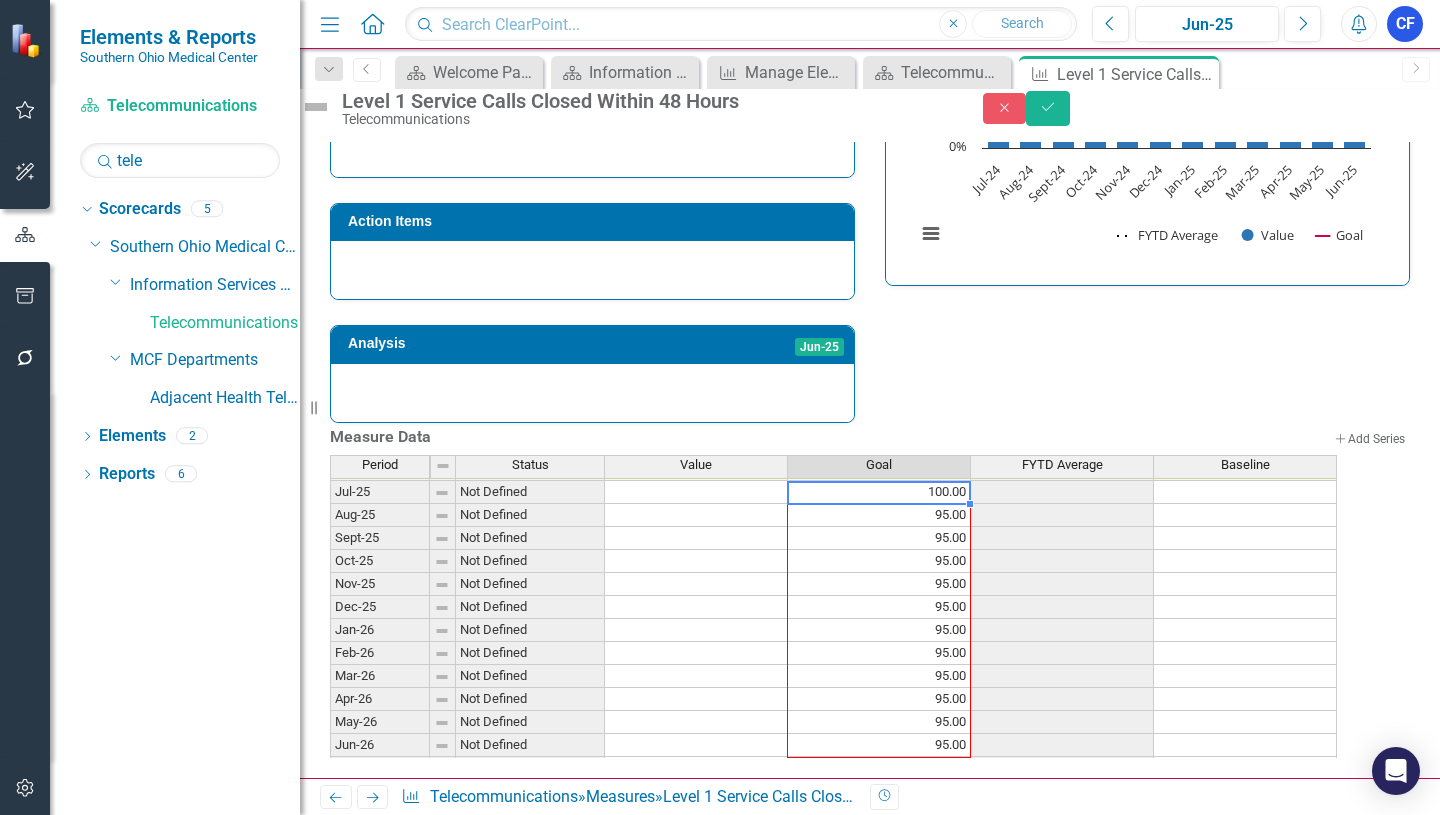 drag, startPoint x: 990, startPoint y: 474, endPoint x: 977, endPoint y: 714, distance: 240.35182 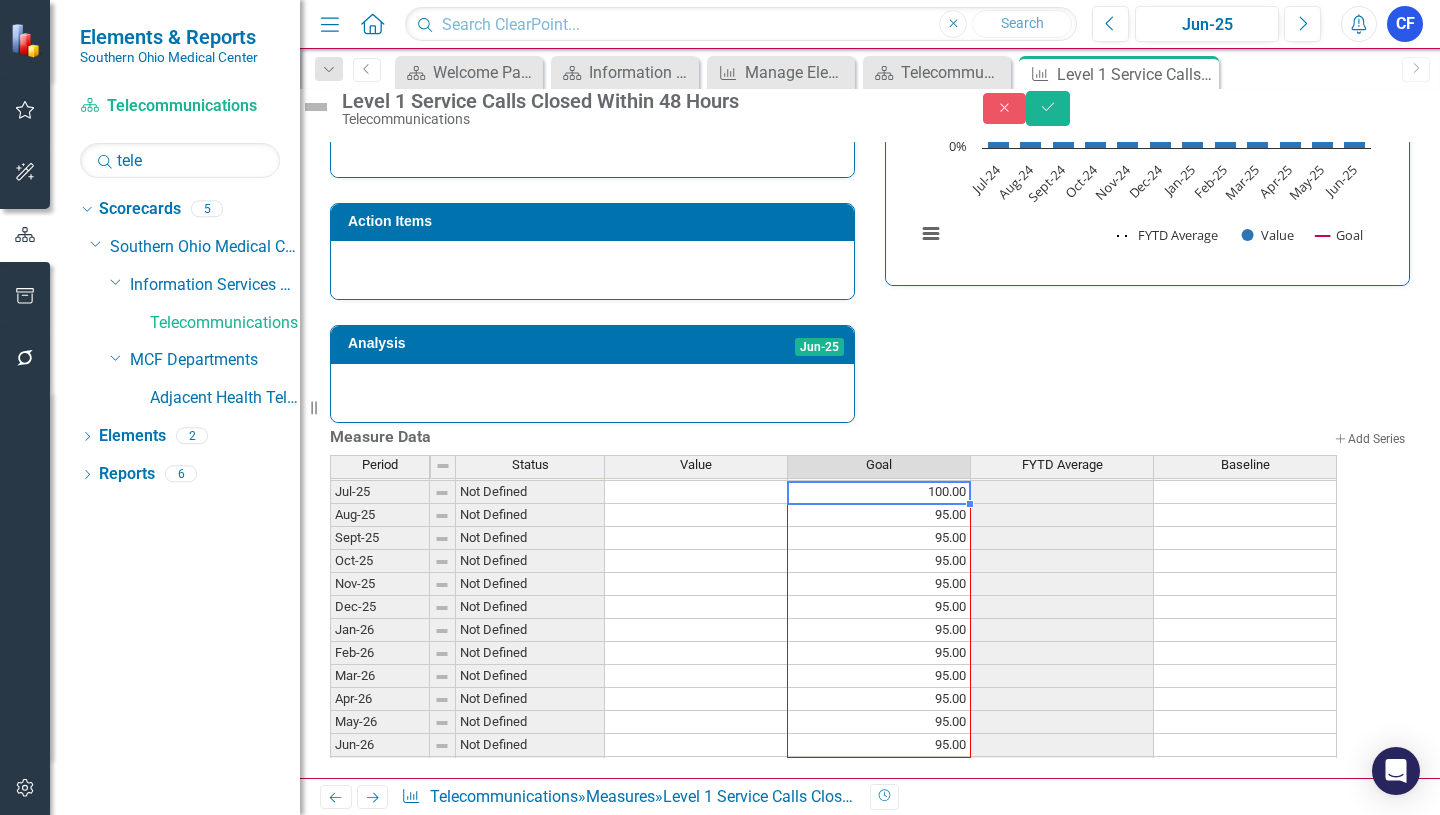 click on "Period Status Value Goal FYTD Average Baseline Jun-24 Not Defined 100.00 99.04% Jul-24 Not Defined 100.00 100.00% Aug-24 Not Defined 100.00 100.00% Sept-24 Not Defined 100.00 100.00% Oct-24 Not Defined 100.00 100.00% Nov-24 Not Defined 100.00 100.00% Dec-24 Not Defined 100.00 100.00% Jan-25 Not Defined 100.00 100.00% Feb-25 Not Defined 100.00 100.00% Mar-25 Not Defined 100.00 100.00% Apr-25 Not Defined 100.00 100.00% May-25 Not Defined 99.45 99.95% Jun-25 Not Defined 100.00 99.95% Jul-25 Not Defined 100.00 Aug-25 Not Defined 95.00 Sept-25 Not Defined 95.00 Oct-25 Not Defined 95.00 Nov-25 Not Defined 95.00 Dec-25 Not Defined 95.00 Jan-26 Not Defined 95.00 Feb-26 Not Defined 95.00 Mar-26 Not Defined 95.00 Apr-26 Not Defined 95.00 May-26 Not Defined 95.00 Jun-26 Not Defined 95.00" at bounding box center (330, 468) 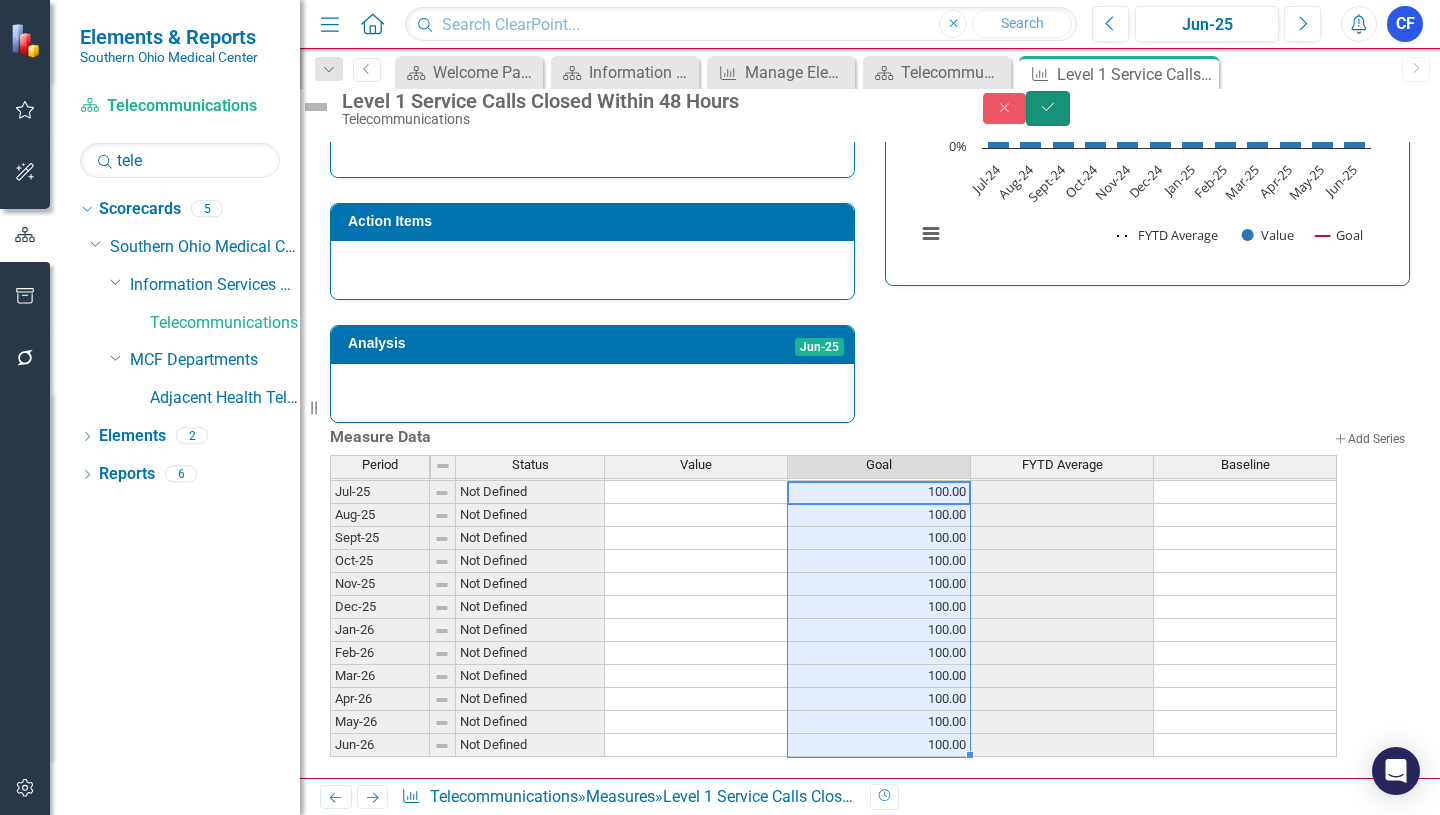 click on "Save" 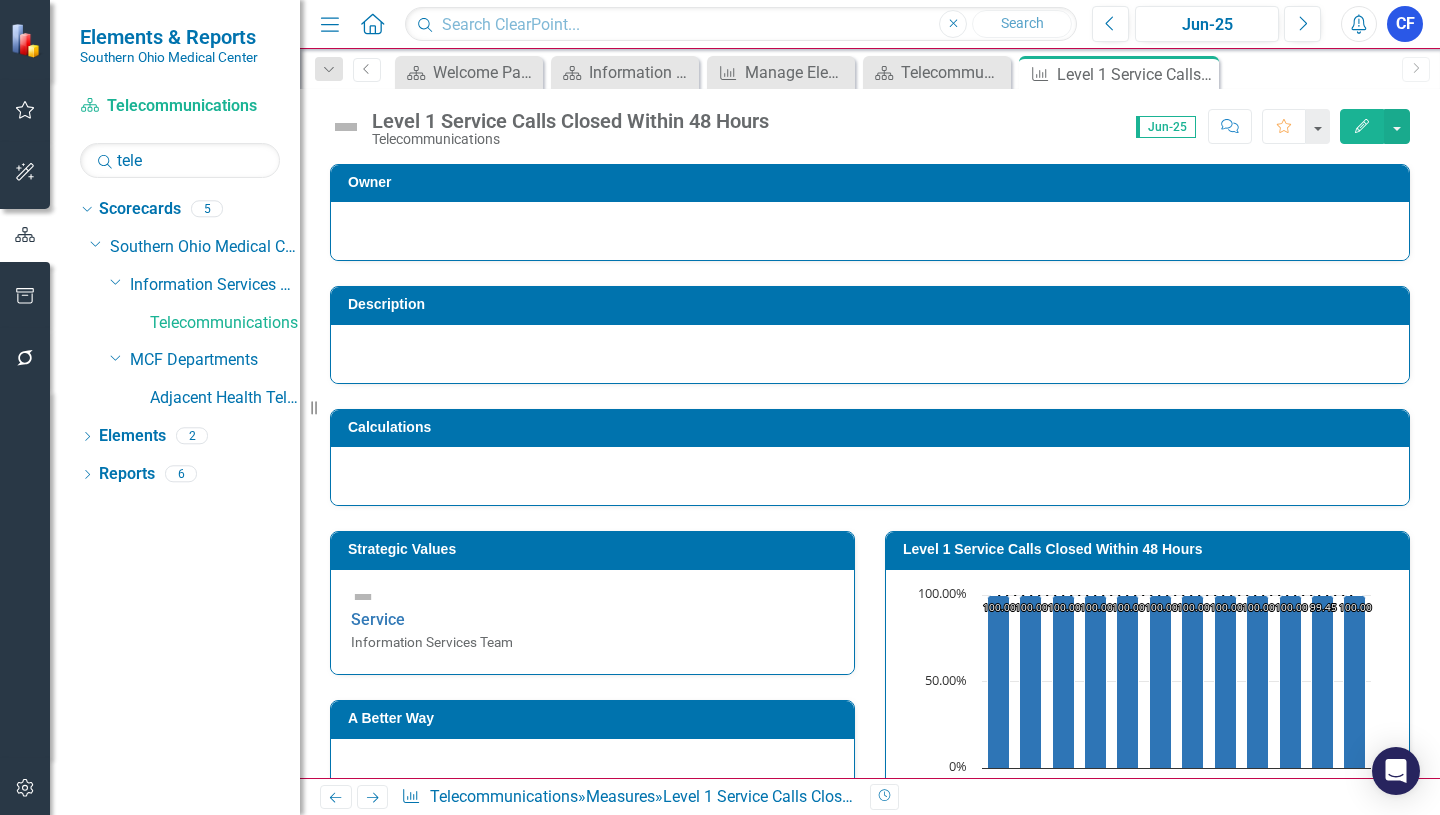 click on "Next" 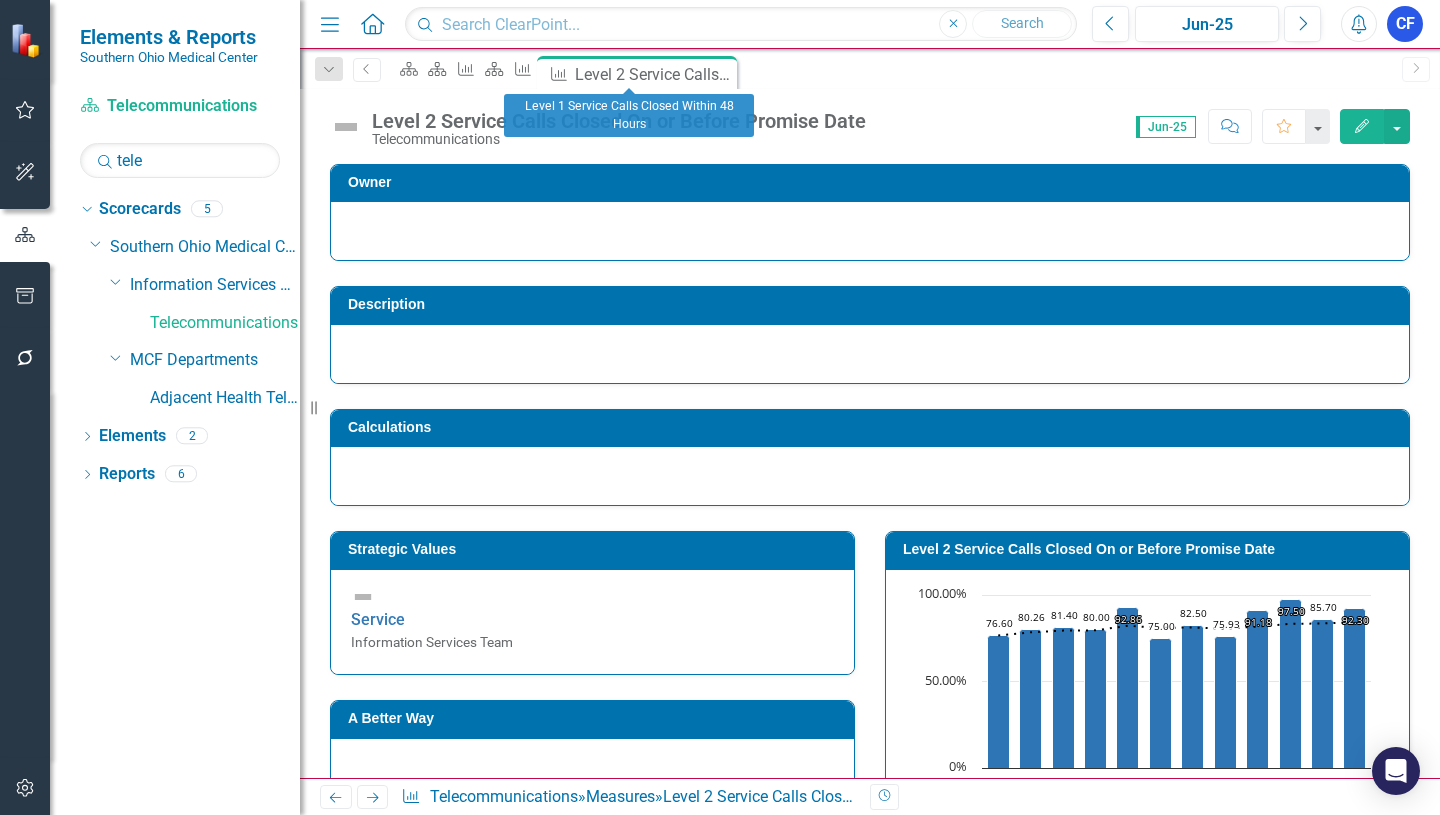 click on "Measure" at bounding box center [519, 68] 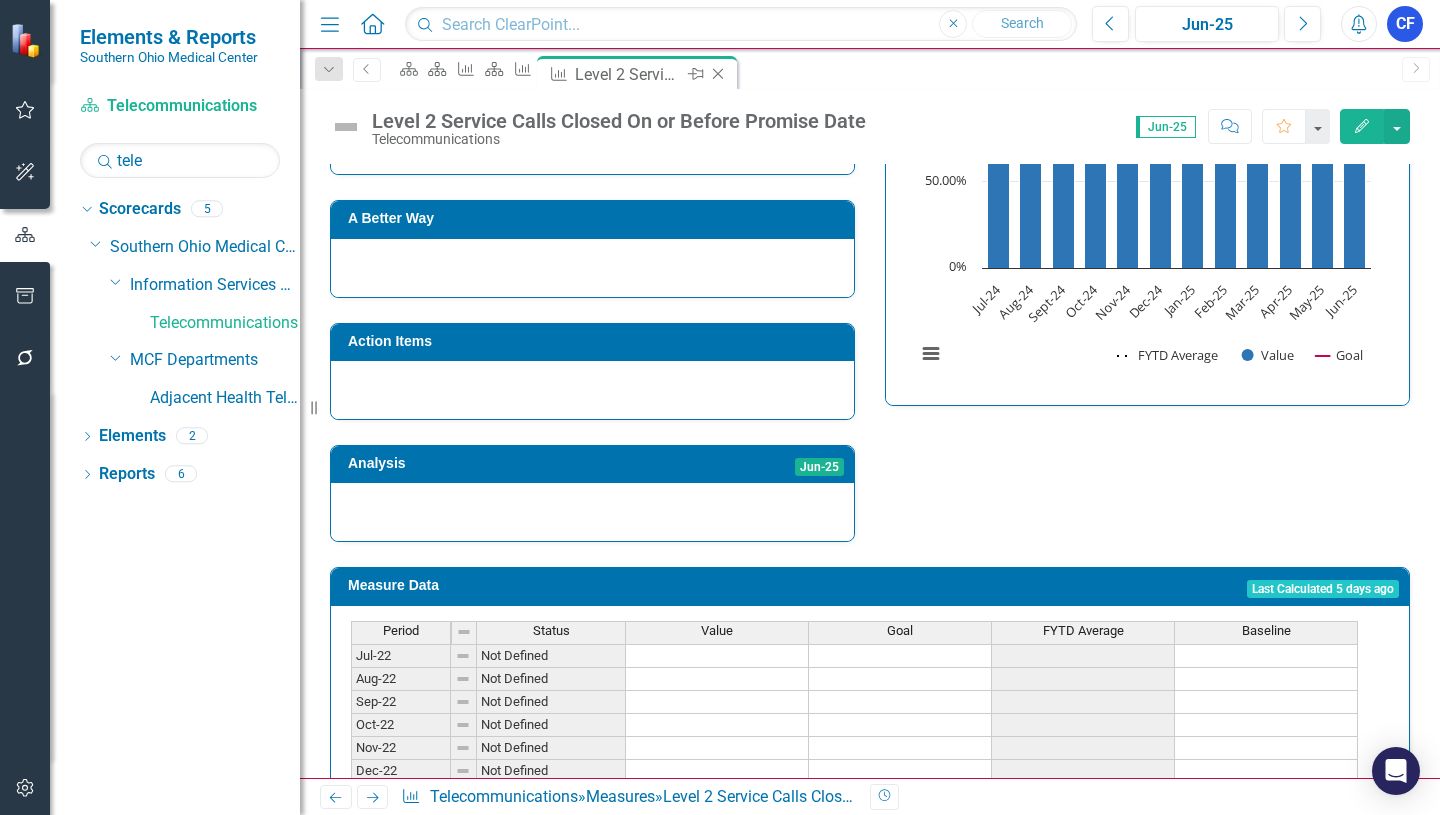 click on "Close" 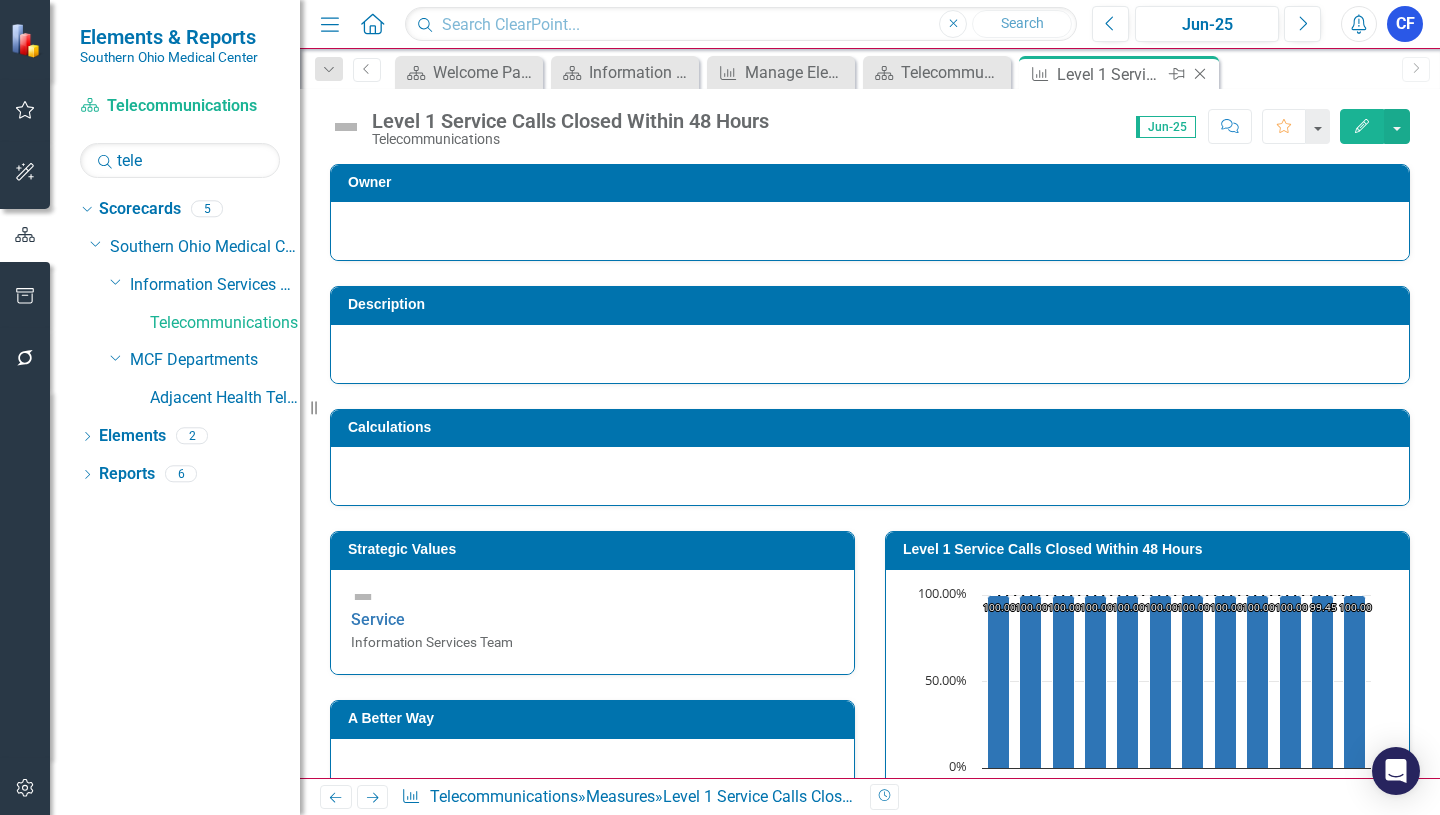 click on "Close" 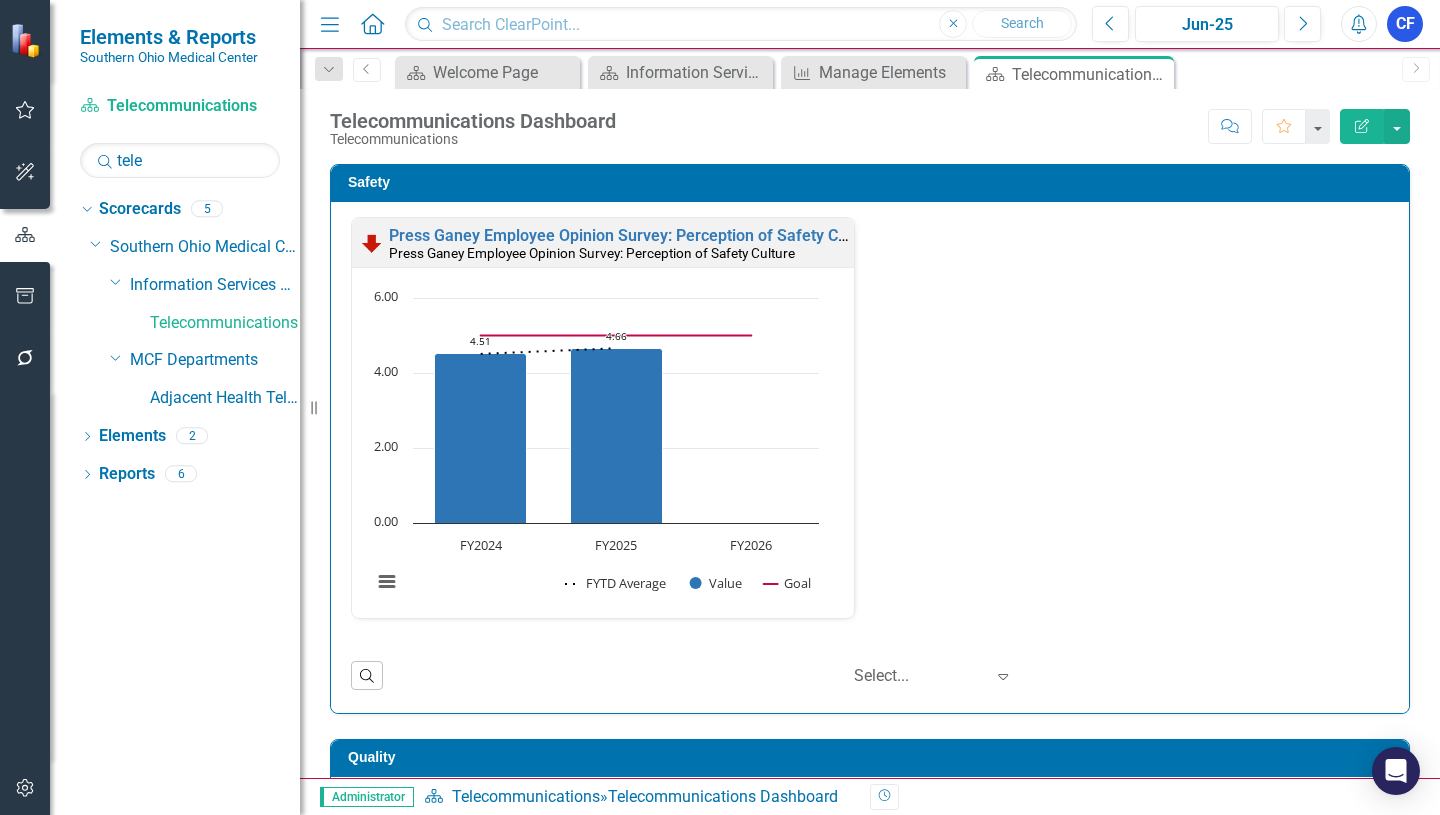 click on "Close" 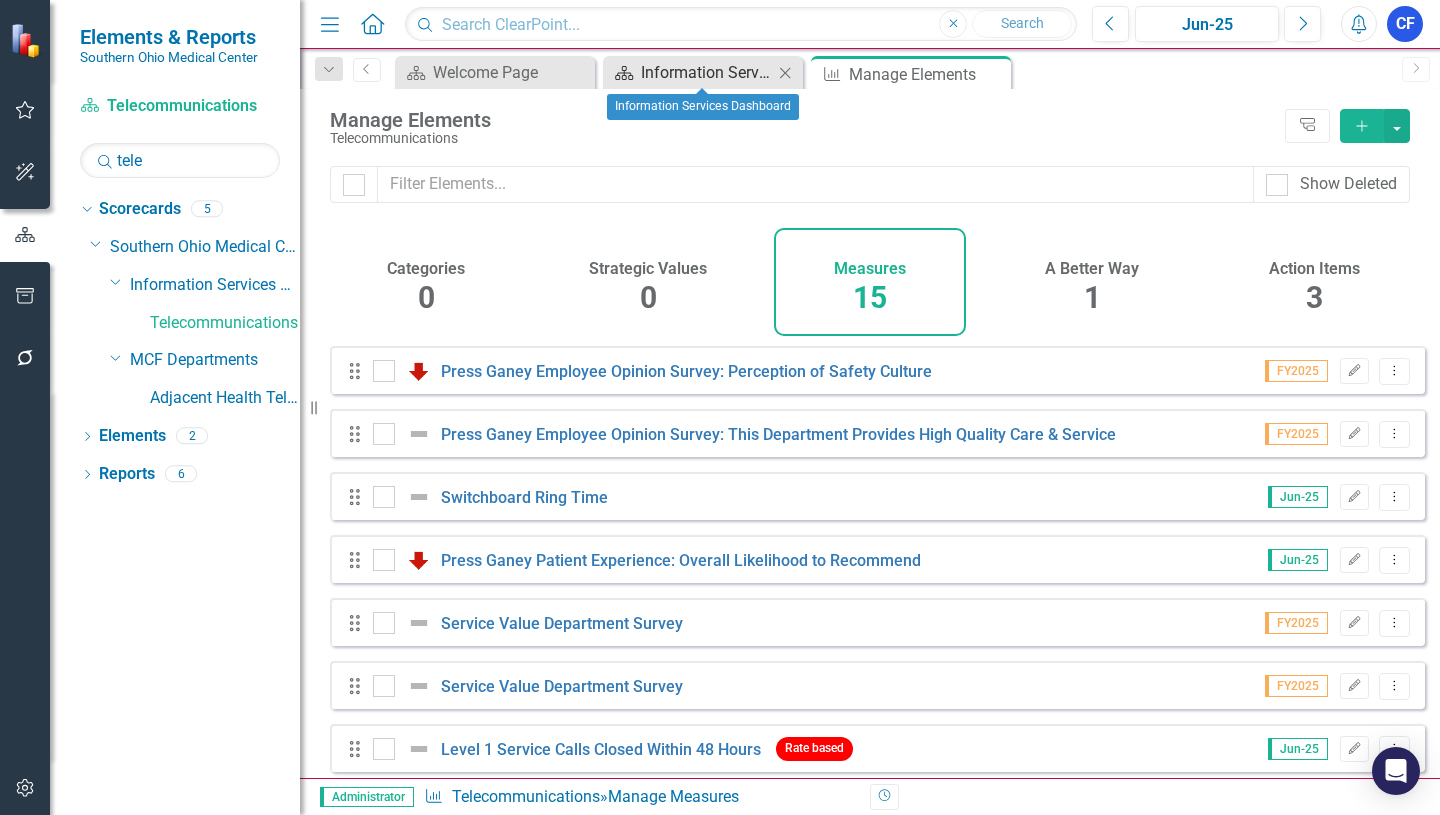 click on "Information Services Dashboard" at bounding box center (707, 72) 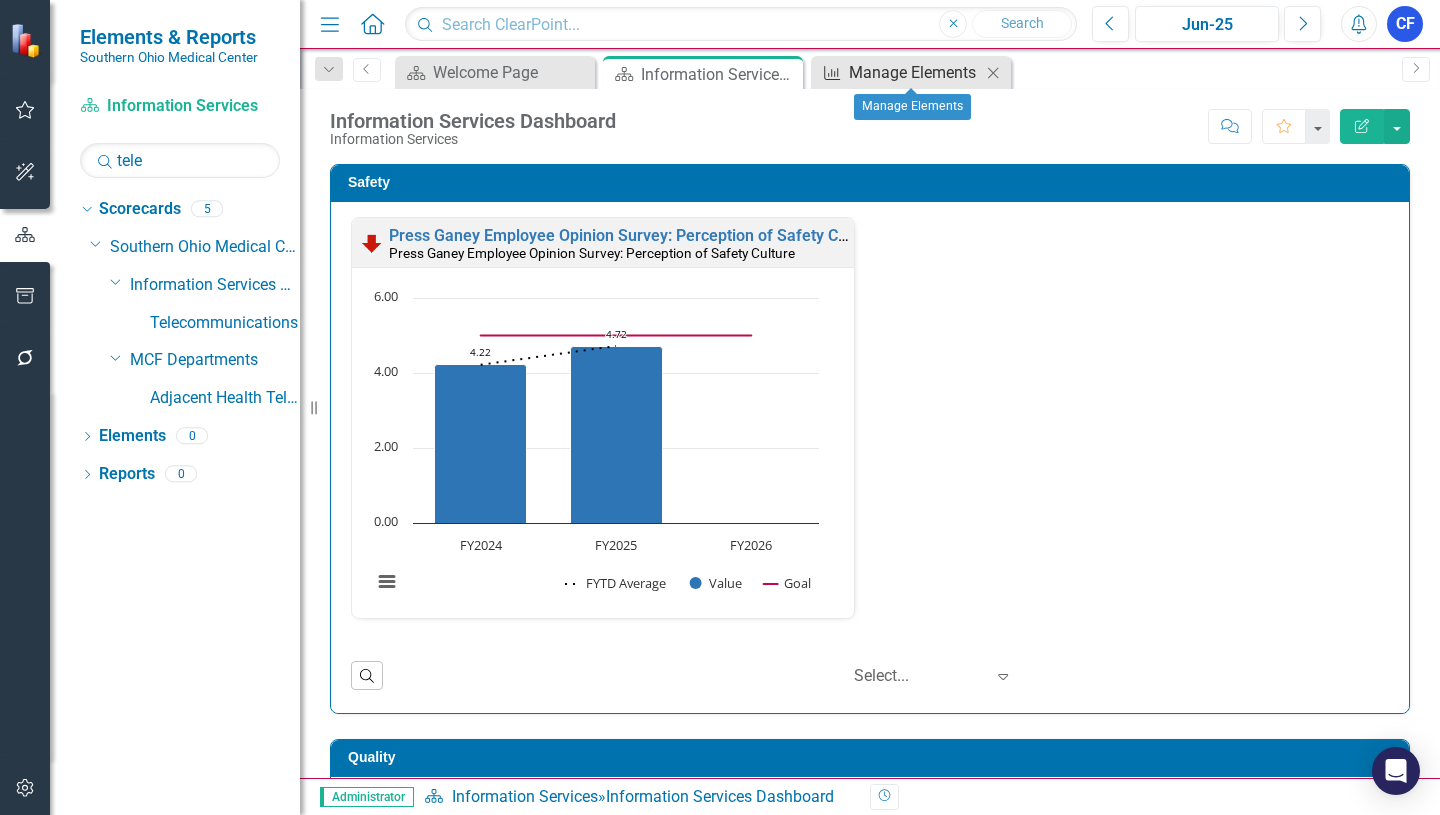 click on "Manage Elements" at bounding box center [915, 72] 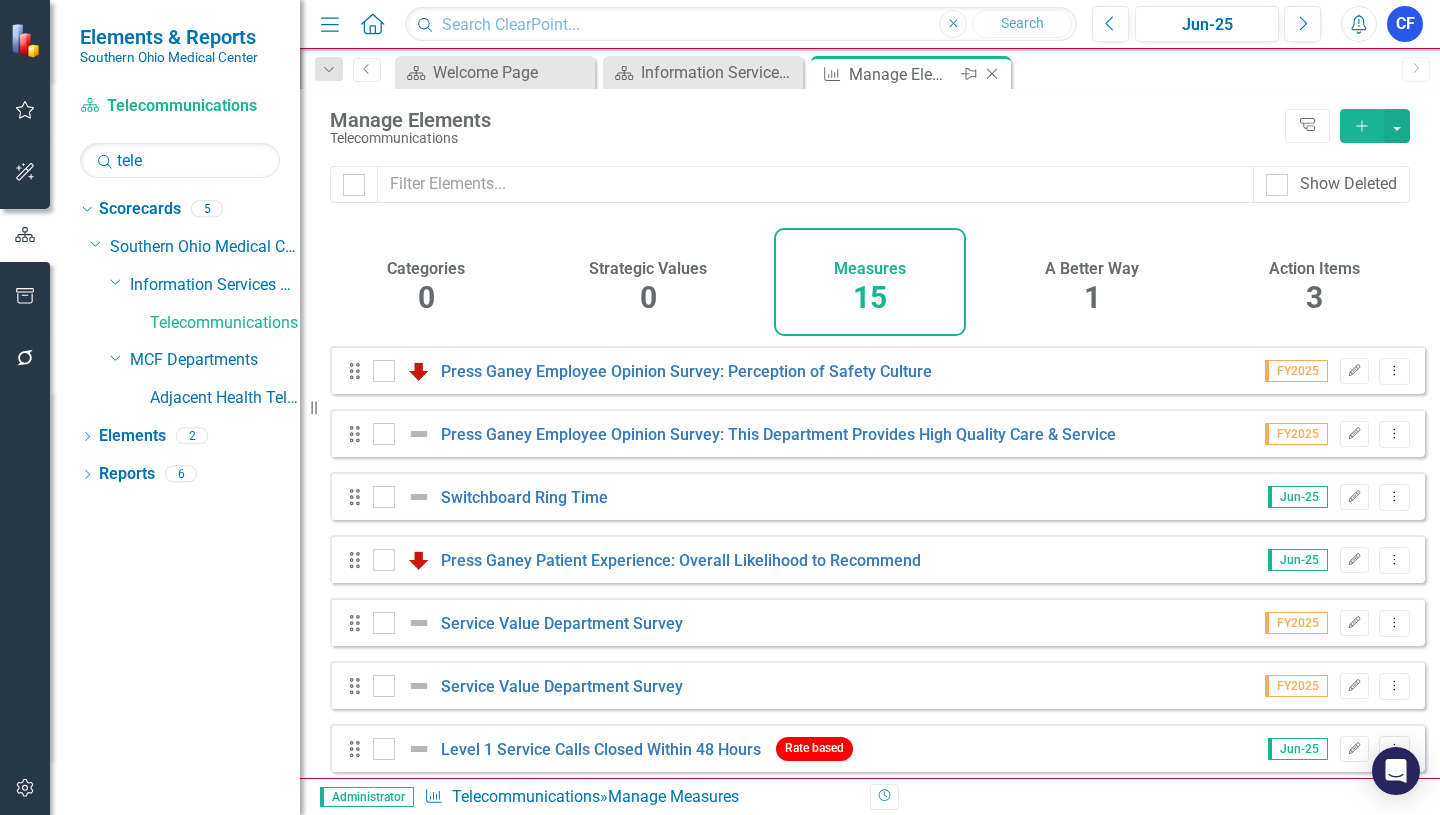 click on "Close" 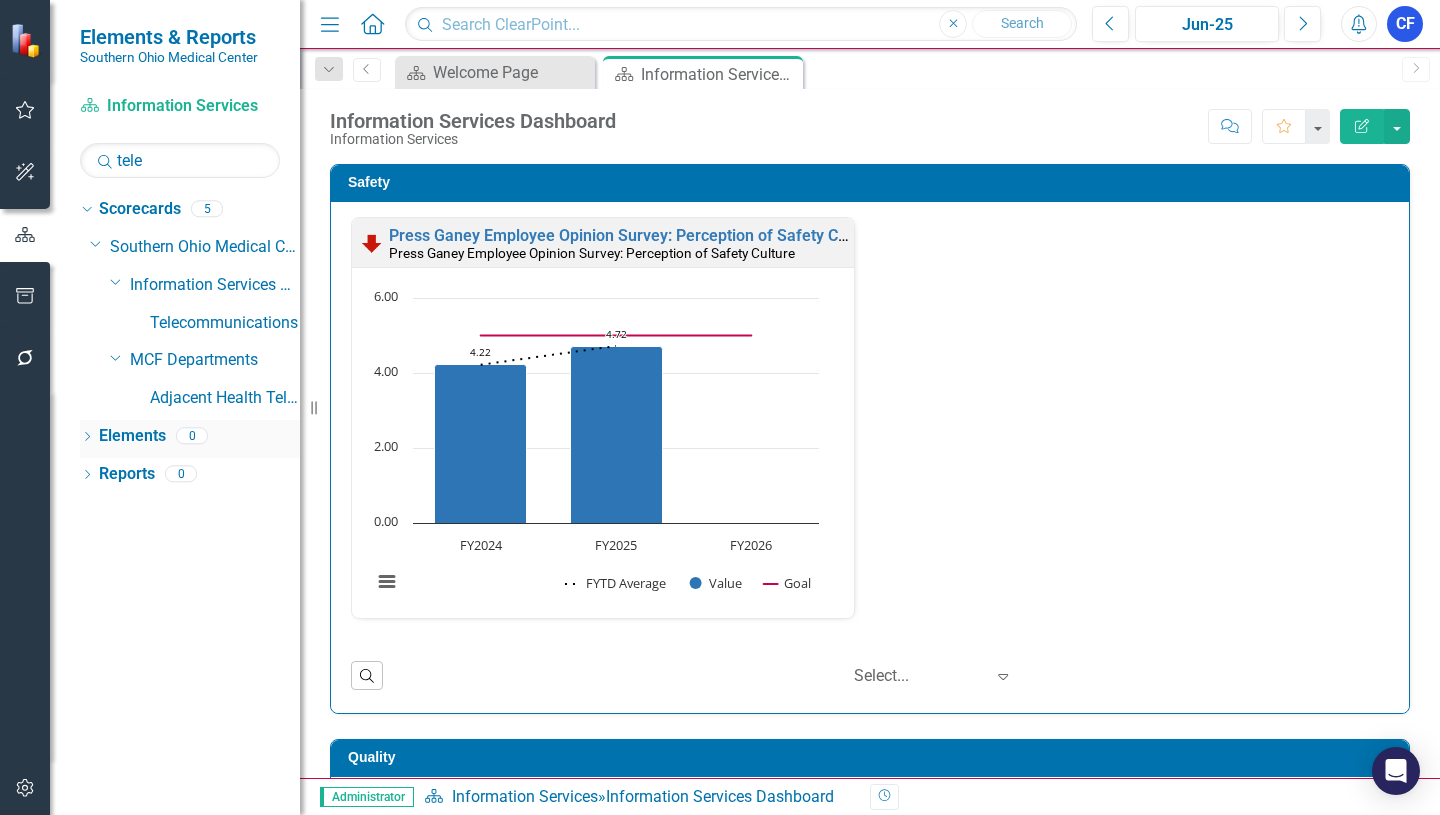 click on "Elements" at bounding box center (132, 436) 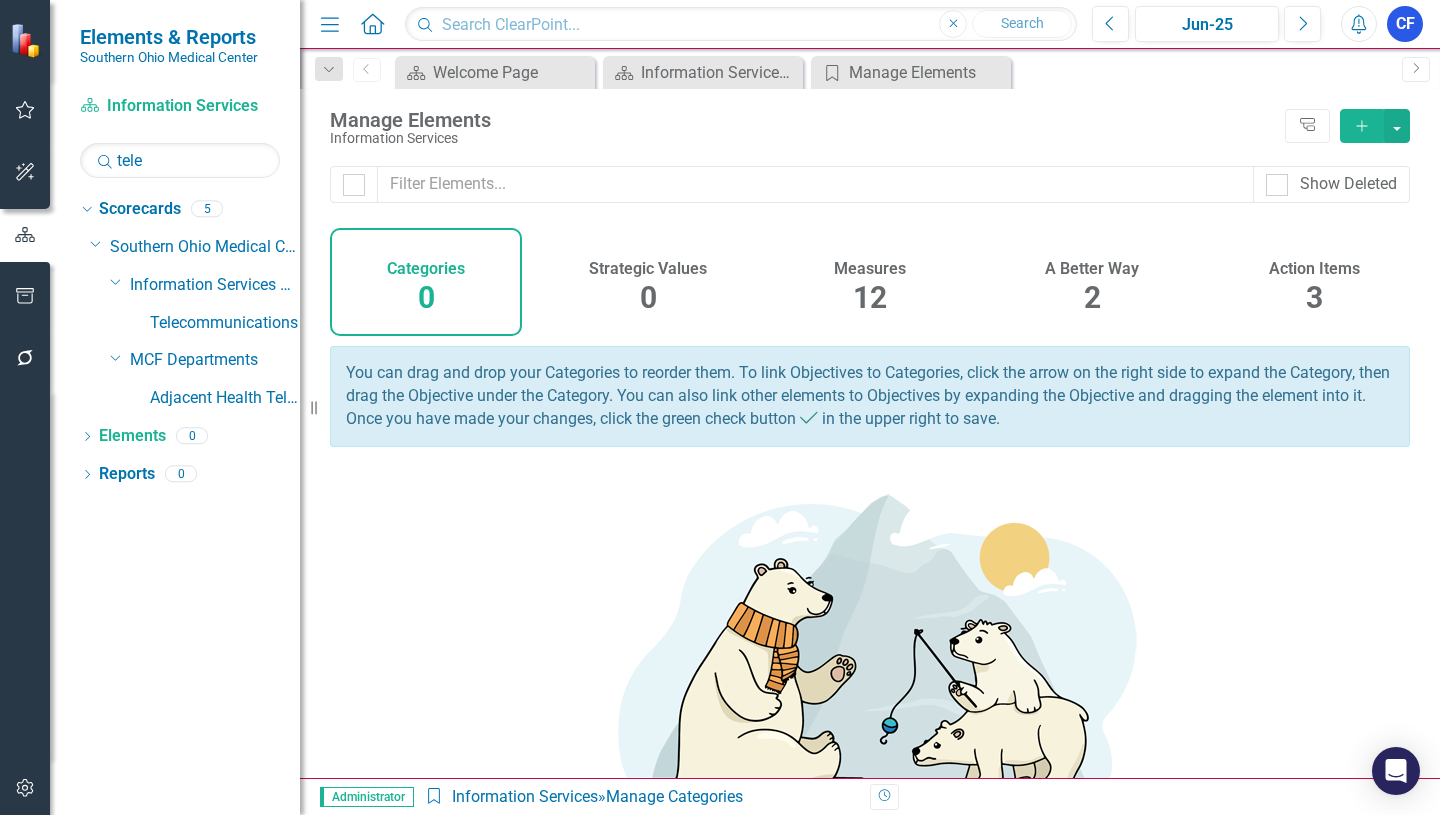 click on "Measures" at bounding box center [870, 269] 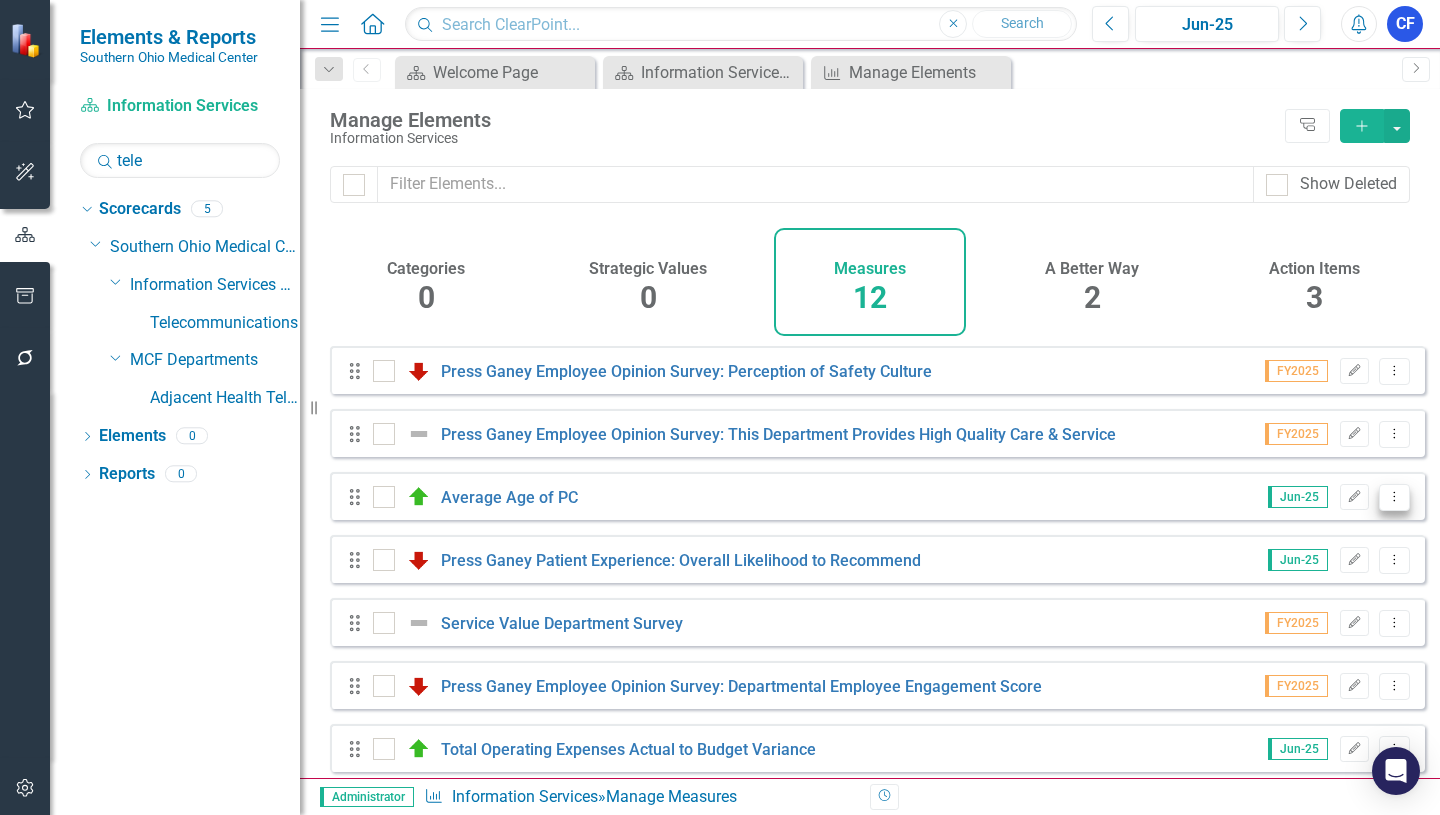 click on "Dropdown Menu" 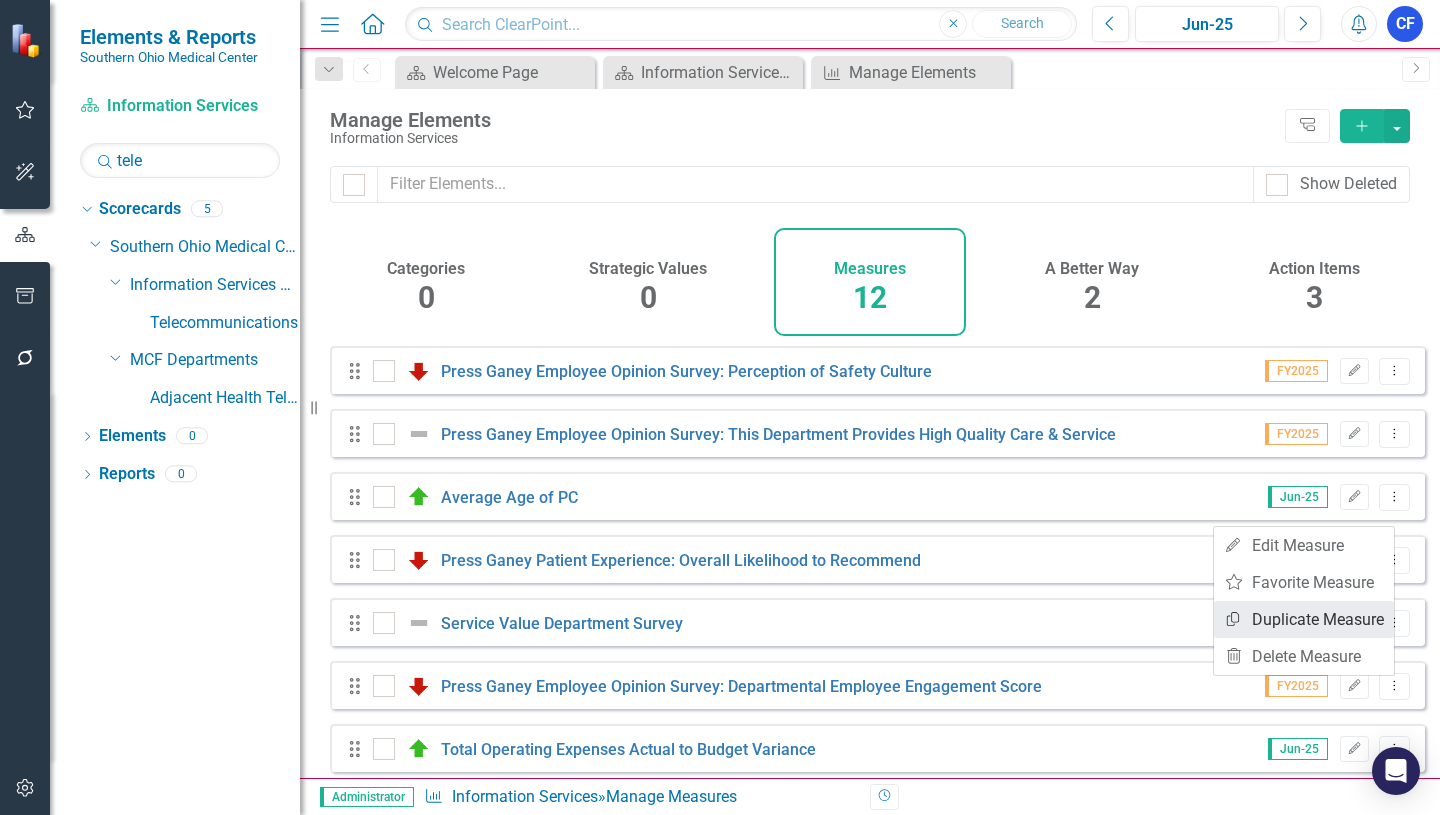 click on "Copy Duplicate Measure" at bounding box center [1304, 619] 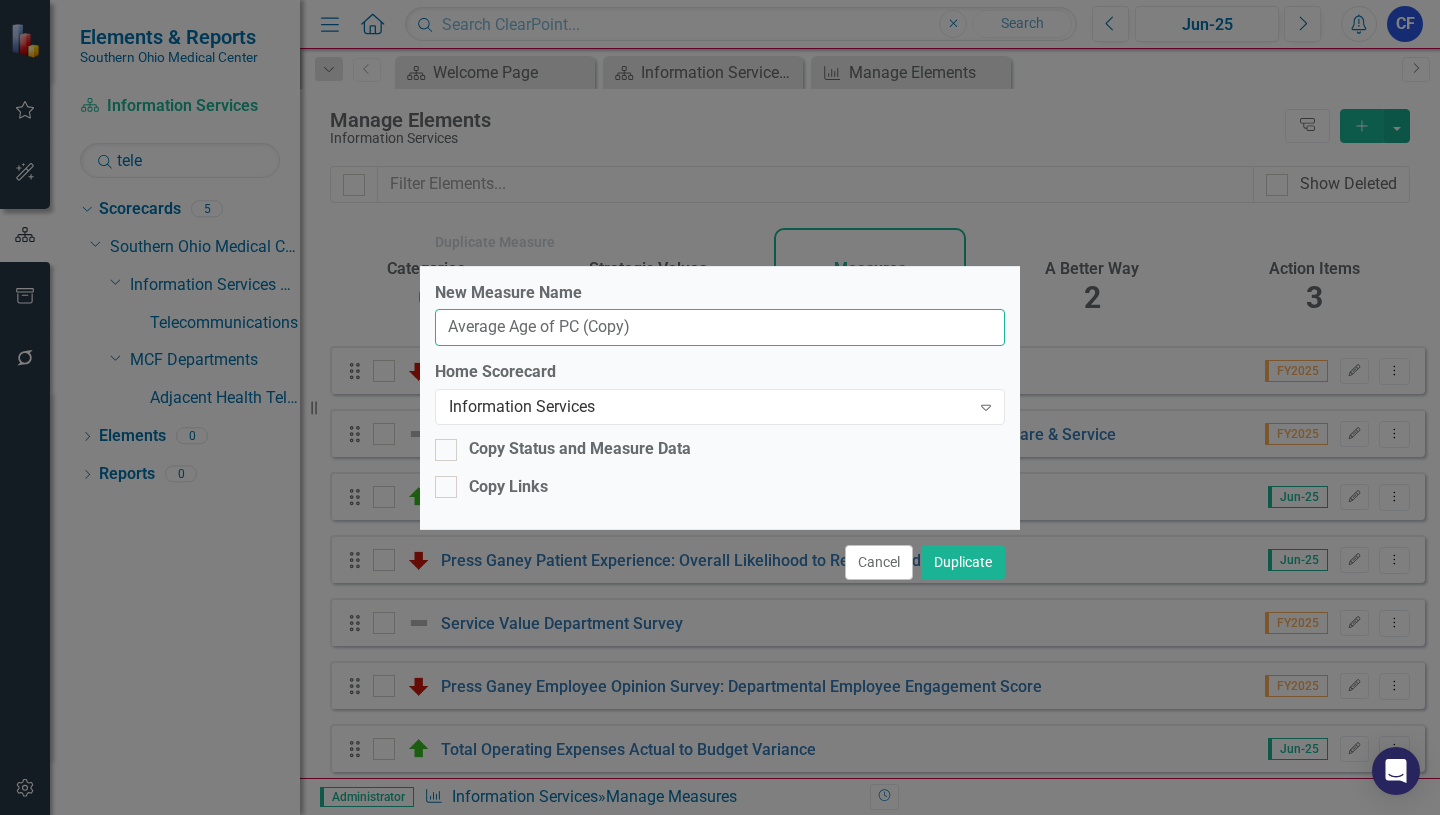 drag, startPoint x: 645, startPoint y: 329, endPoint x: 444, endPoint y: 329, distance: 201 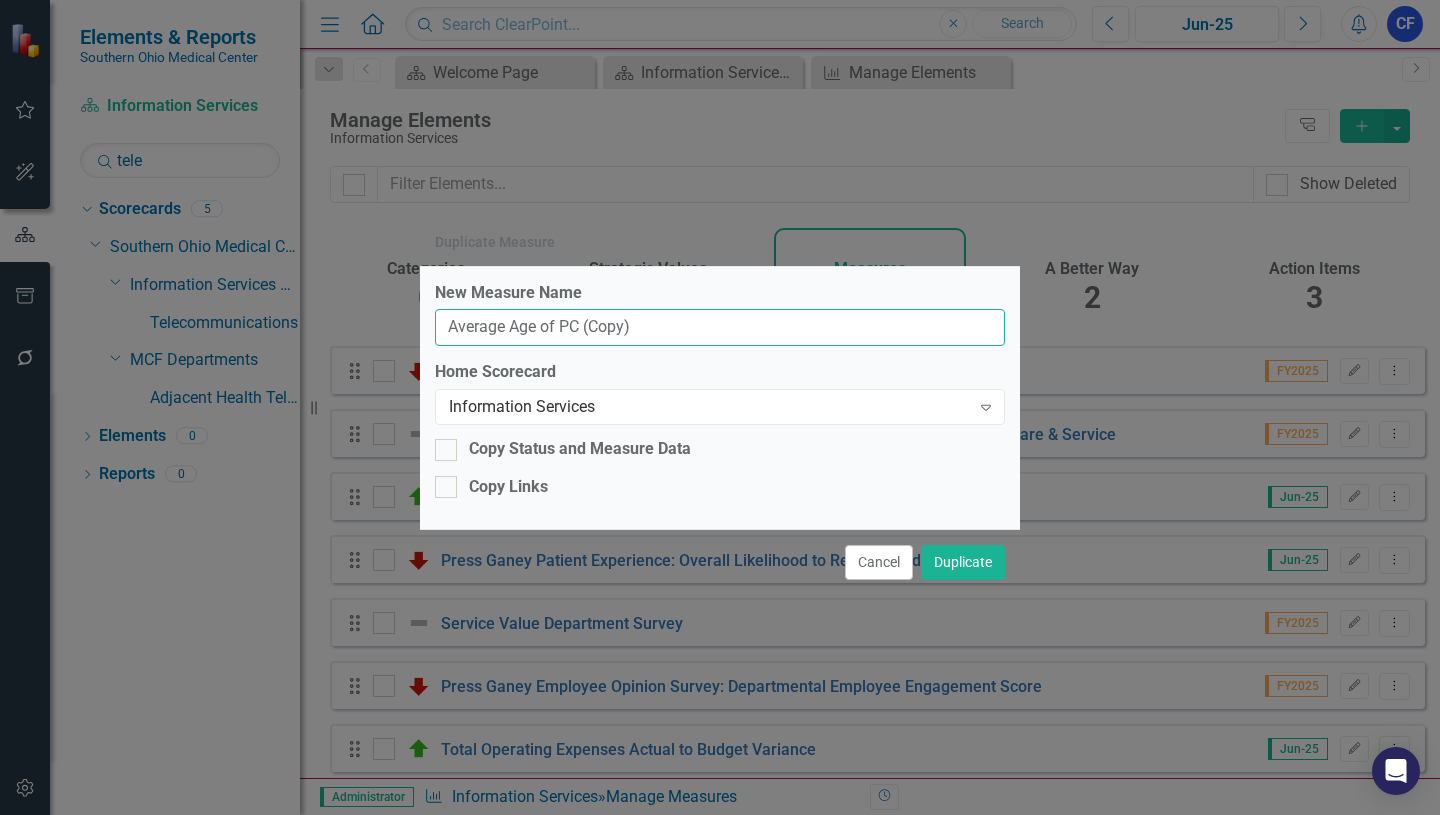 click on "Average Age of PC (Copy)" at bounding box center (720, 327) 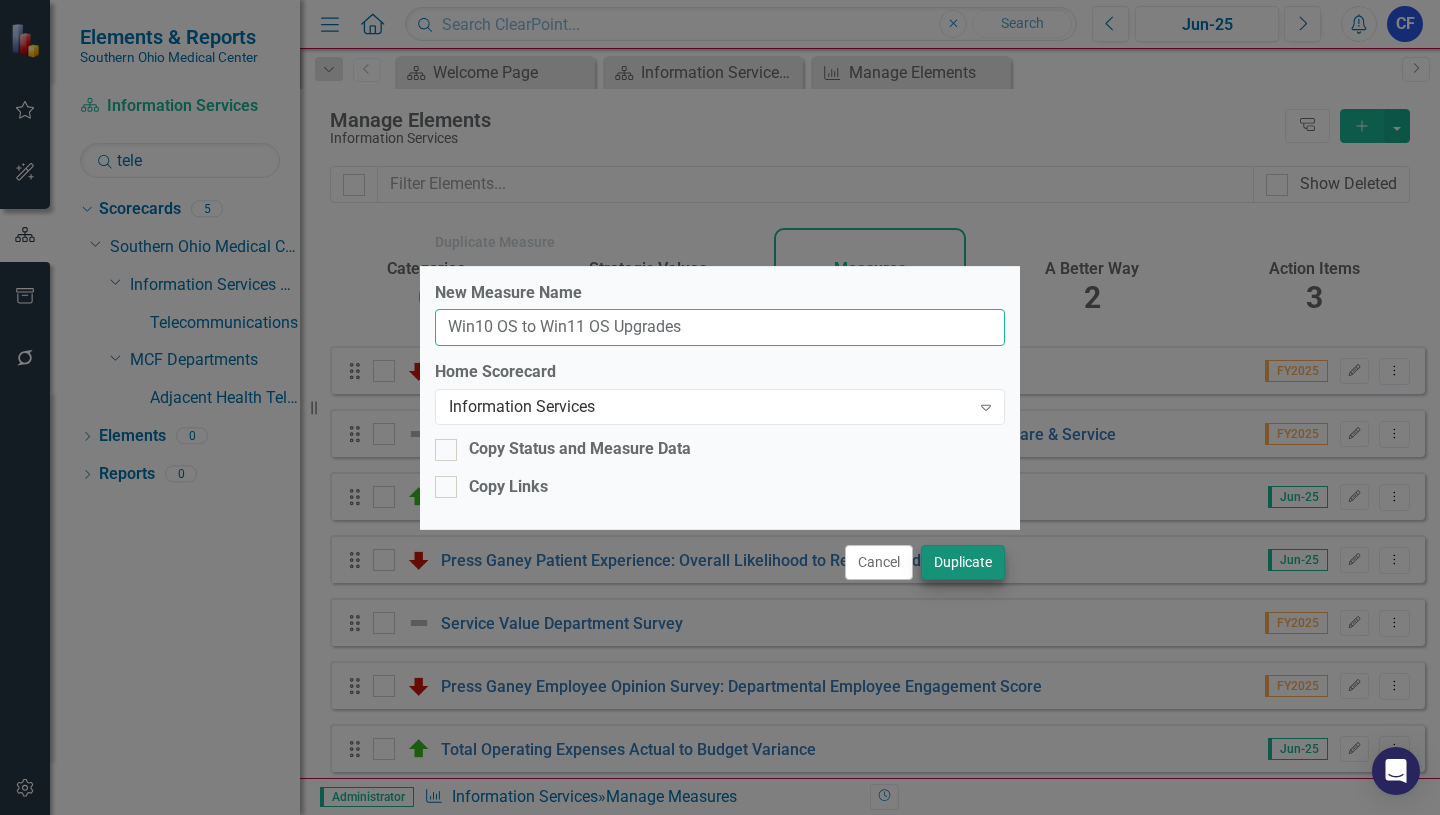 type on "Win10 OS to Win11 OS Upgrades" 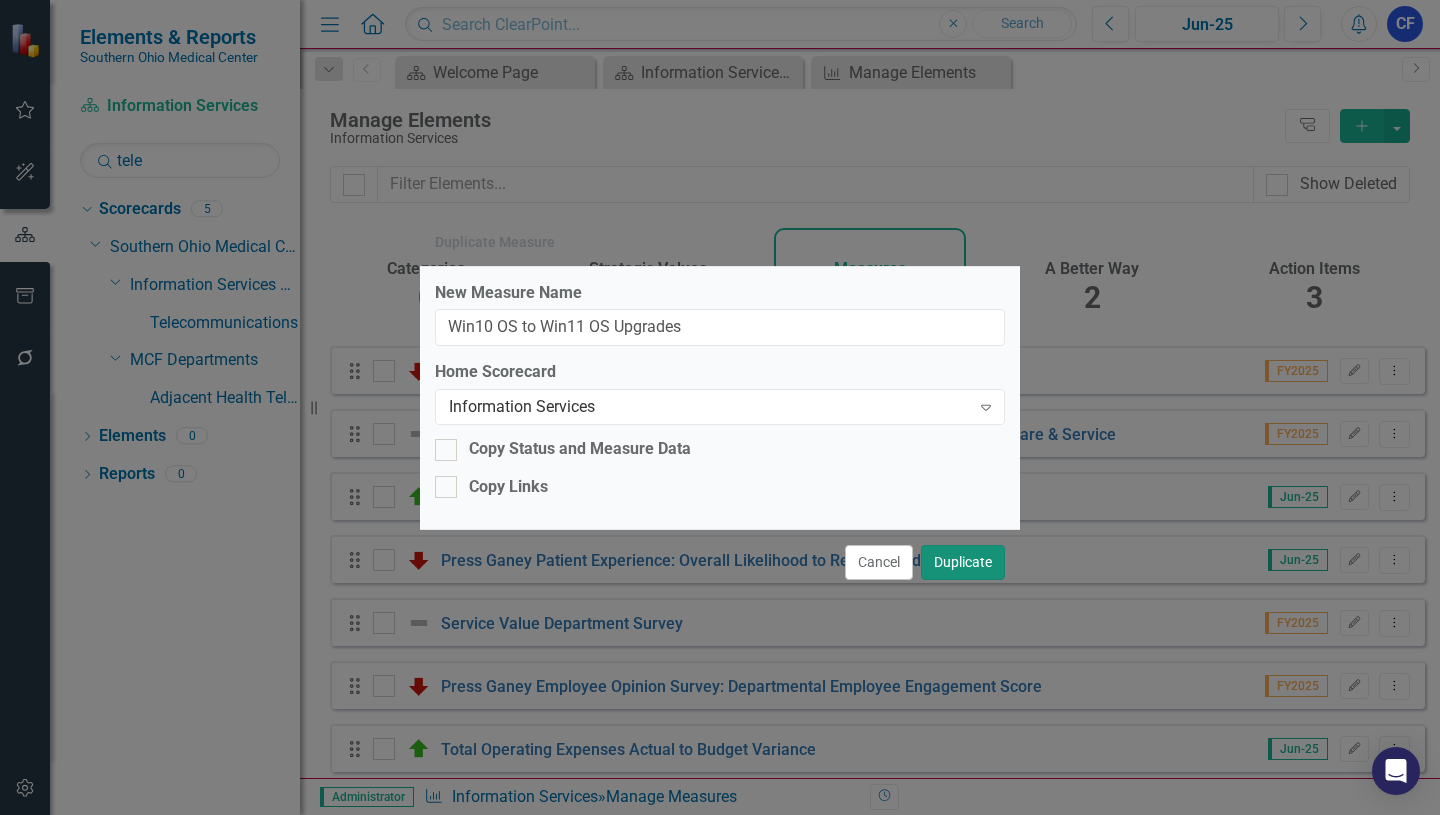 click on "Duplicate" at bounding box center (963, 562) 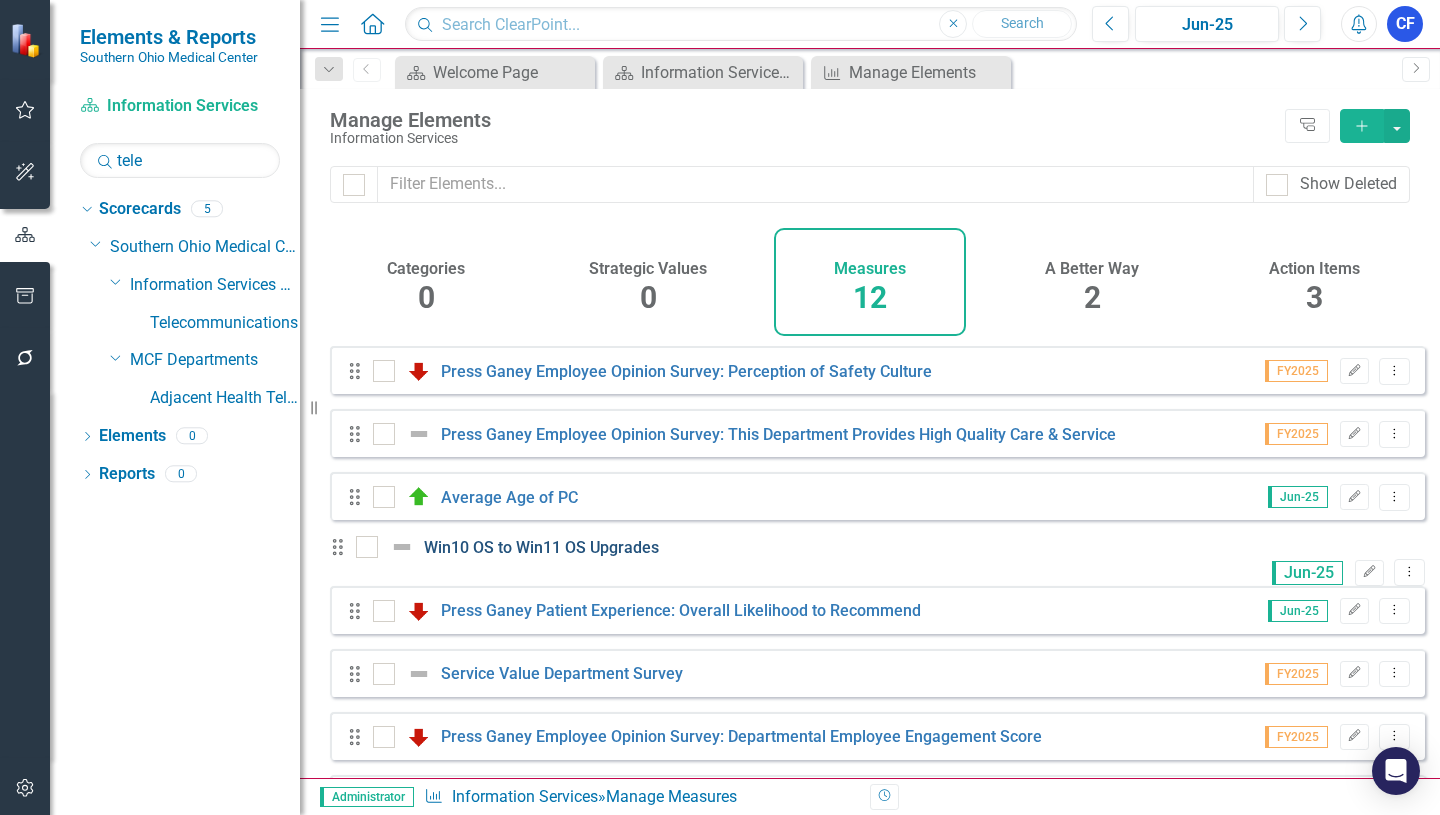 click on "Win10 OS to Win11 OS Upgrades" at bounding box center (541, 547) 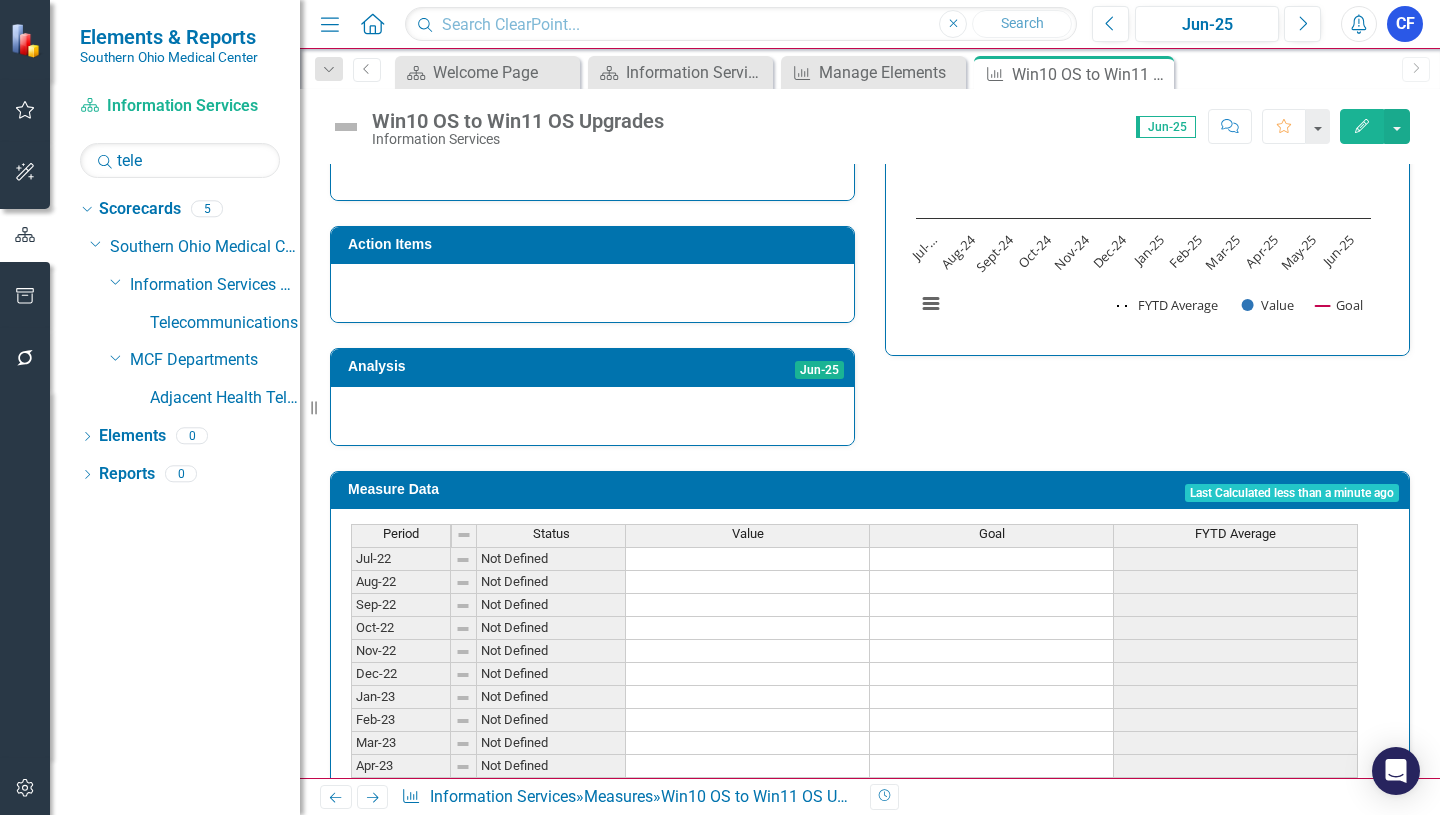 scroll, scrollTop: 649, scrollLeft: 0, axis: vertical 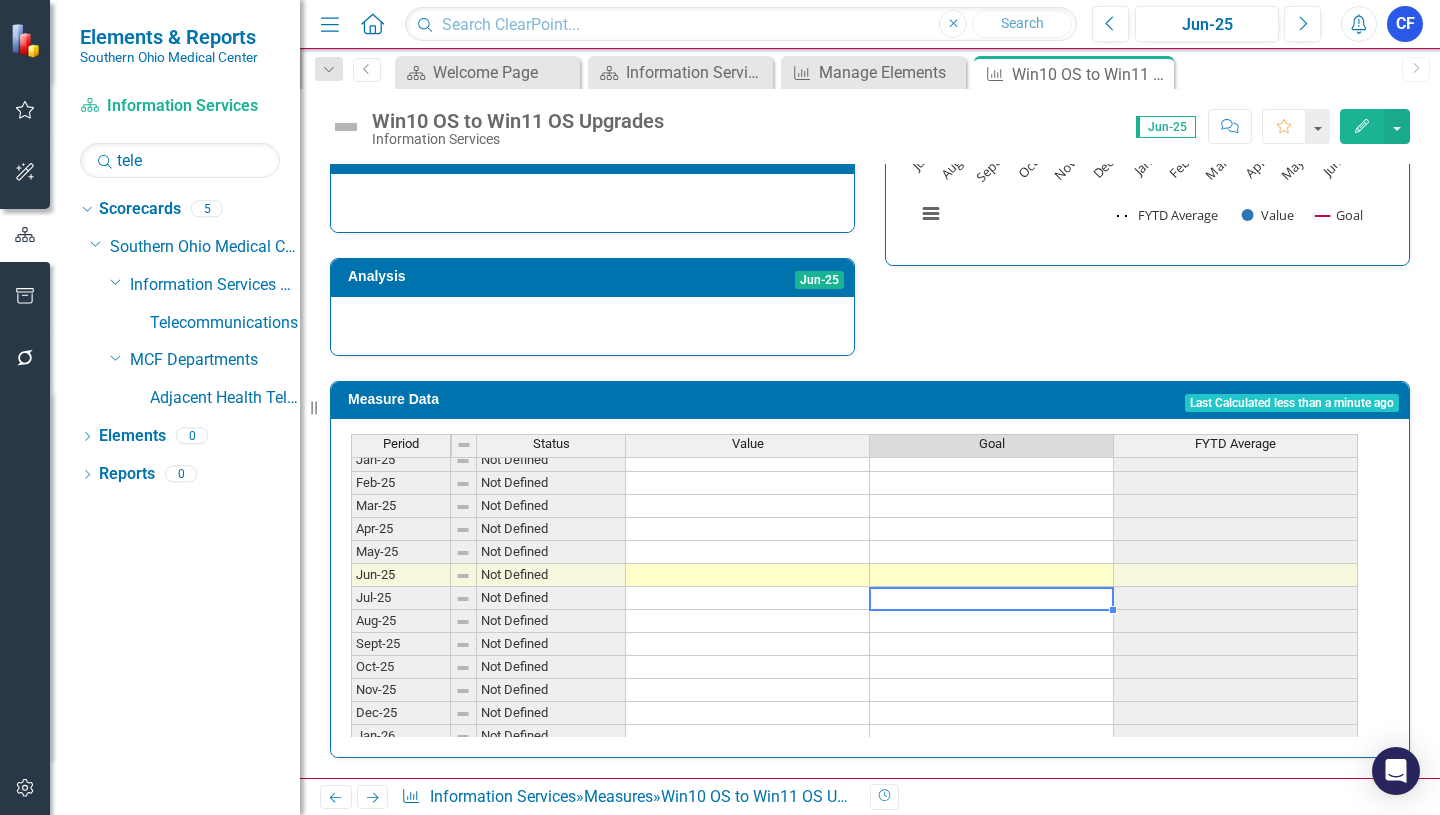 click on "Feb-24 Not Defined Mar-24 Not Defined Apr-24 Not Defined May-24 Not Defined Jun-24 Not Defined Jul-24 Not Defined Aug-24 Not Defined Sept-24 Not Defined Oct-24 Not Defined Nov-24 Not Defined Dec-24 Not Defined Jan-25 Not Defined Feb-25 Not Defined Mar-25 Not Defined Apr-25 Not Defined May-25 Not Defined Jun-25 Not Defined Jul-25 Not Defined Aug-25 Not Defined Sept-25 Not Defined Oct-25 Not Defined Nov-25 Not Defined Dec-25 Not Defined Jan-26 Not Defined Feb-26 Not Defined Mar-26 Not Defined Apr-26 Not Defined May-26 Not Defined Jun-26 Not Defined" at bounding box center [854, 529] 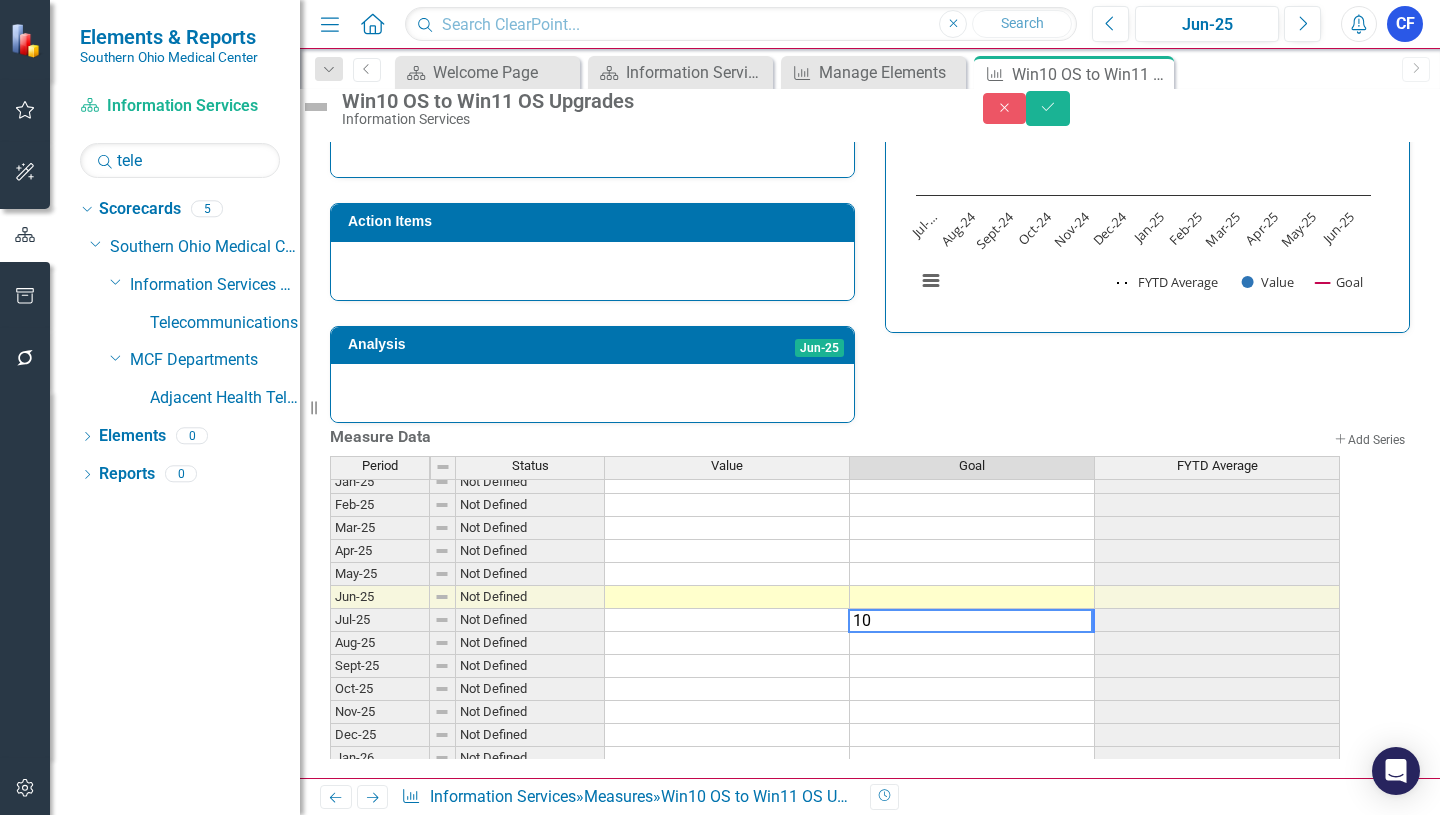 type on "100" 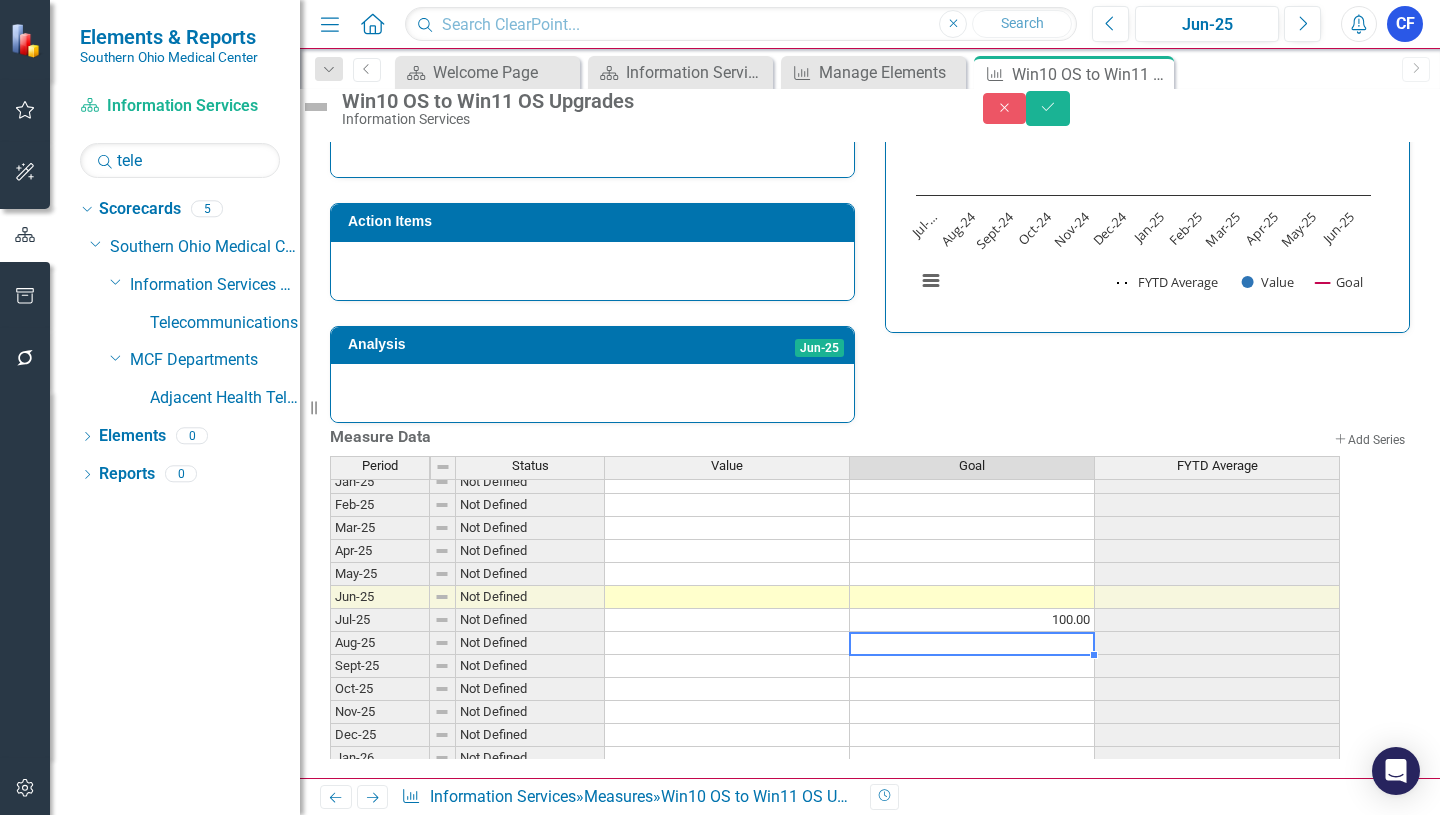 type 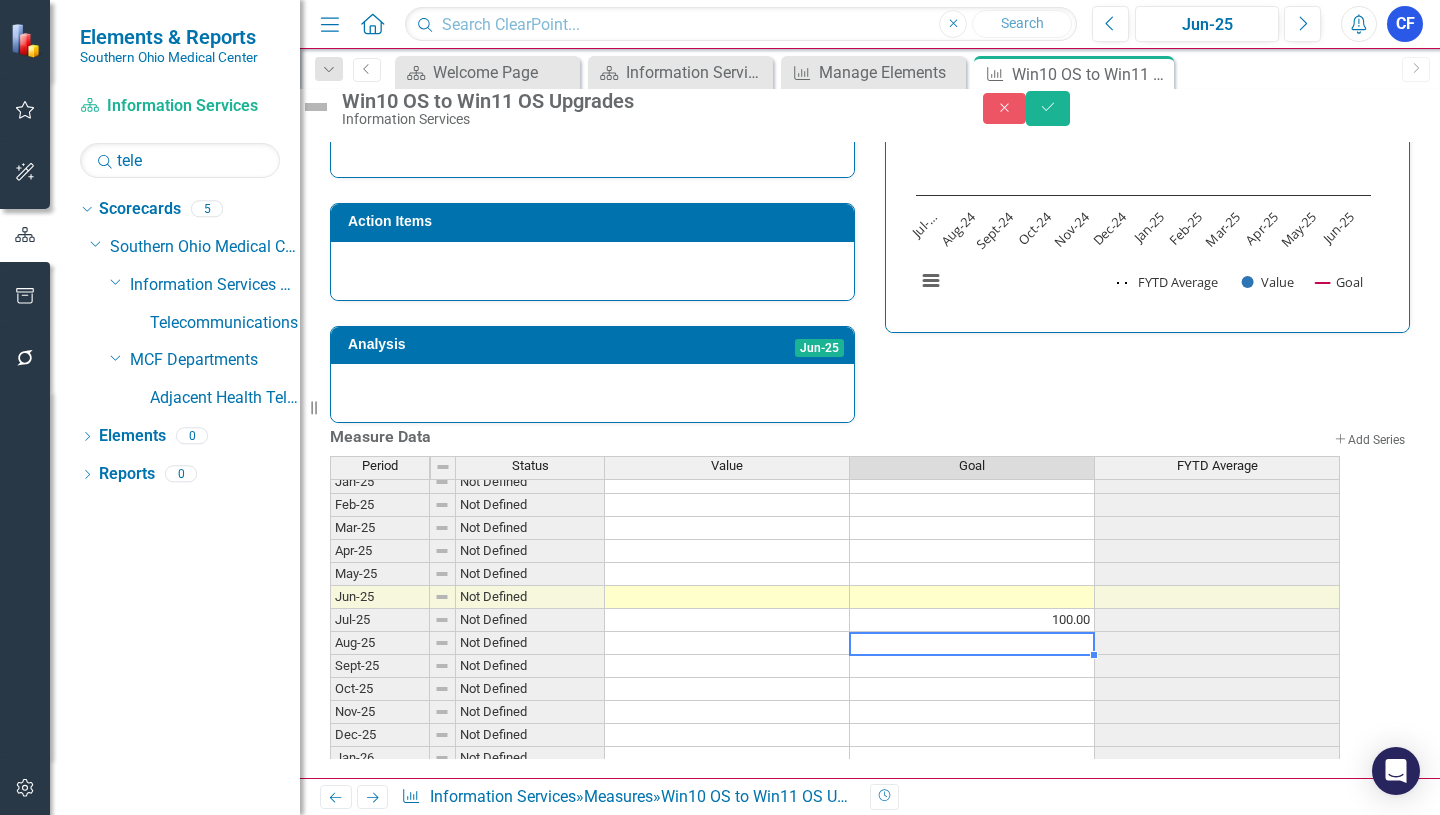 click on "100.00" at bounding box center (972, 620) 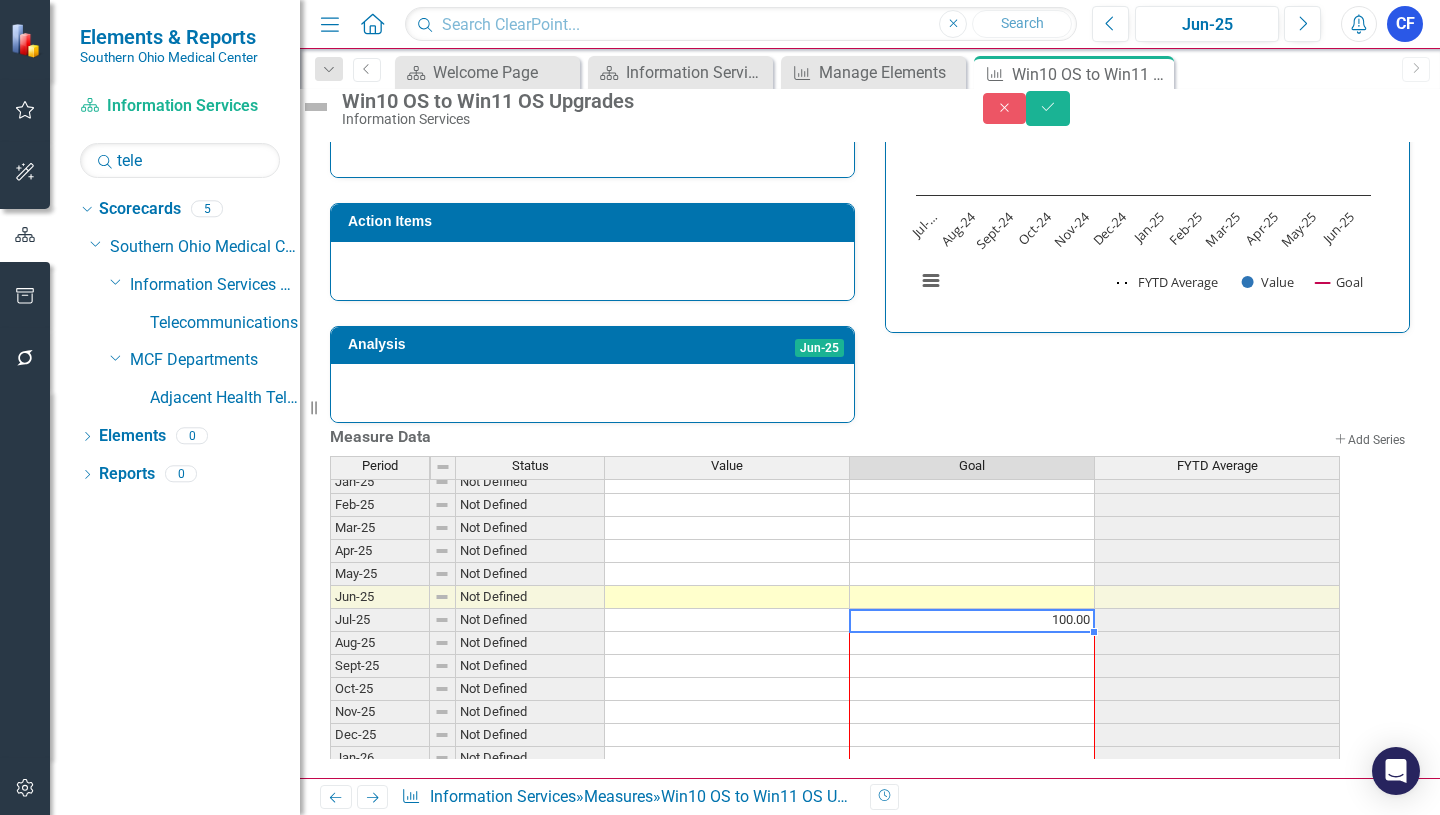 scroll, scrollTop: 820, scrollLeft: 0, axis: vertical 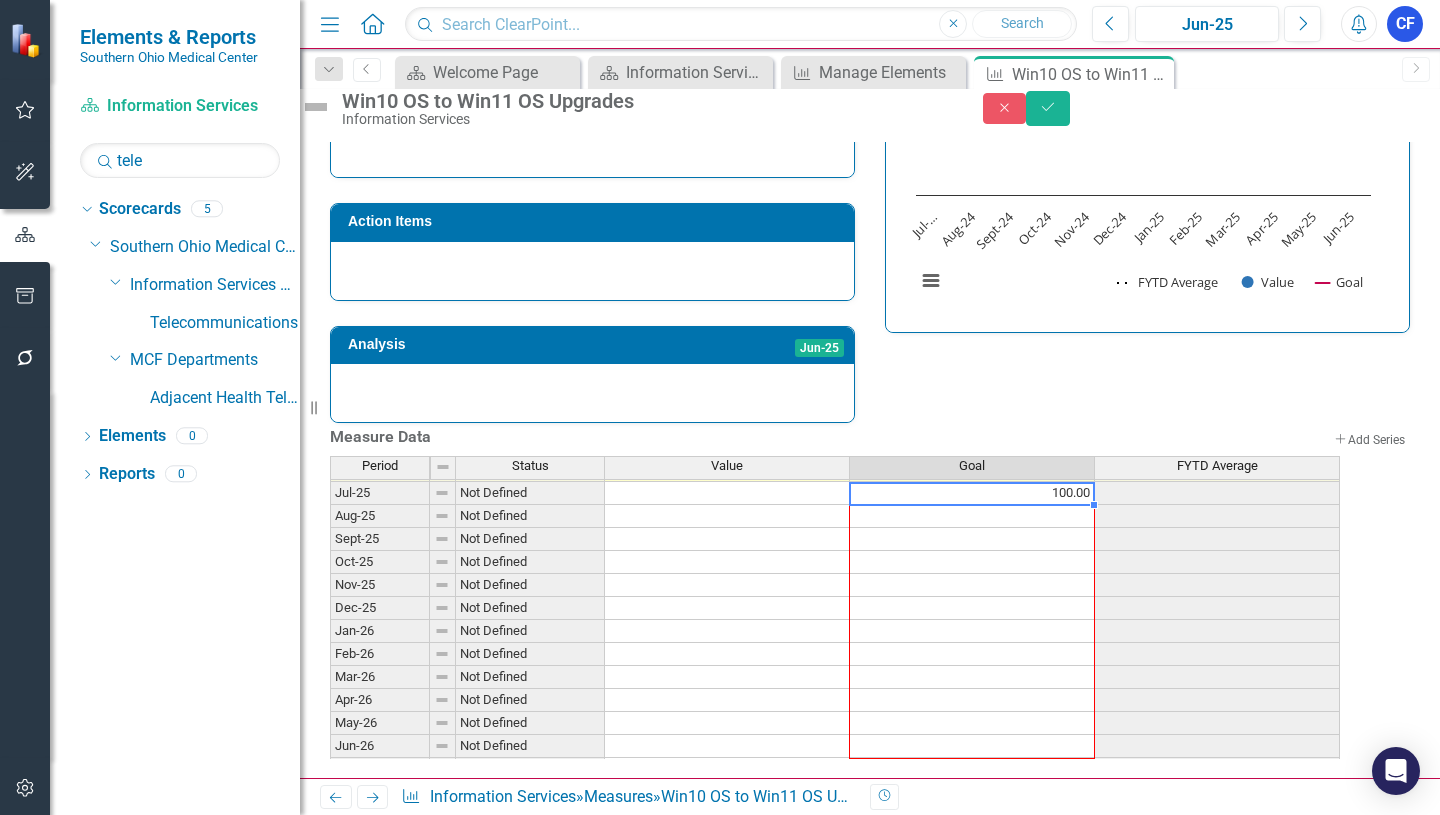 drag, startPoint x: 1114, startPoint y: 615, endPoint x: 1103, endPoint y: 739, distance: 124.486946 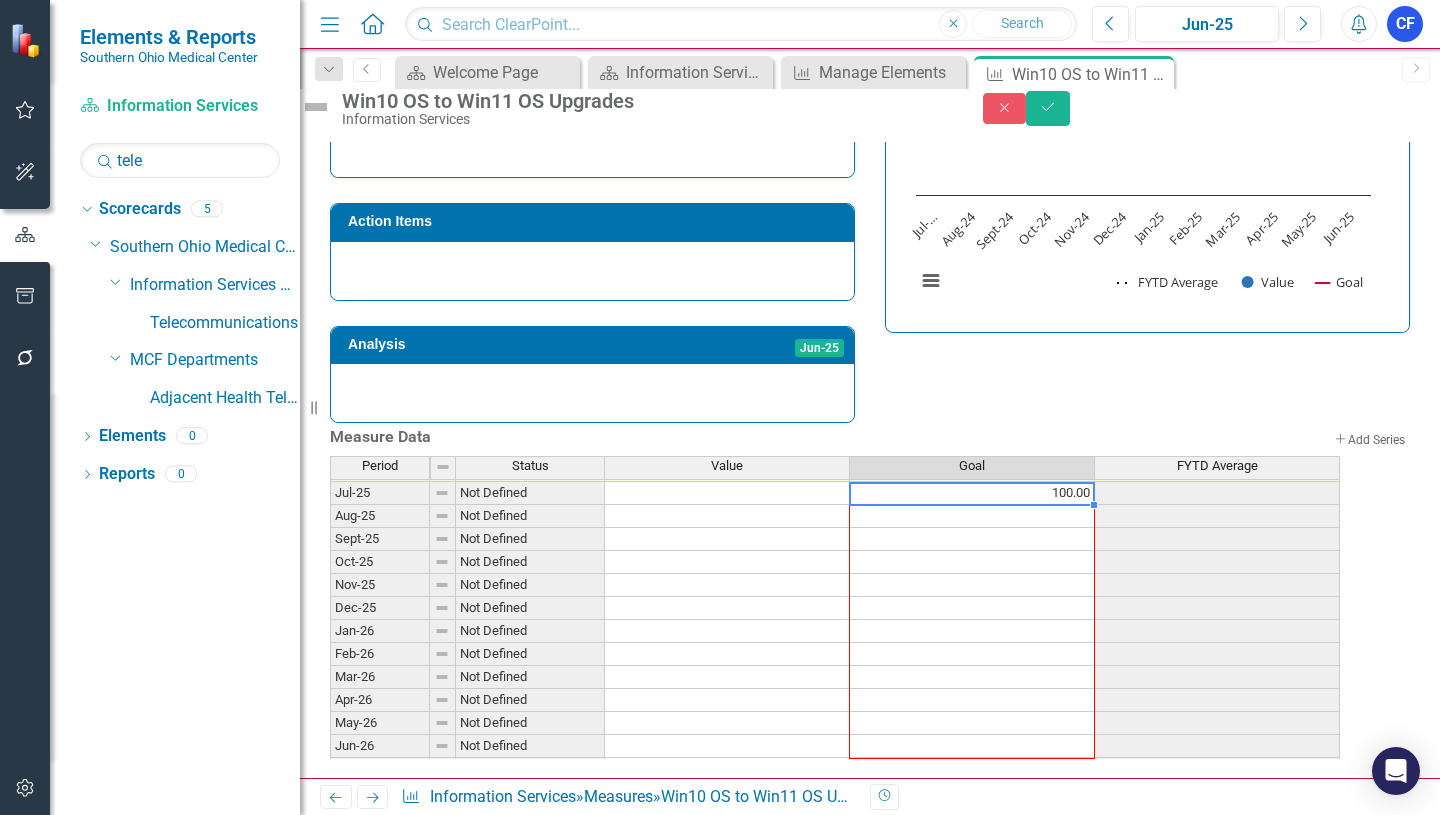 click at bounding box center (330, 781) 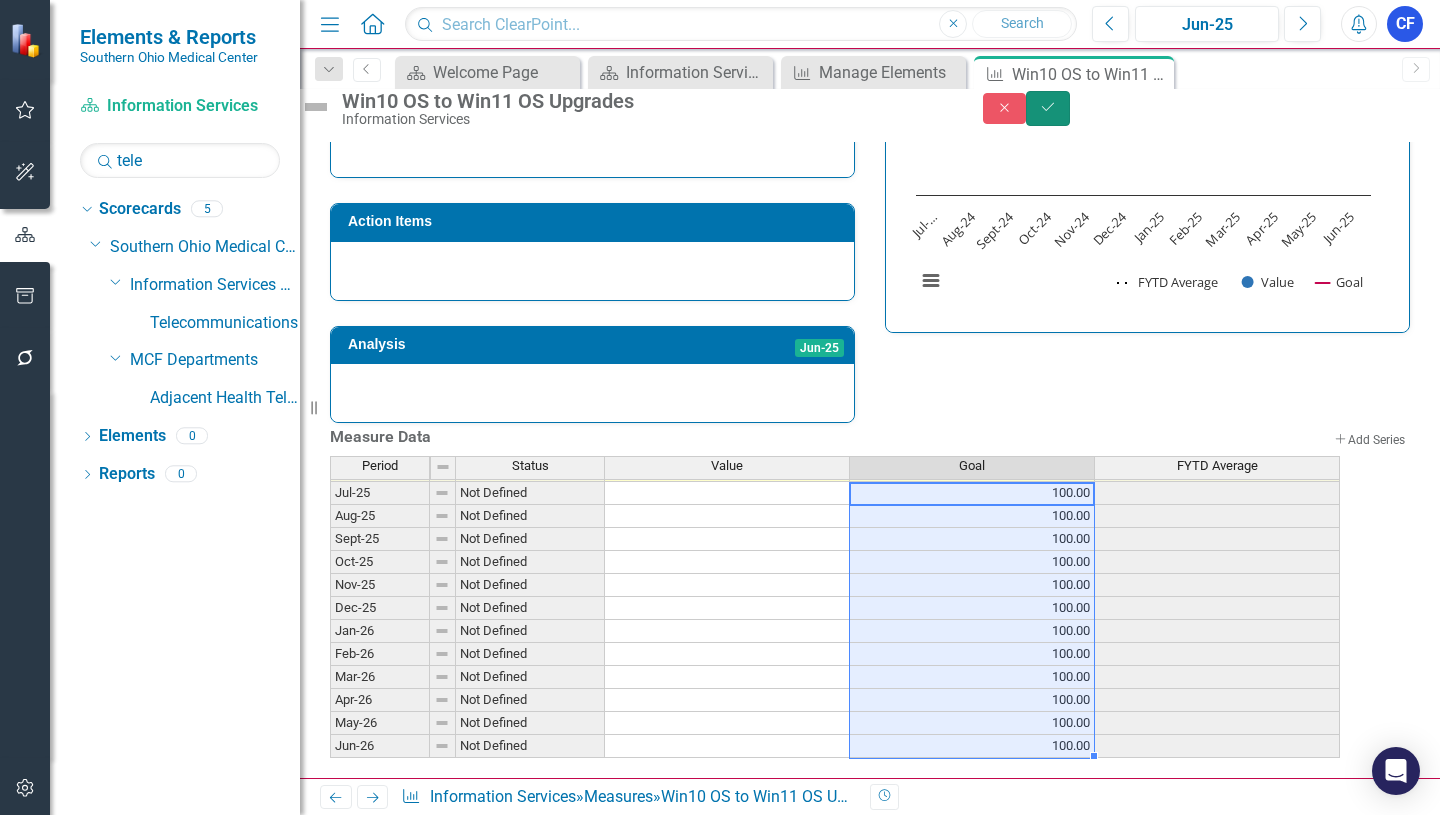 click on "Save" 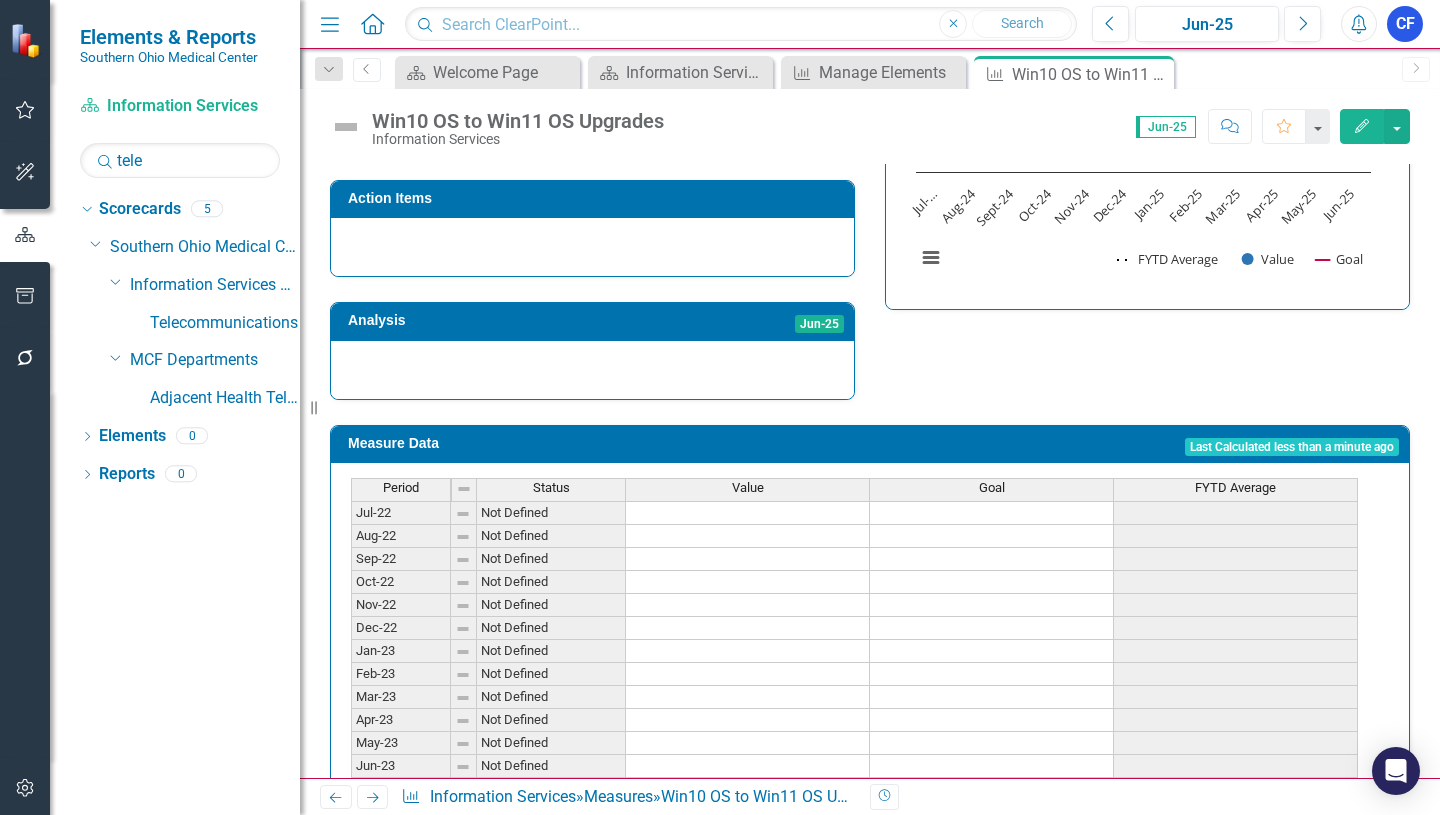 scroll, scrollTop: 649, scrollLeft: 0, axis: vertical 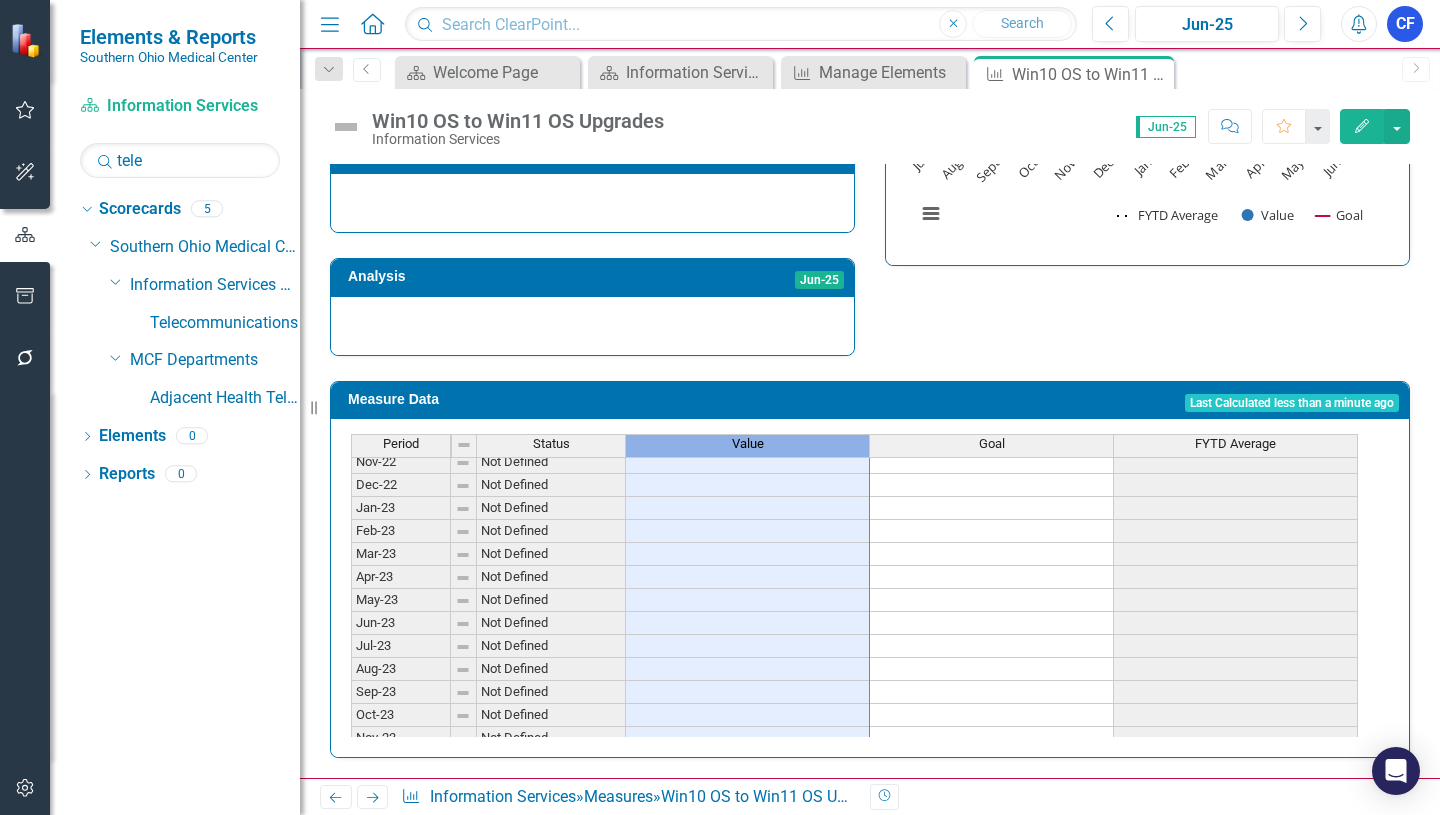 click on "Value" at bounding box center [748, 444] 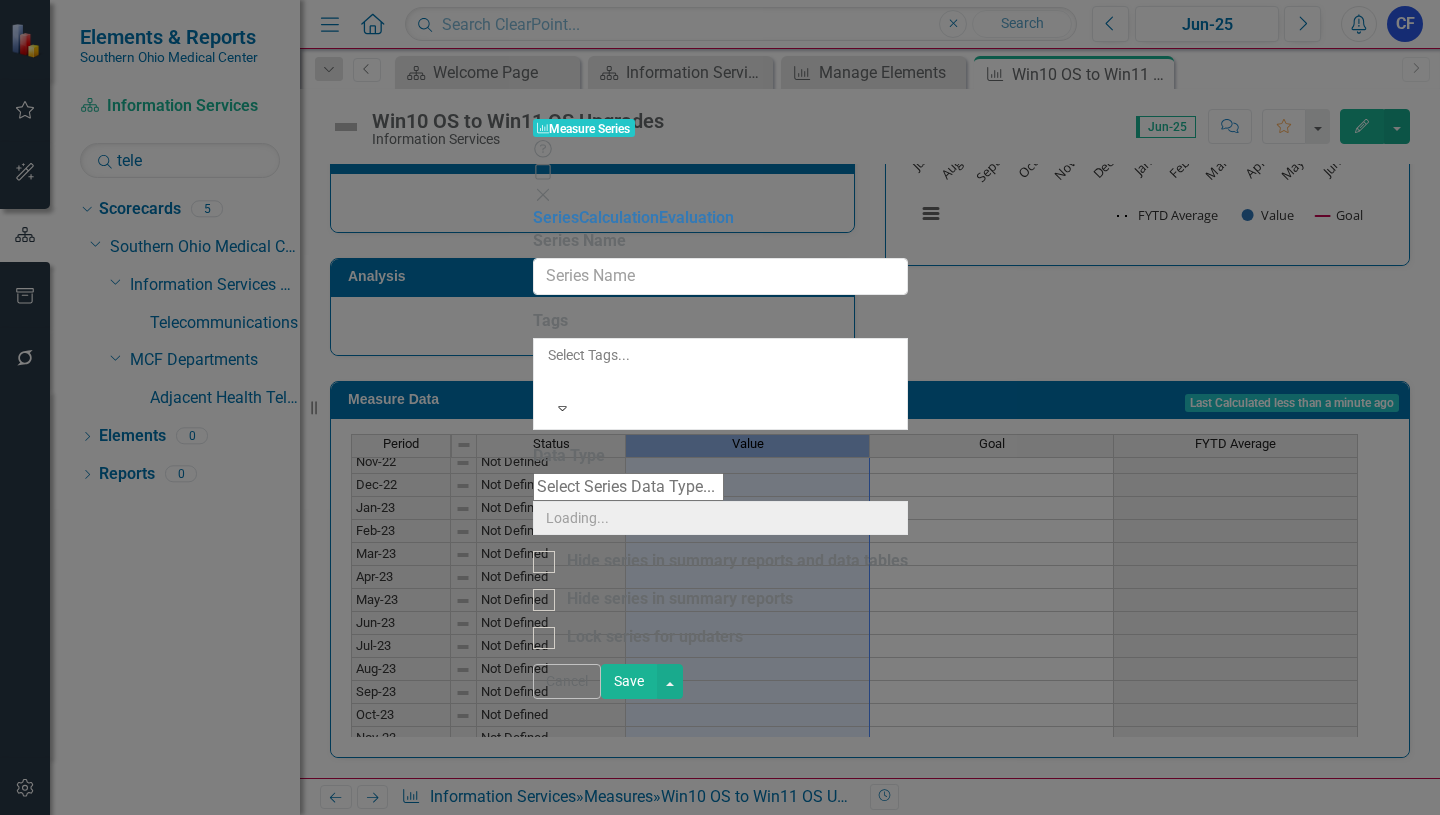 type on "Value" 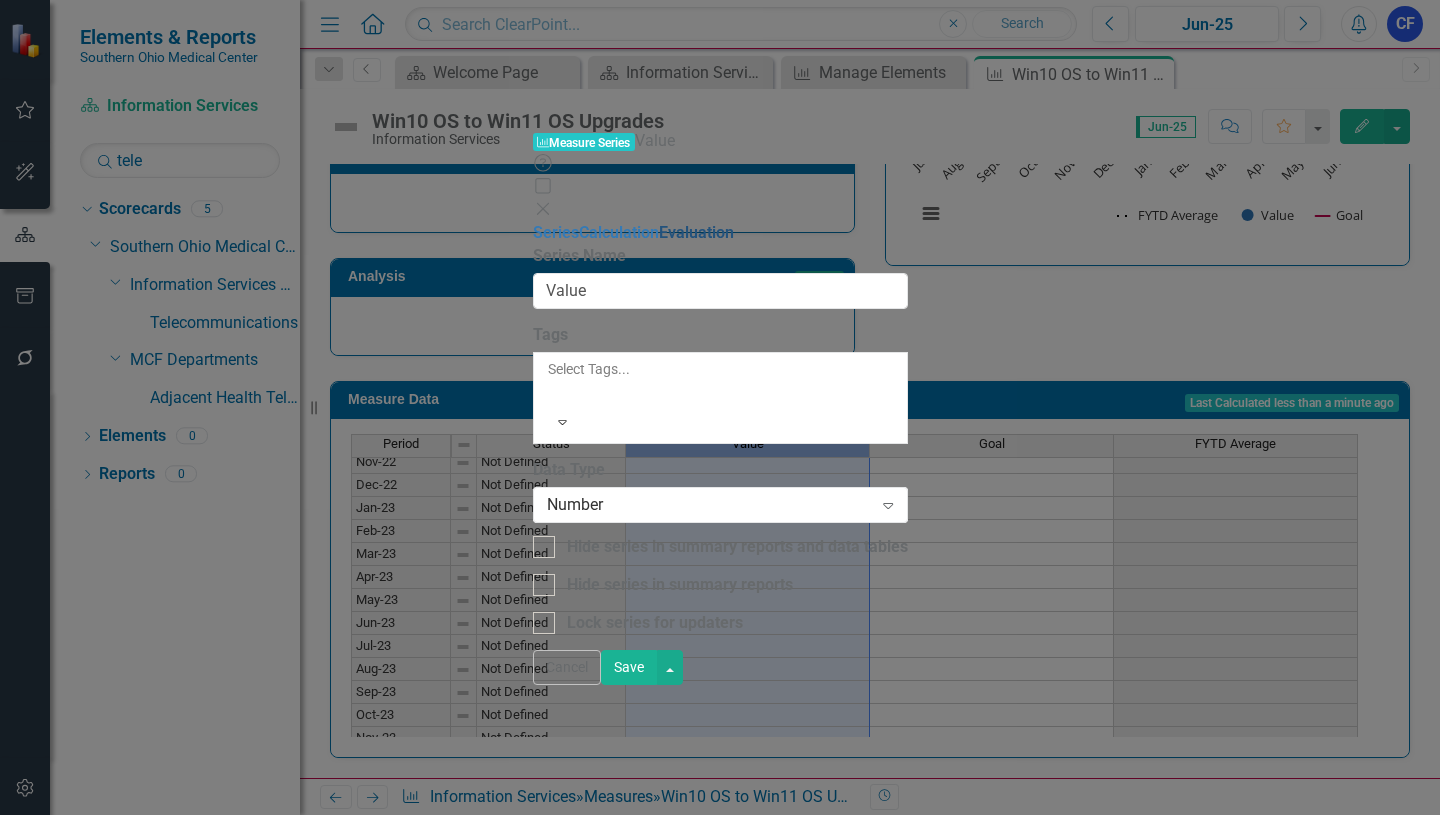 click on "Evaluation" at bounding box center [696, 232] 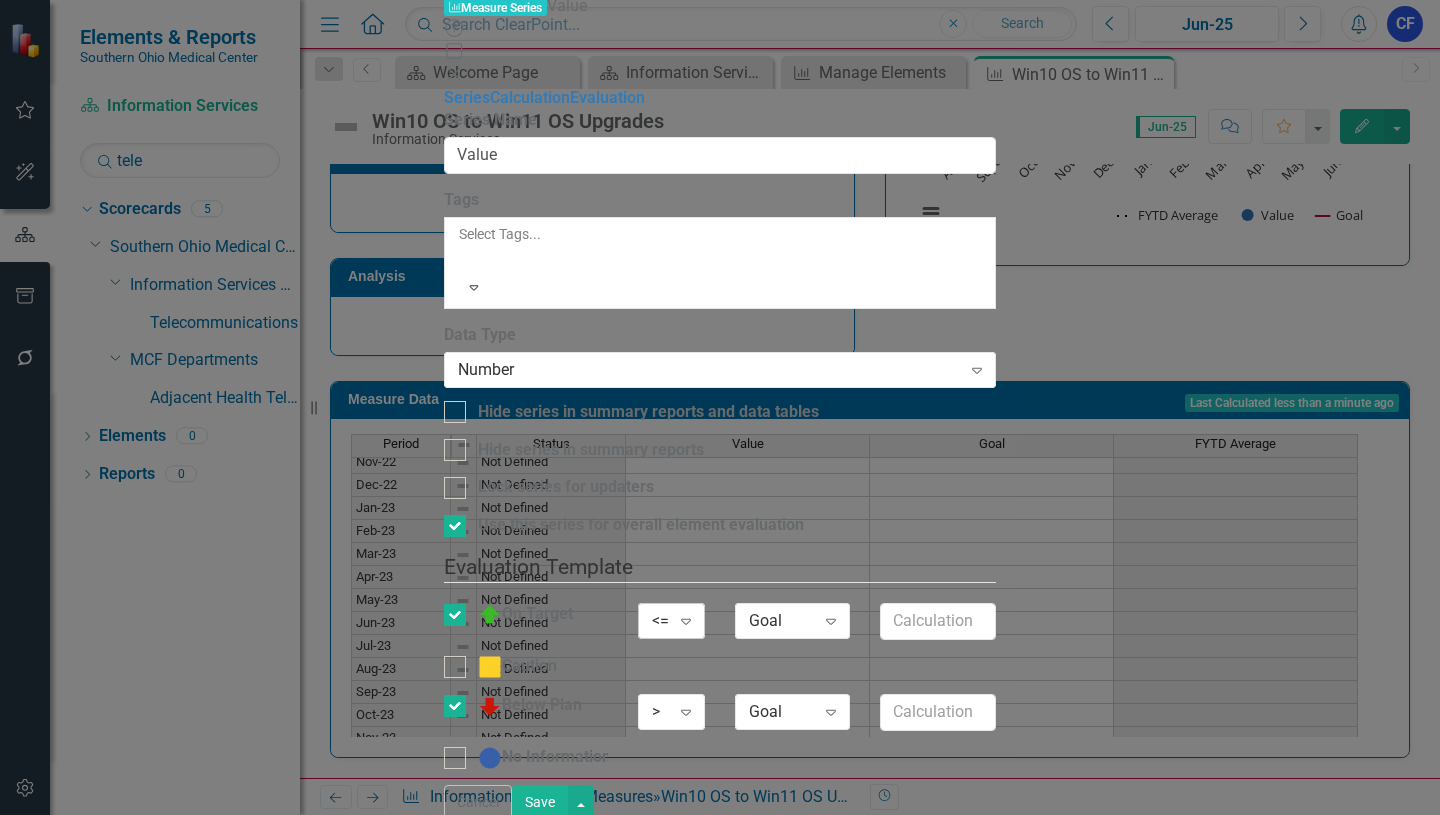 click on "Expand" 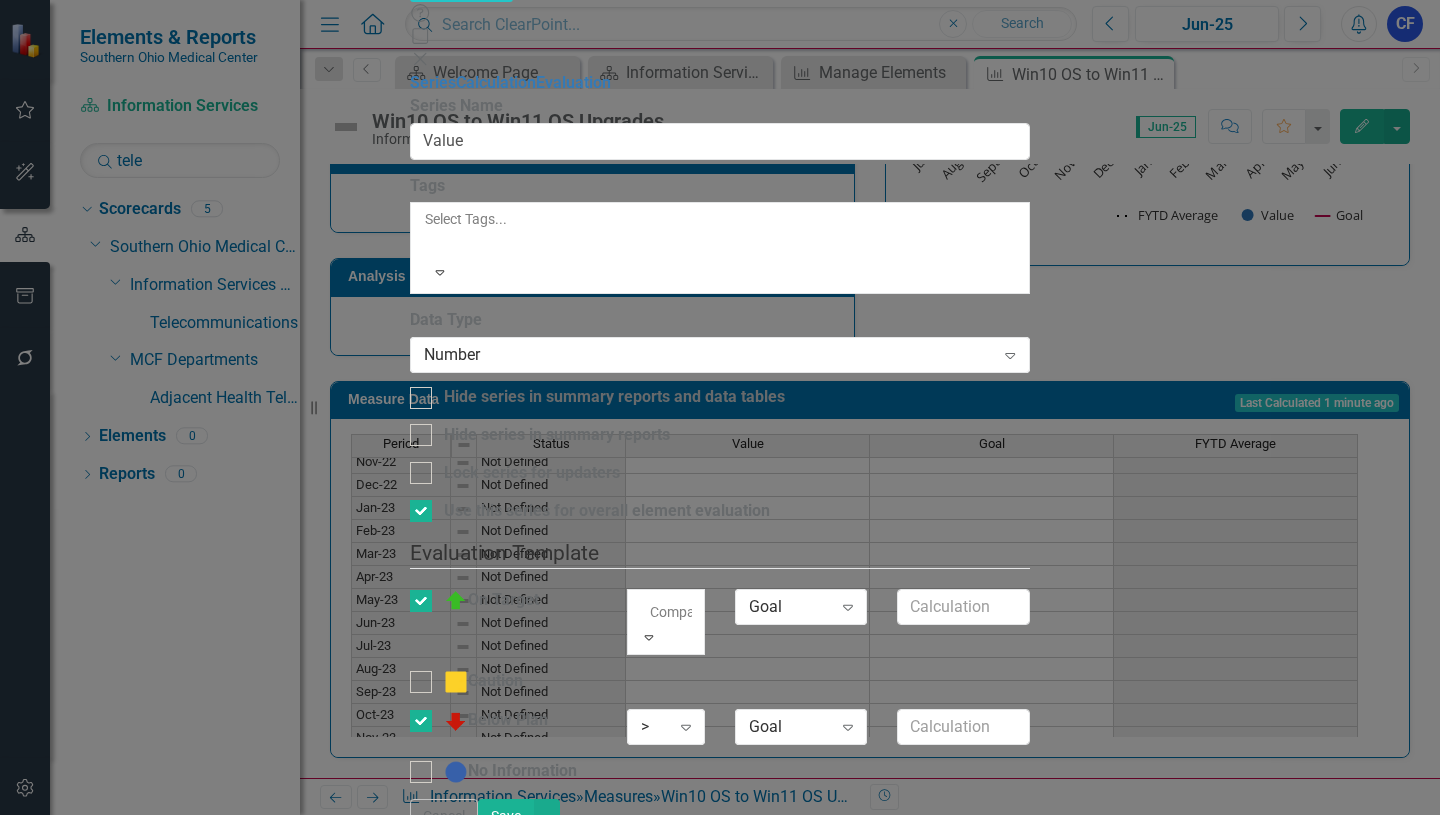 click on ">=" at bounding box center (720, 849) 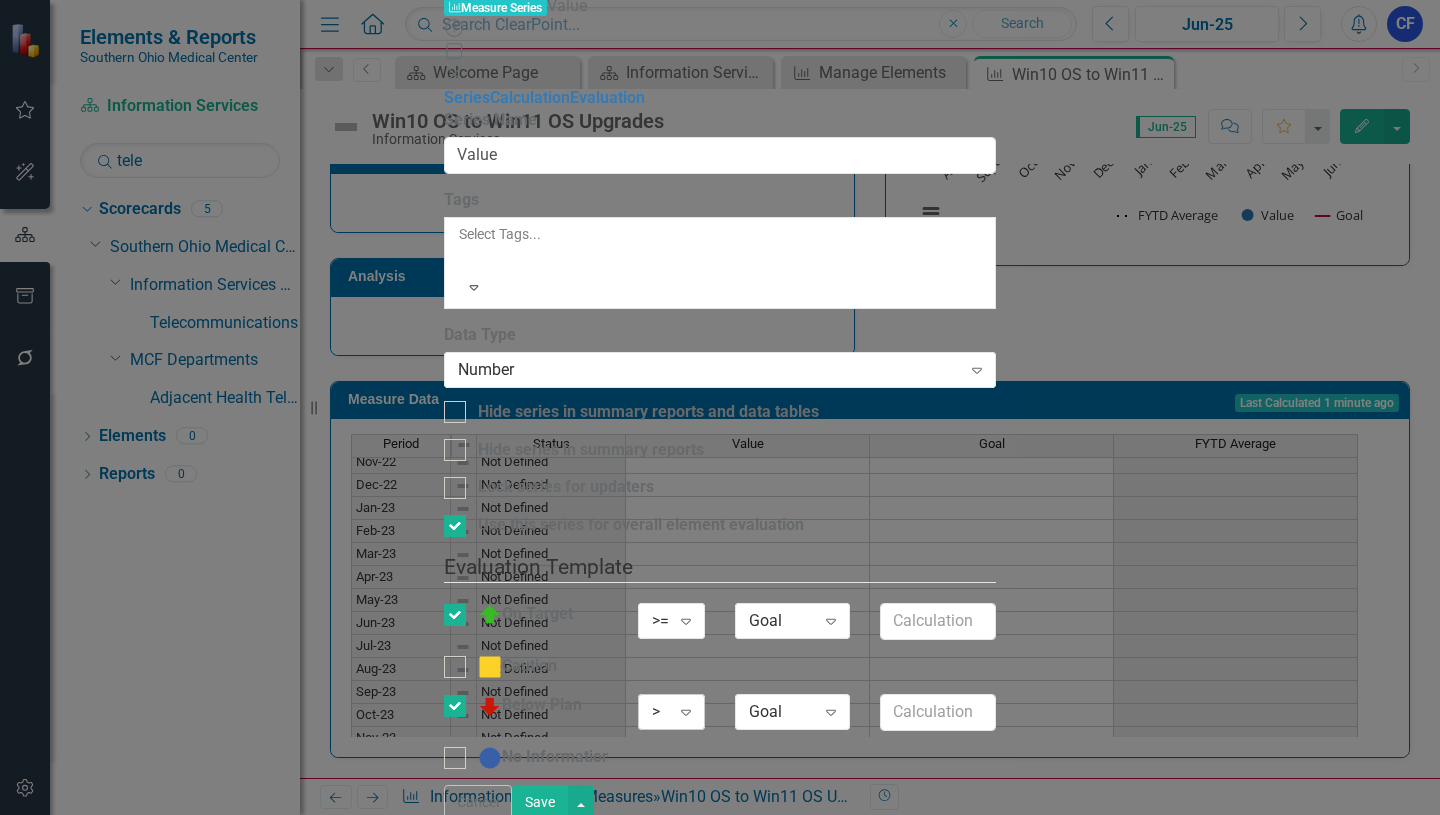 click 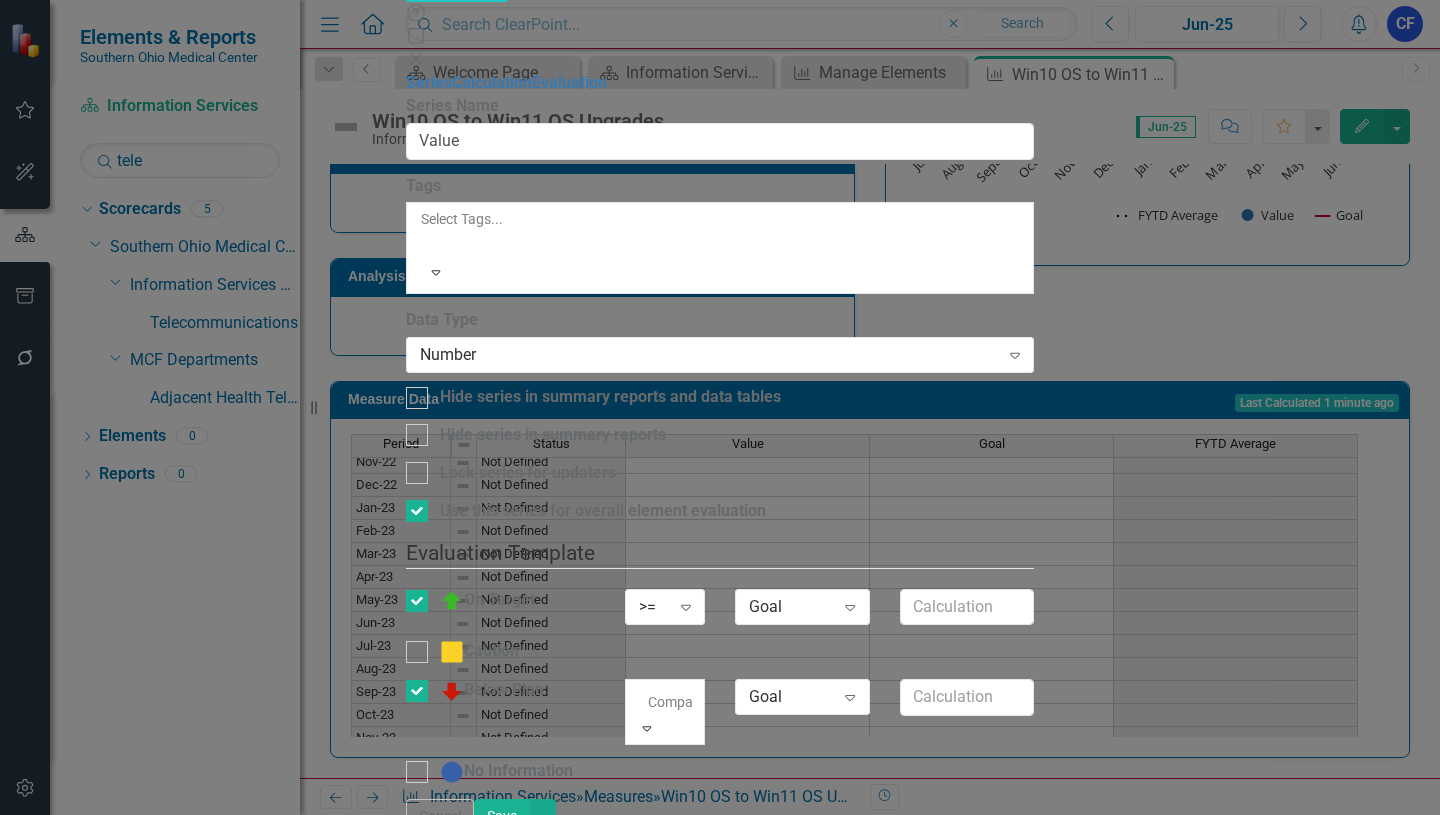 click on "<" at bounding box center (720, 872) 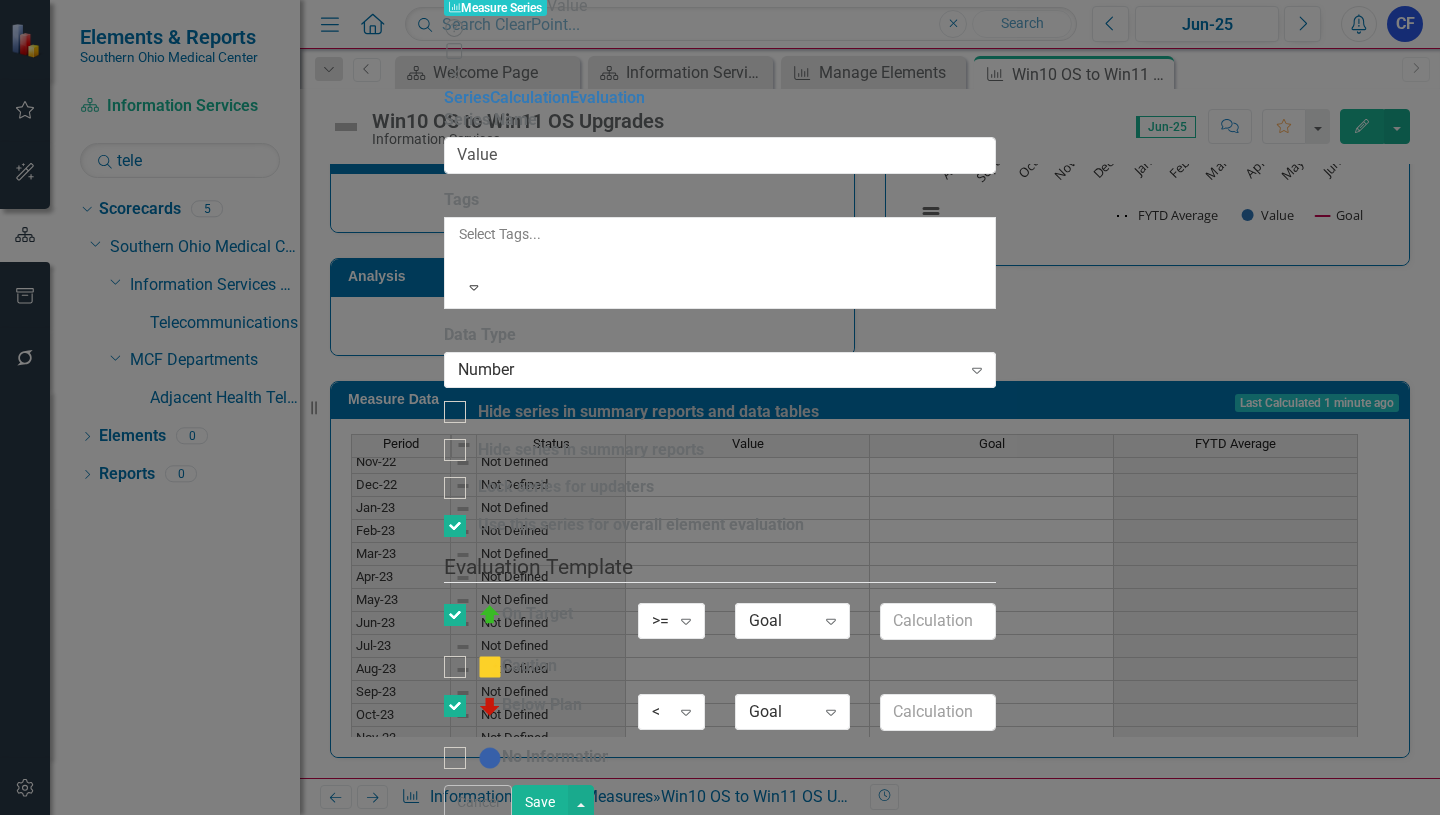 click on "Save" at bounding box center [540, 802] 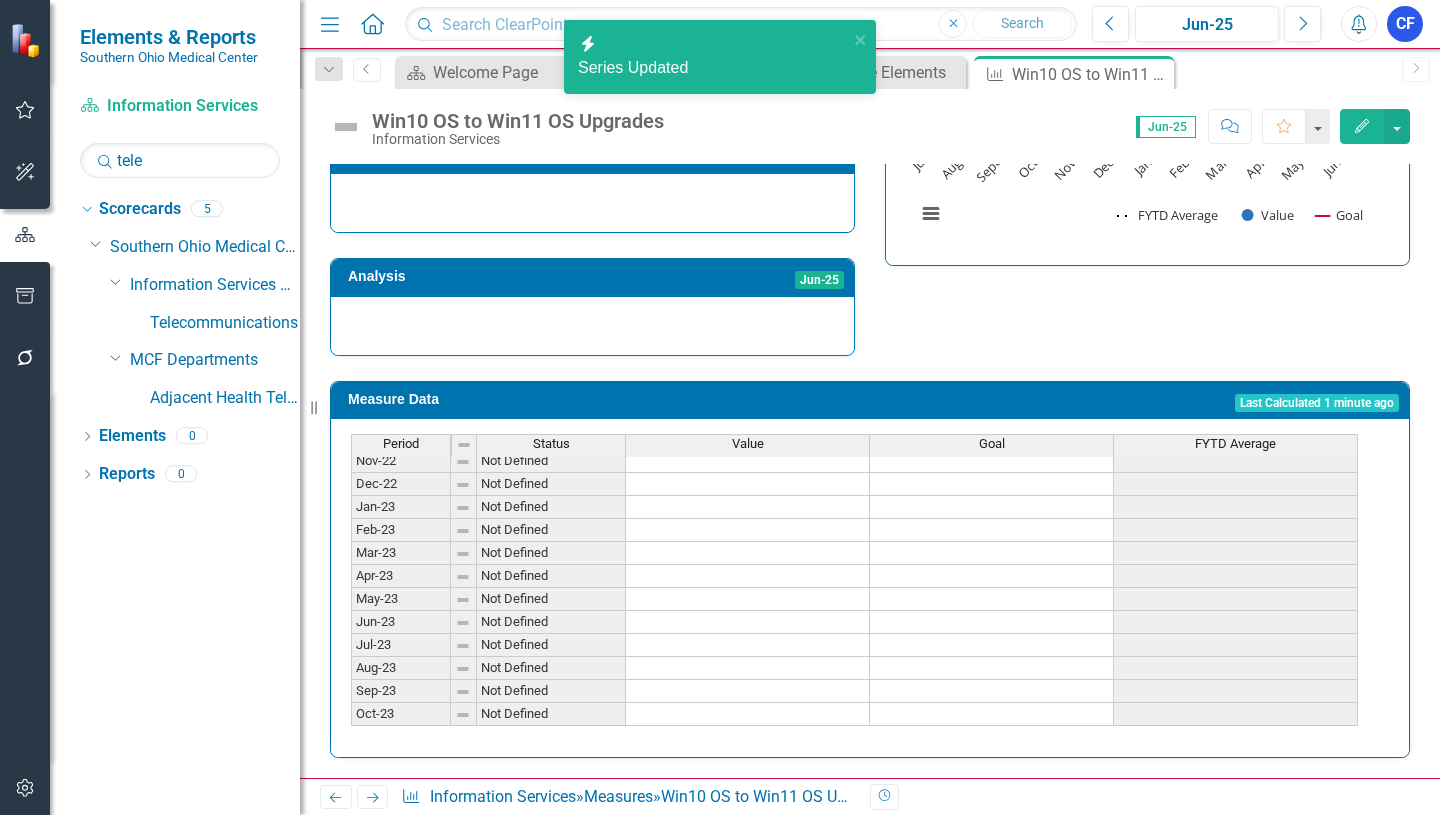 scroll, scrollTop: 0, scrollLeft: 0, axis: both 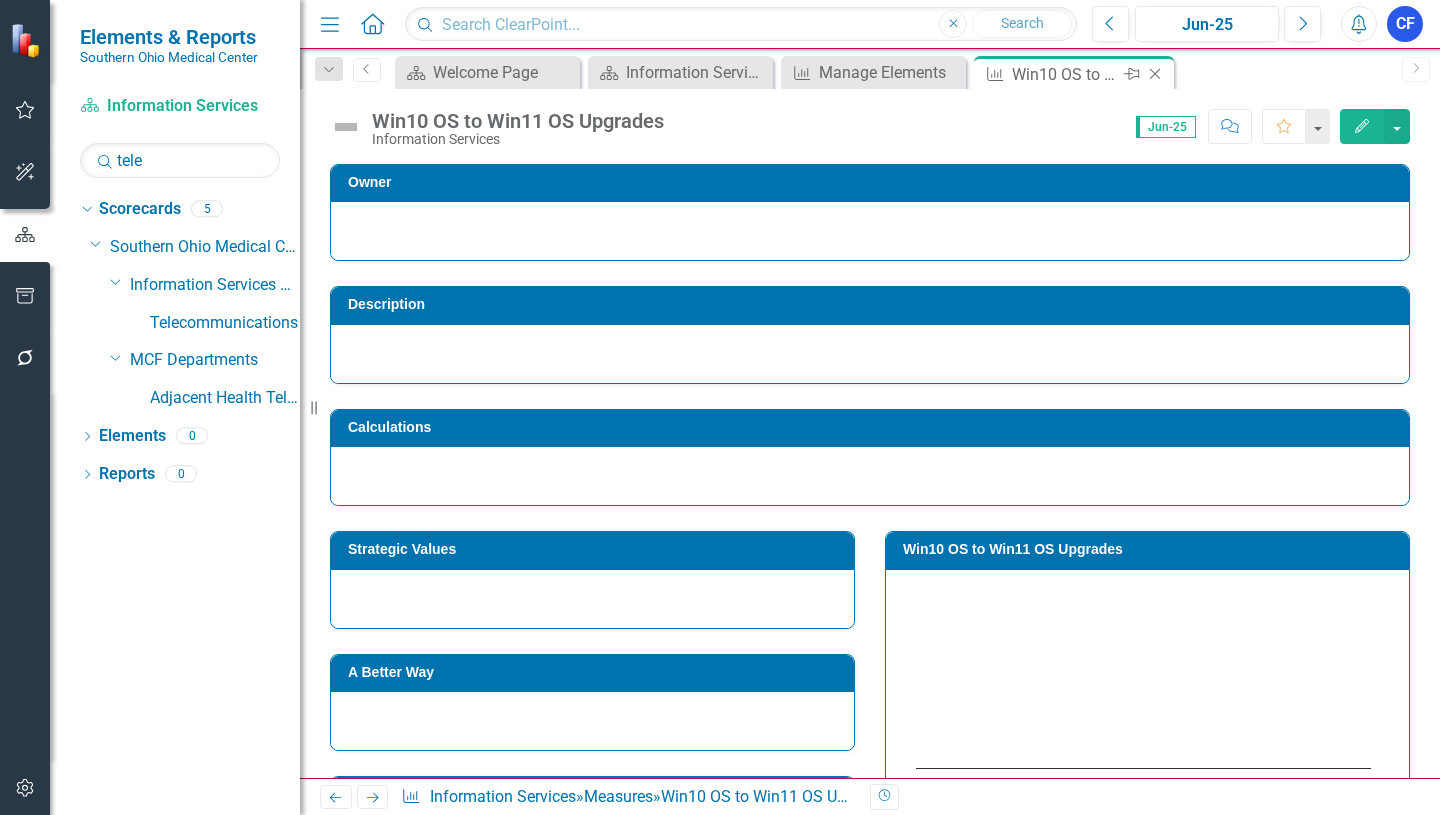 click on "Close" 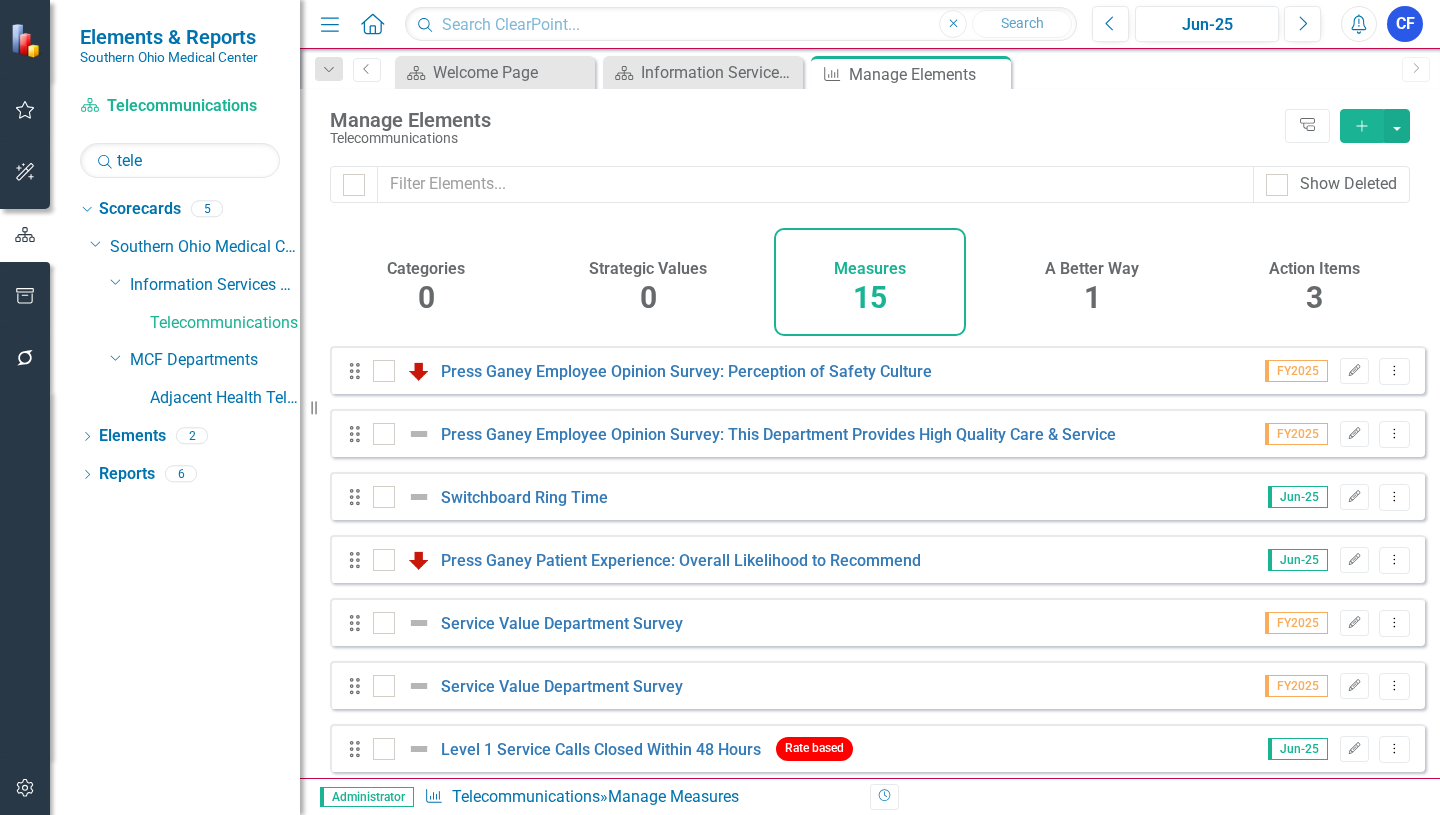 click on "Close" 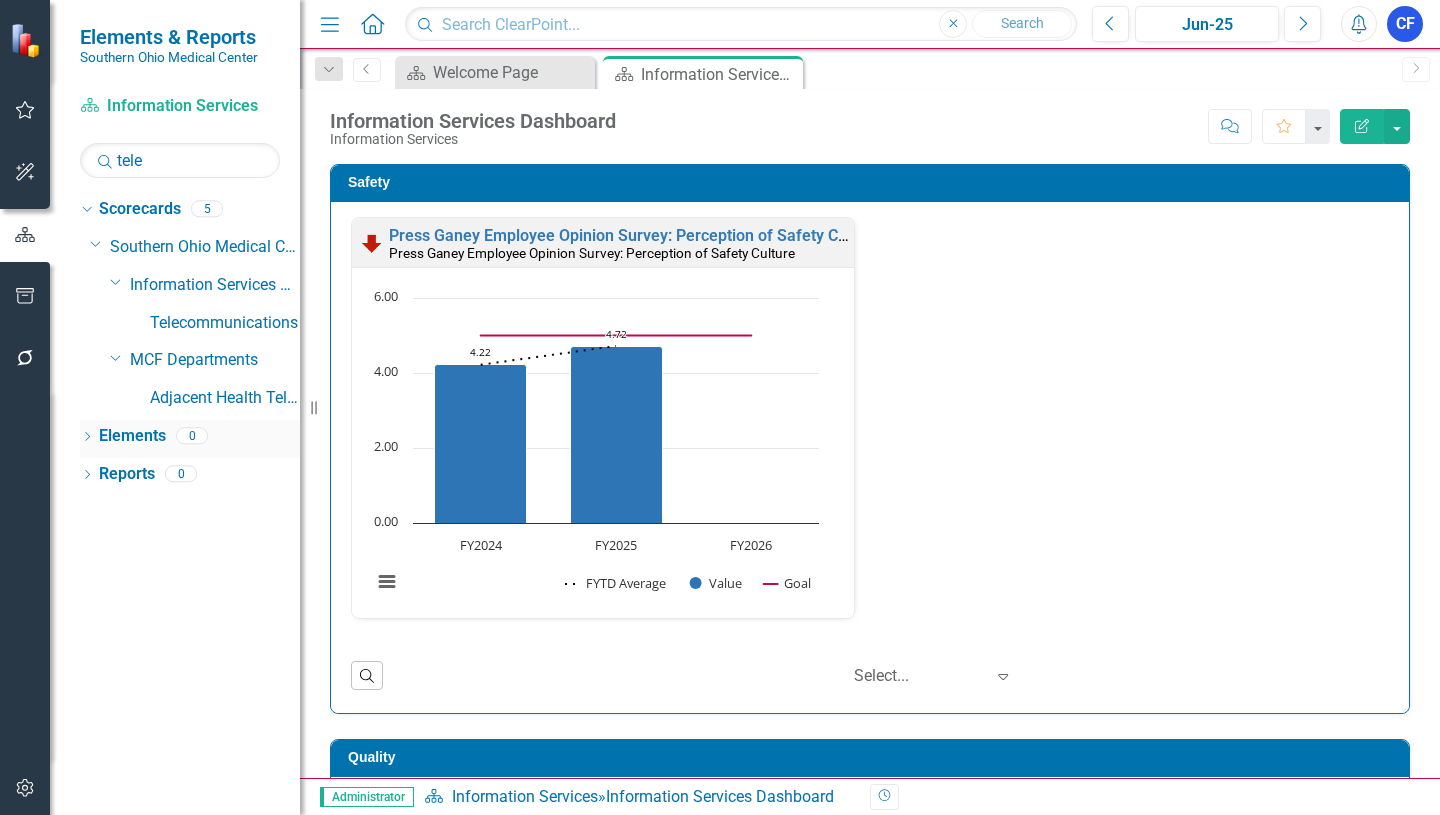 click on "Elements" at bounding box center (132, 436) 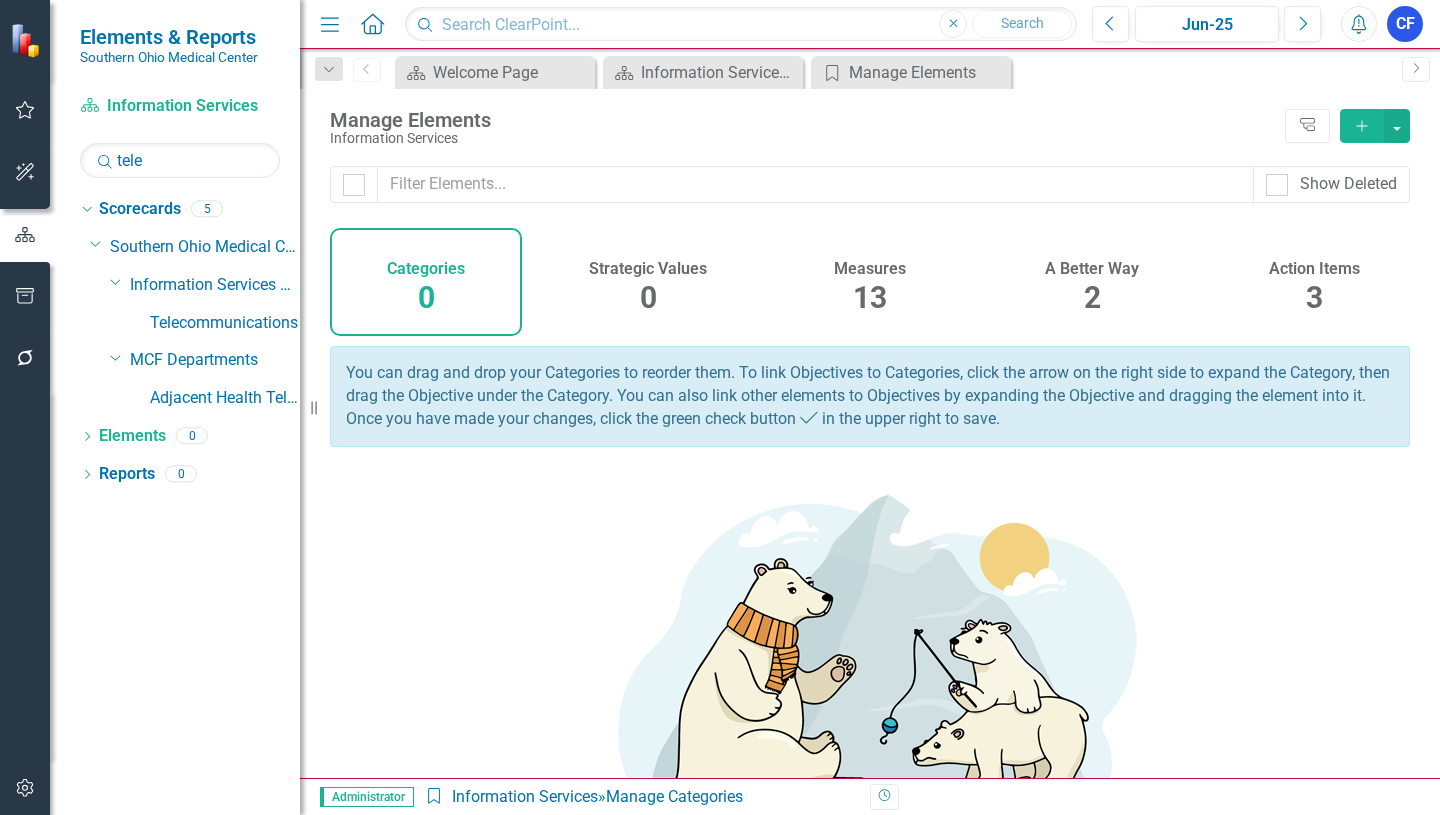 click on "Measures" at bounding box center (870, 269) 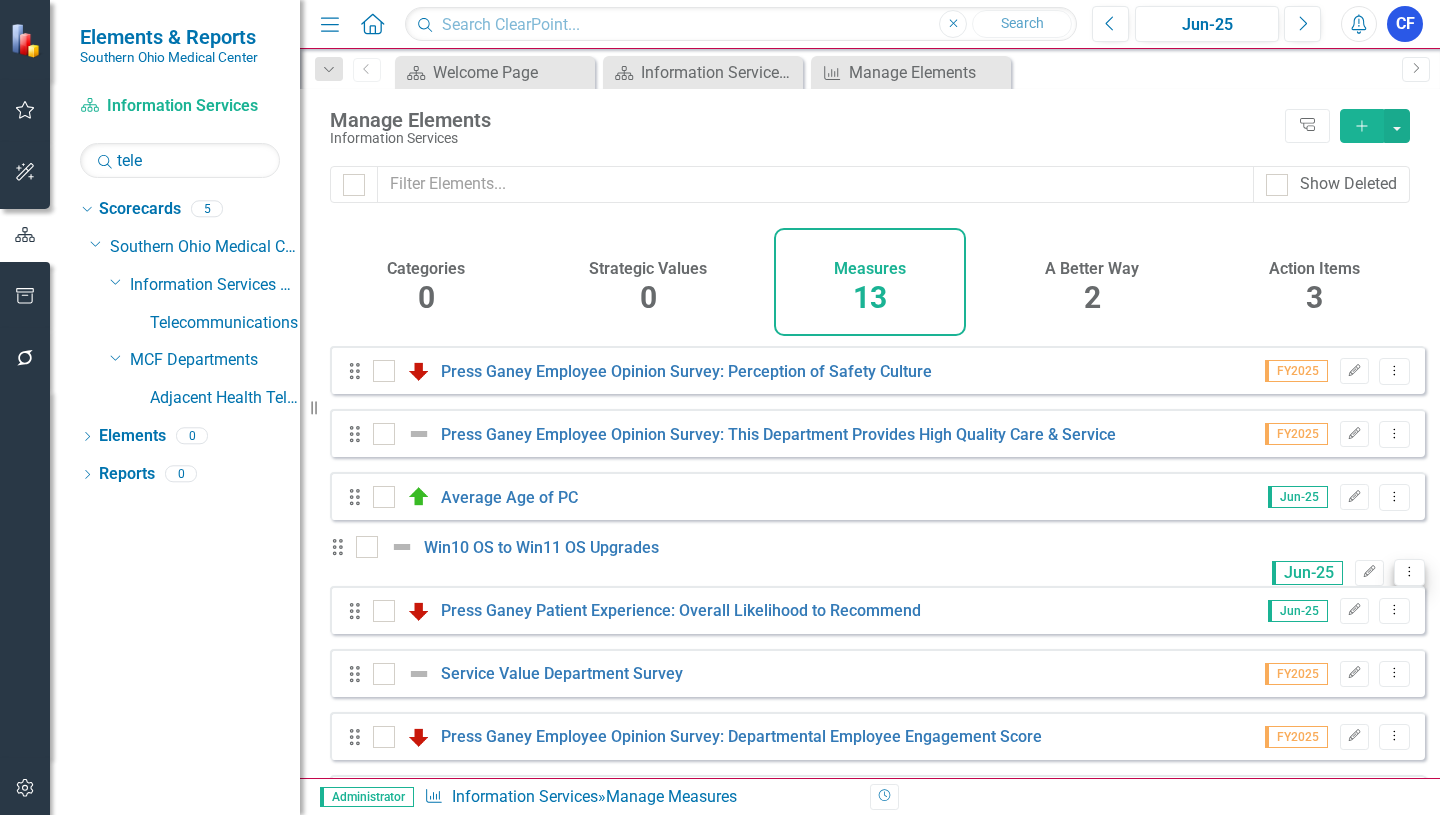 click on "Dropdown Menu" 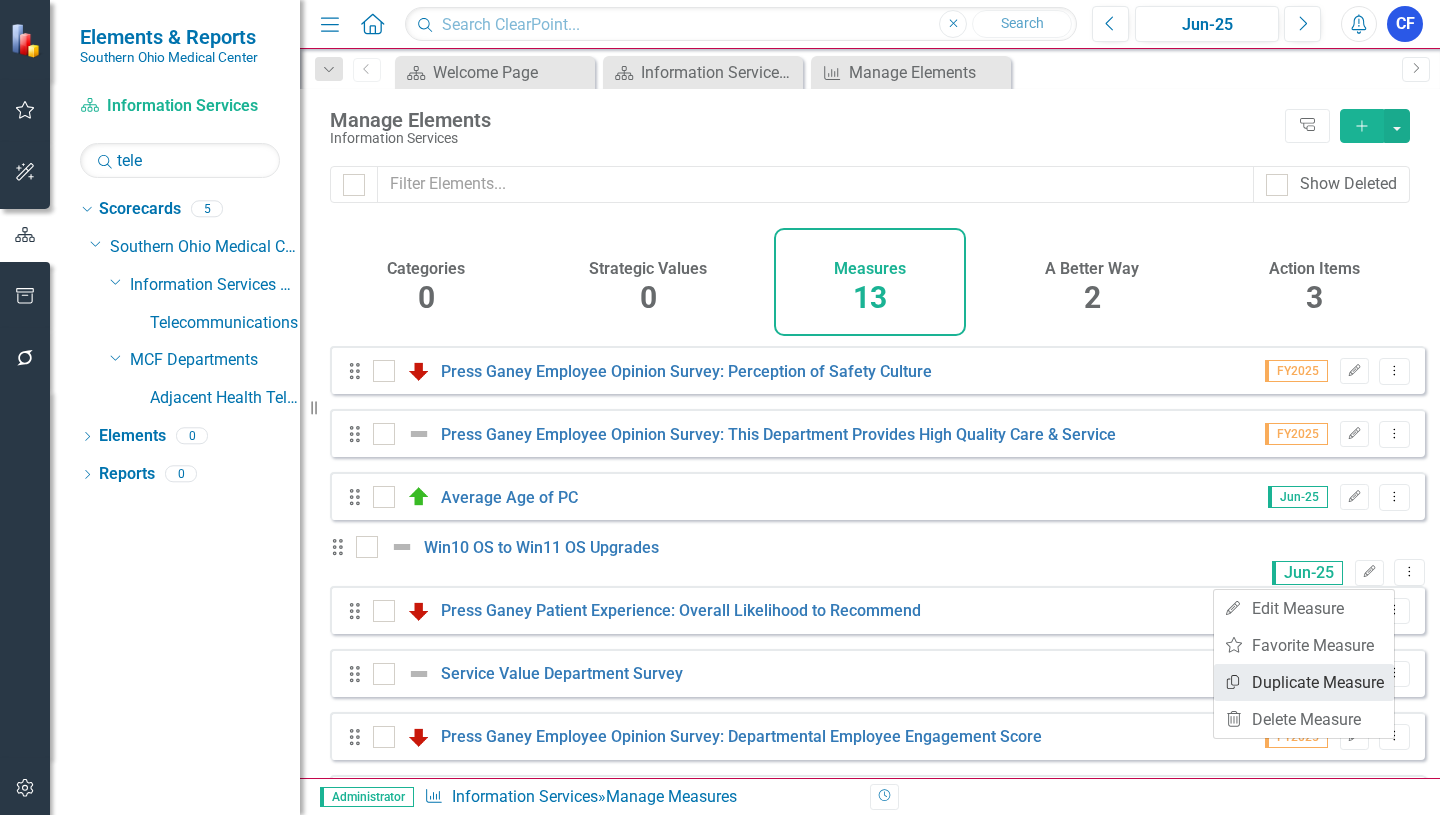 click on "Copy Duplicate Measure" at bounding box center [1304, 682] 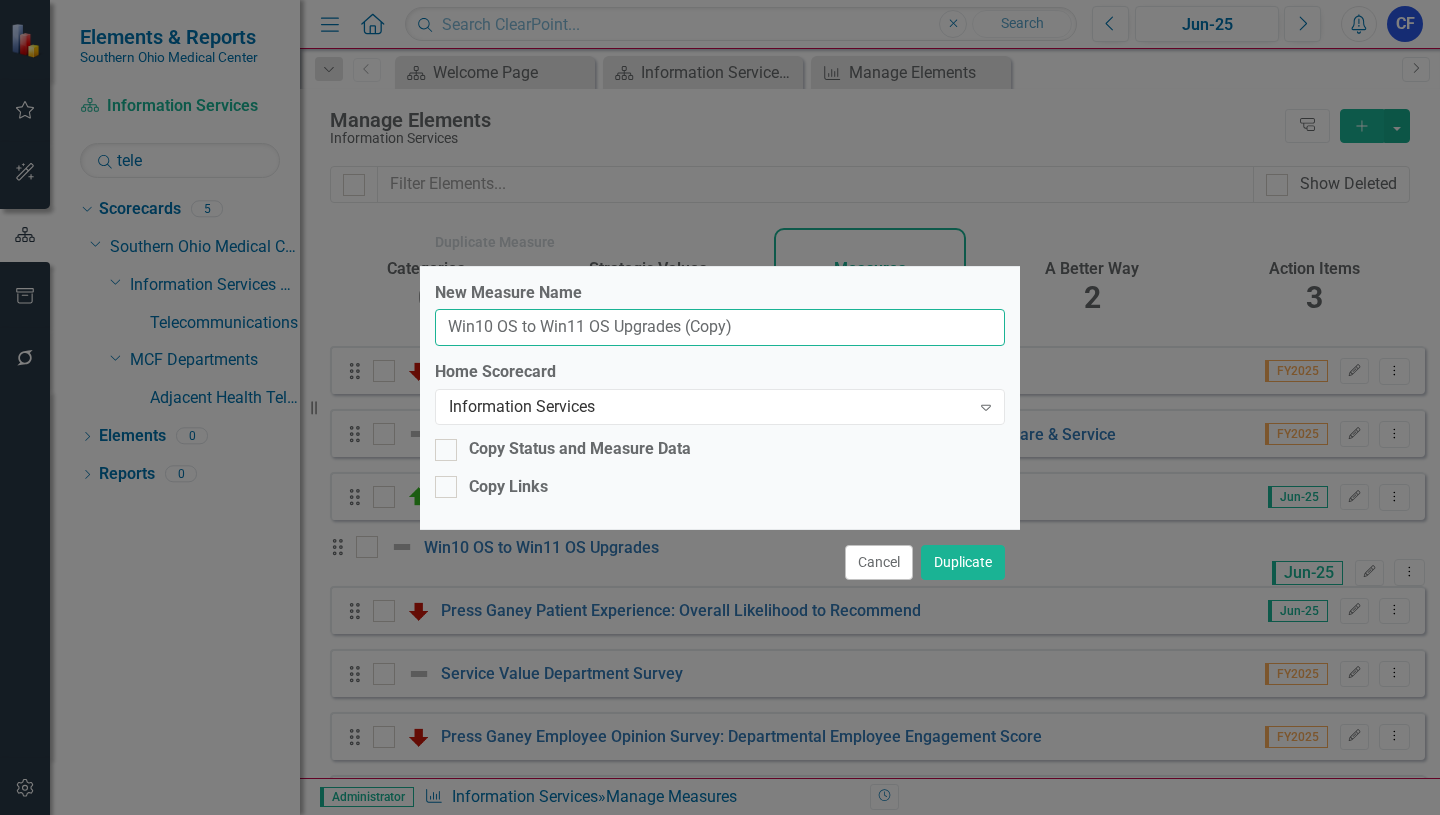 drag, startPoint x: 751, startPoint y: 329, endPoint x: 449, endPoint y: 316, distance: 302.27966 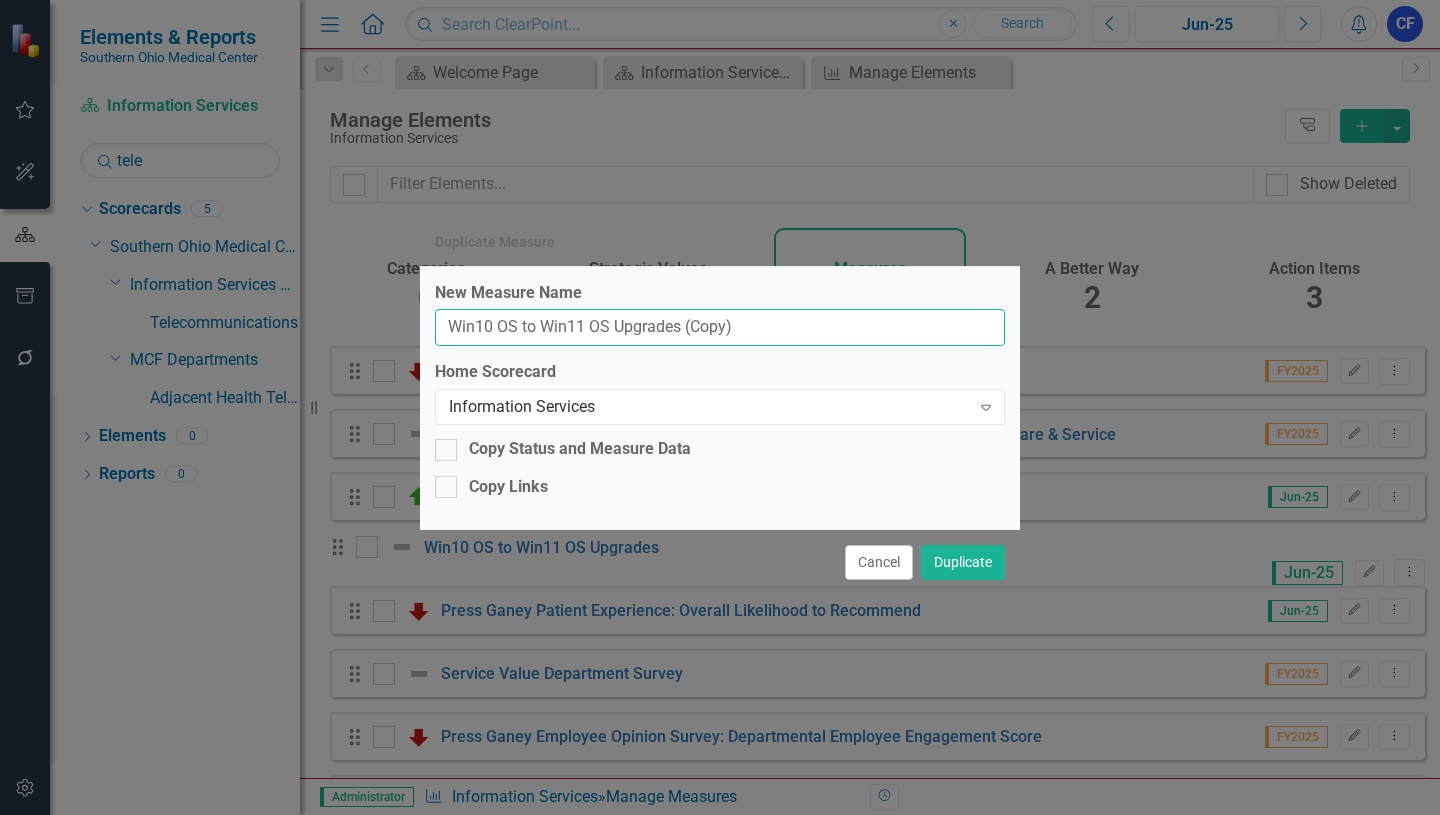 click on "Win10 OS to Win11 OS Upgrades (Copy)" at bounding box center (720, 327) 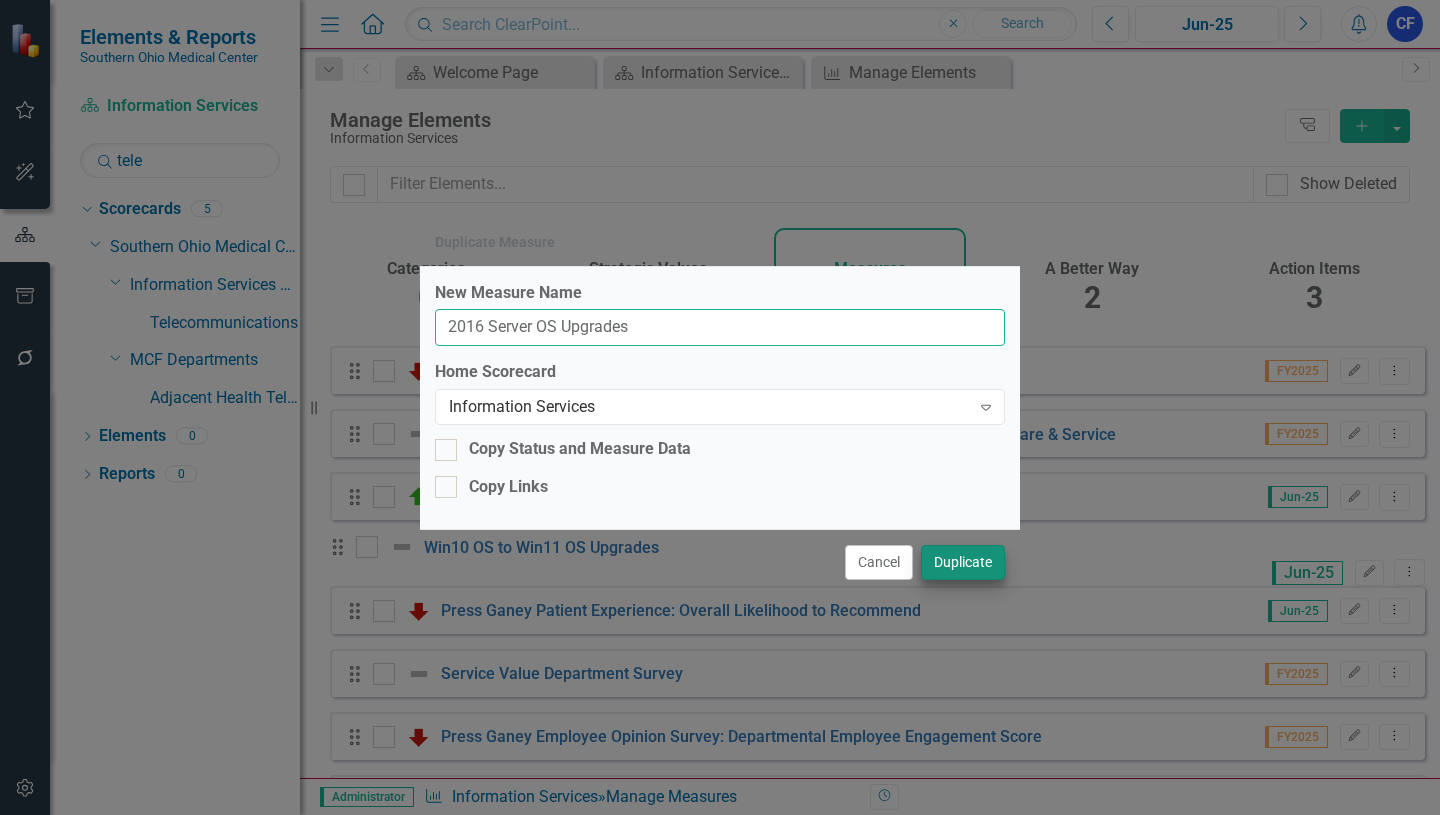 type on "2016 Server OS Upgrades" 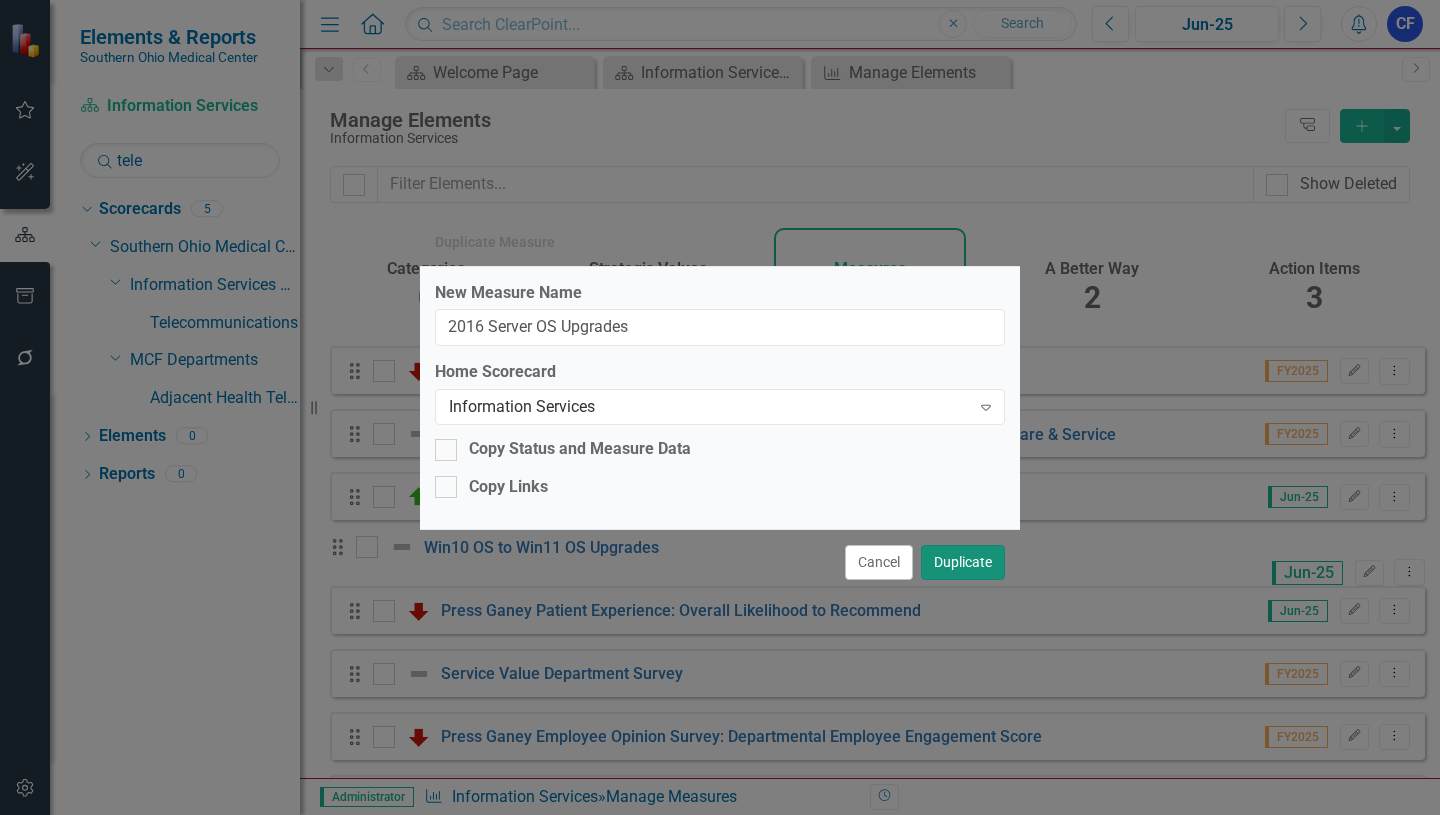 click on "Duplicate" at bounding box center [963, 562] 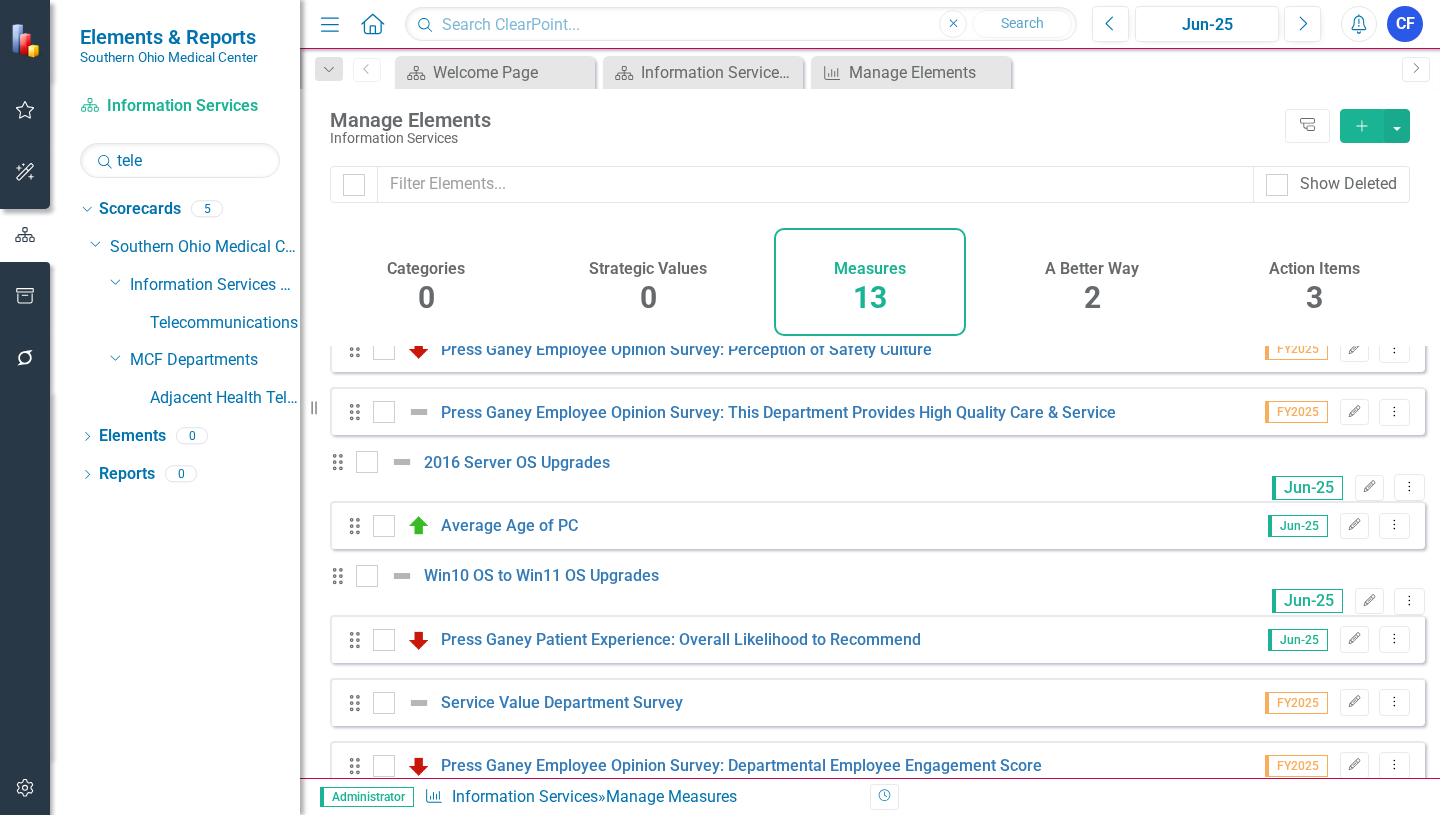 scroll, scrollTop: 0, scrollLeft: 0, axis: both 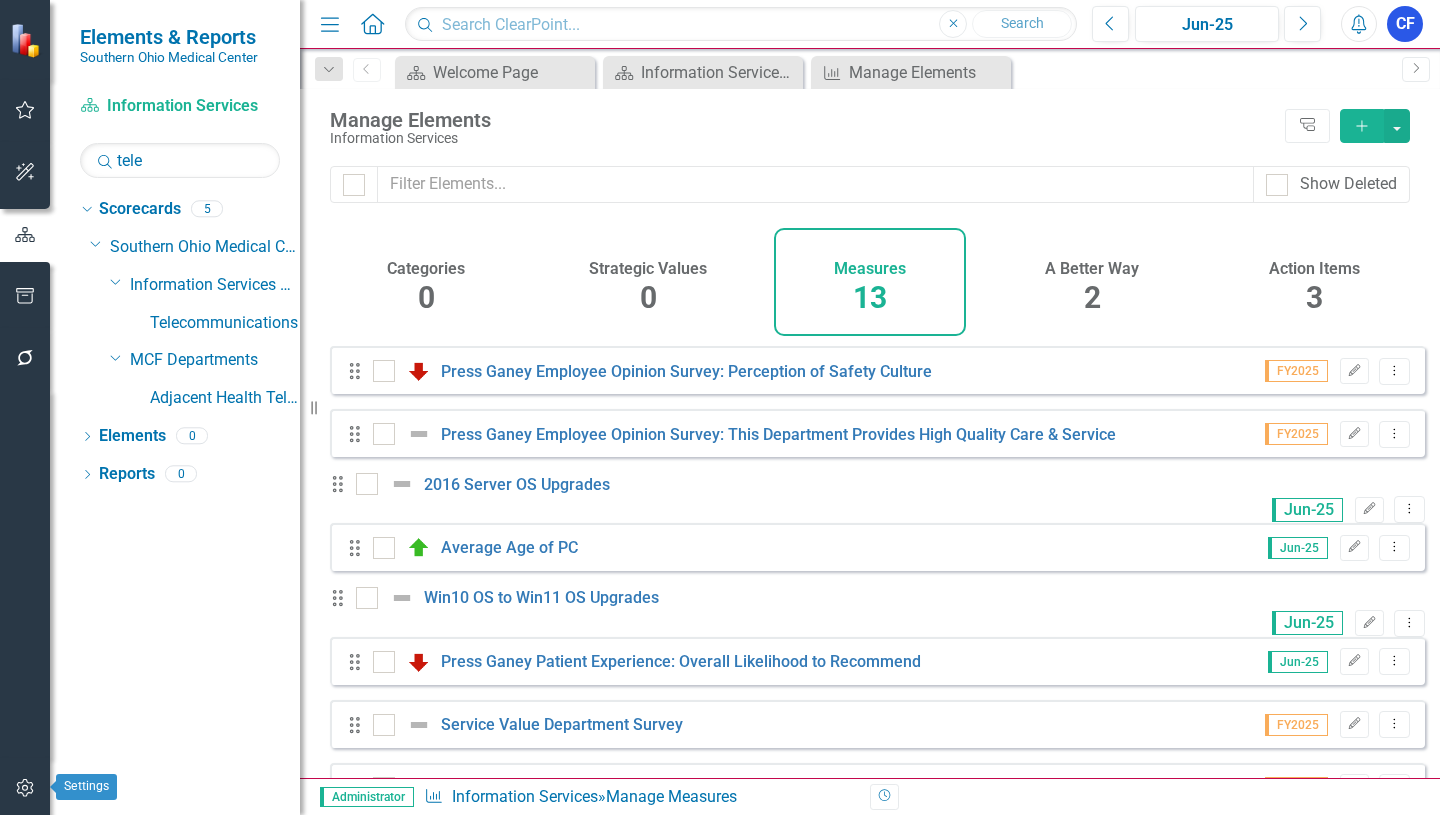 click 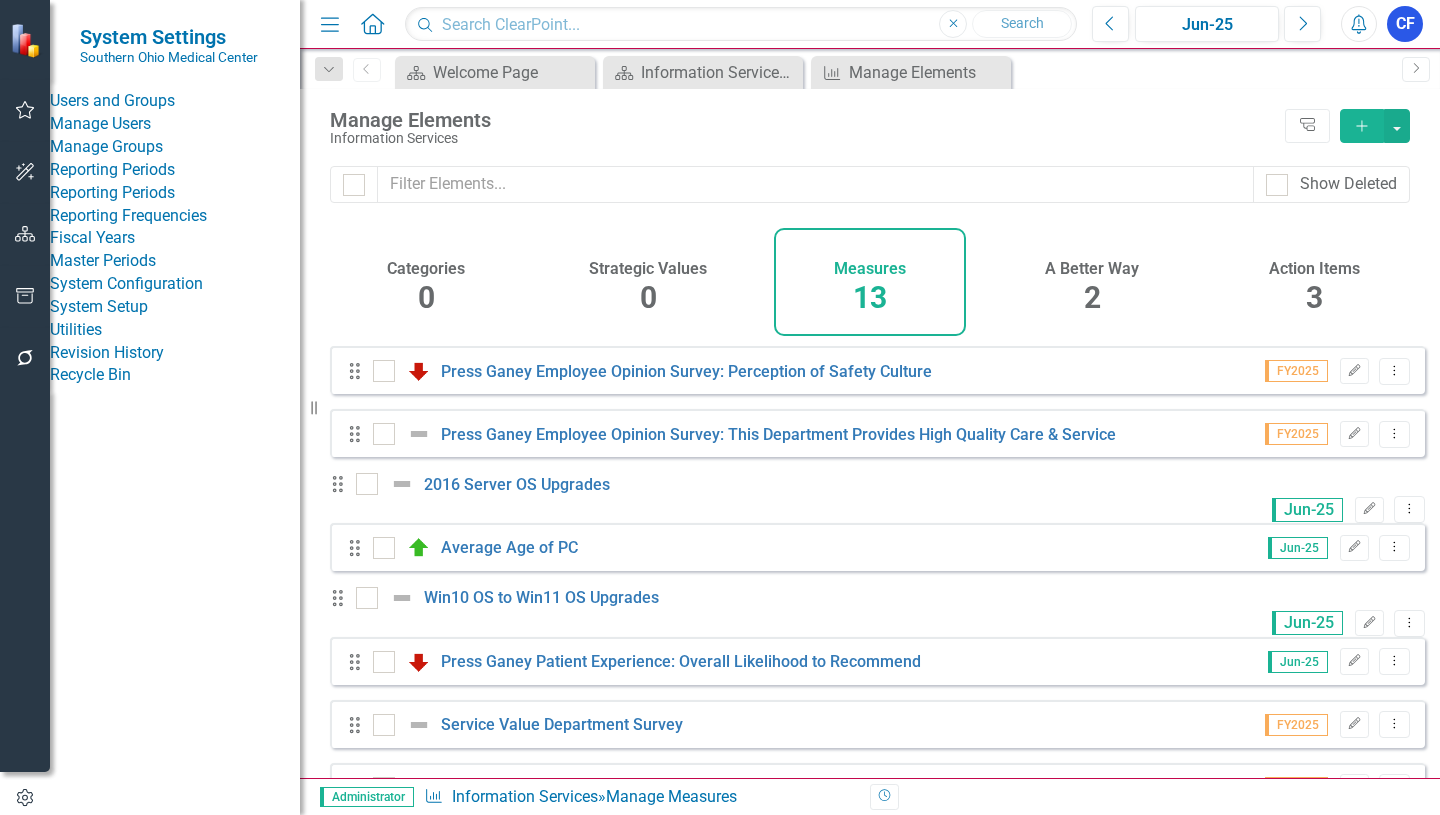 click on "Revision History" at bounding box center (175, 353) 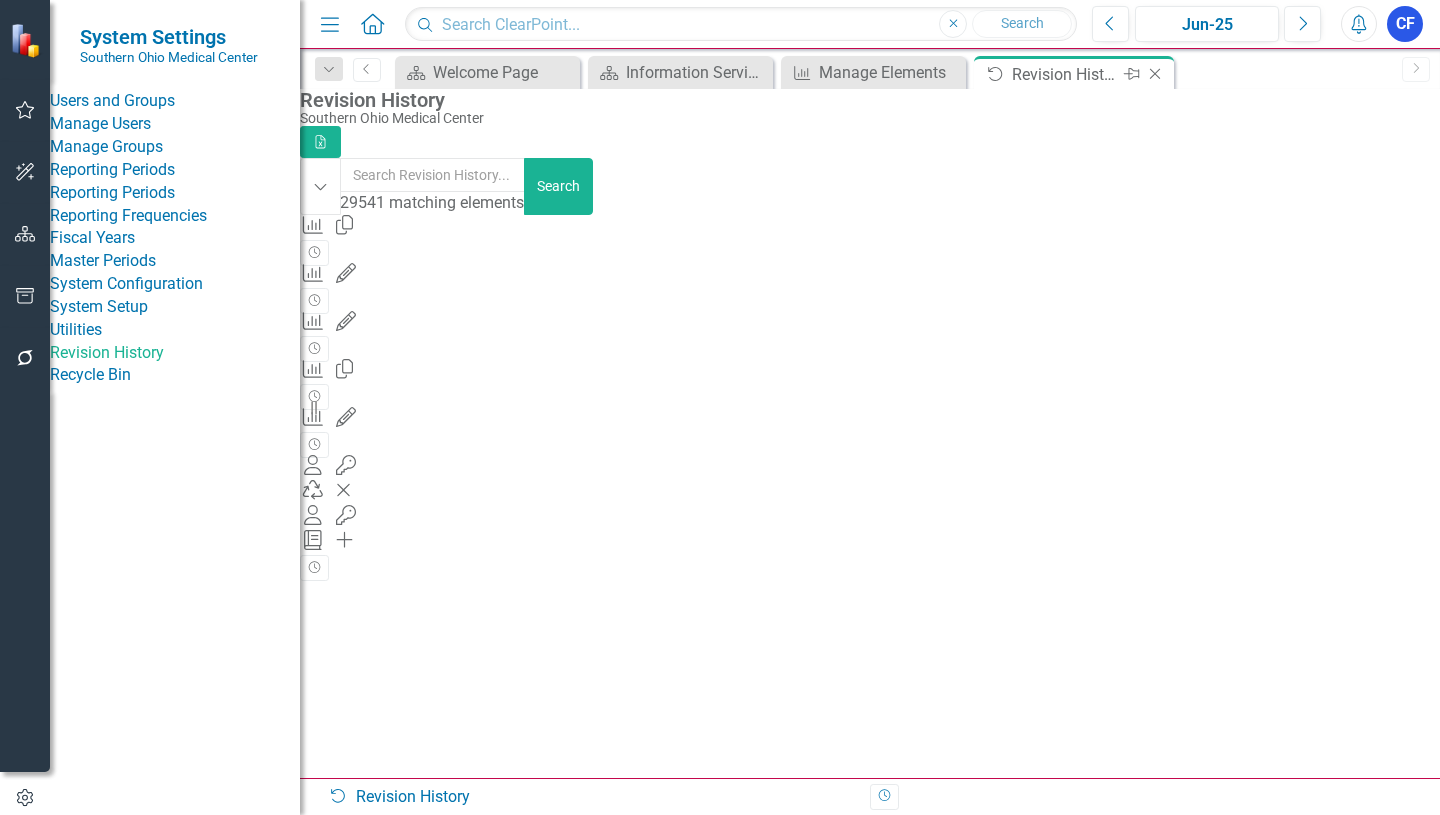 click on "Close" 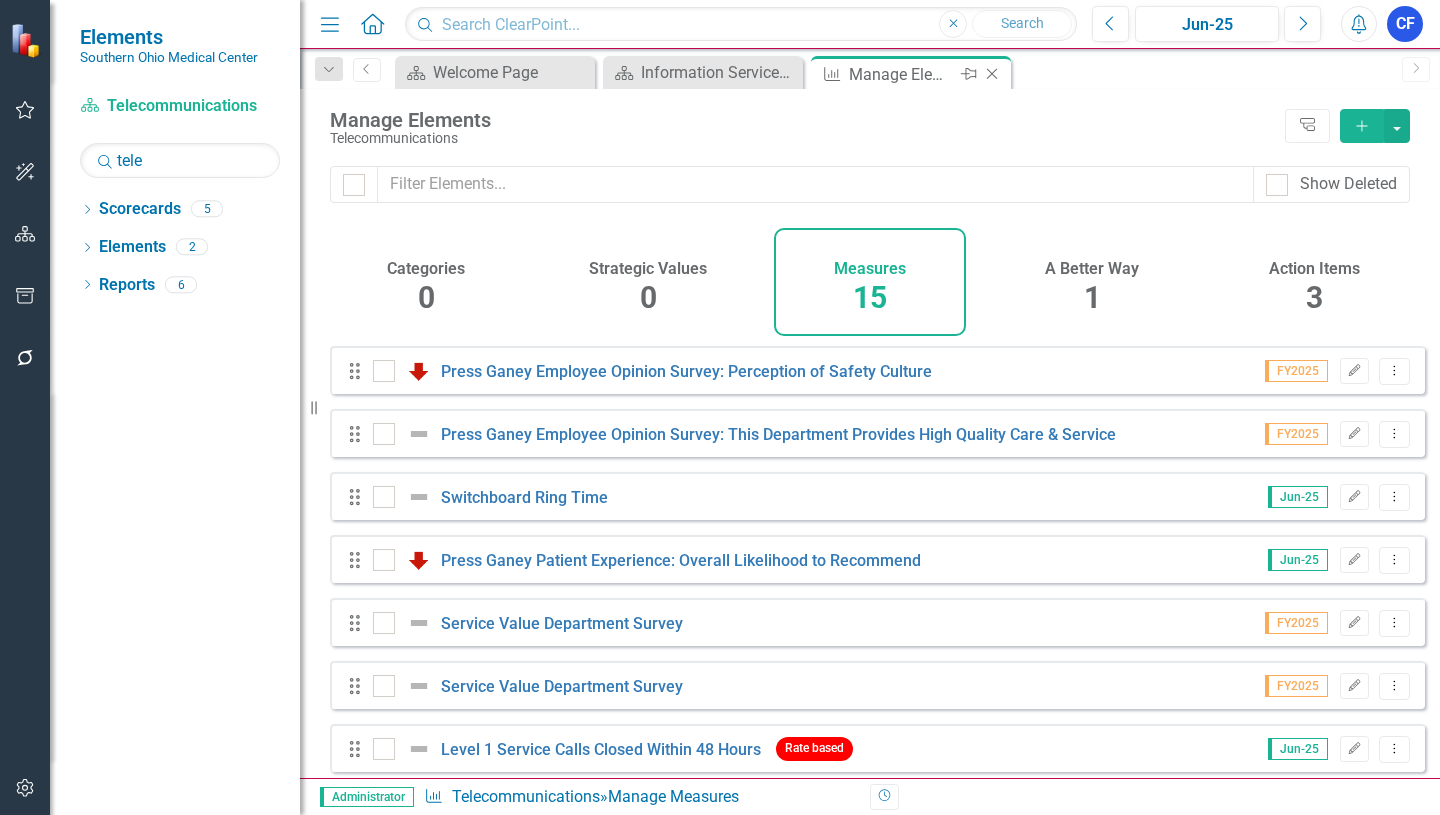 click on "Close" 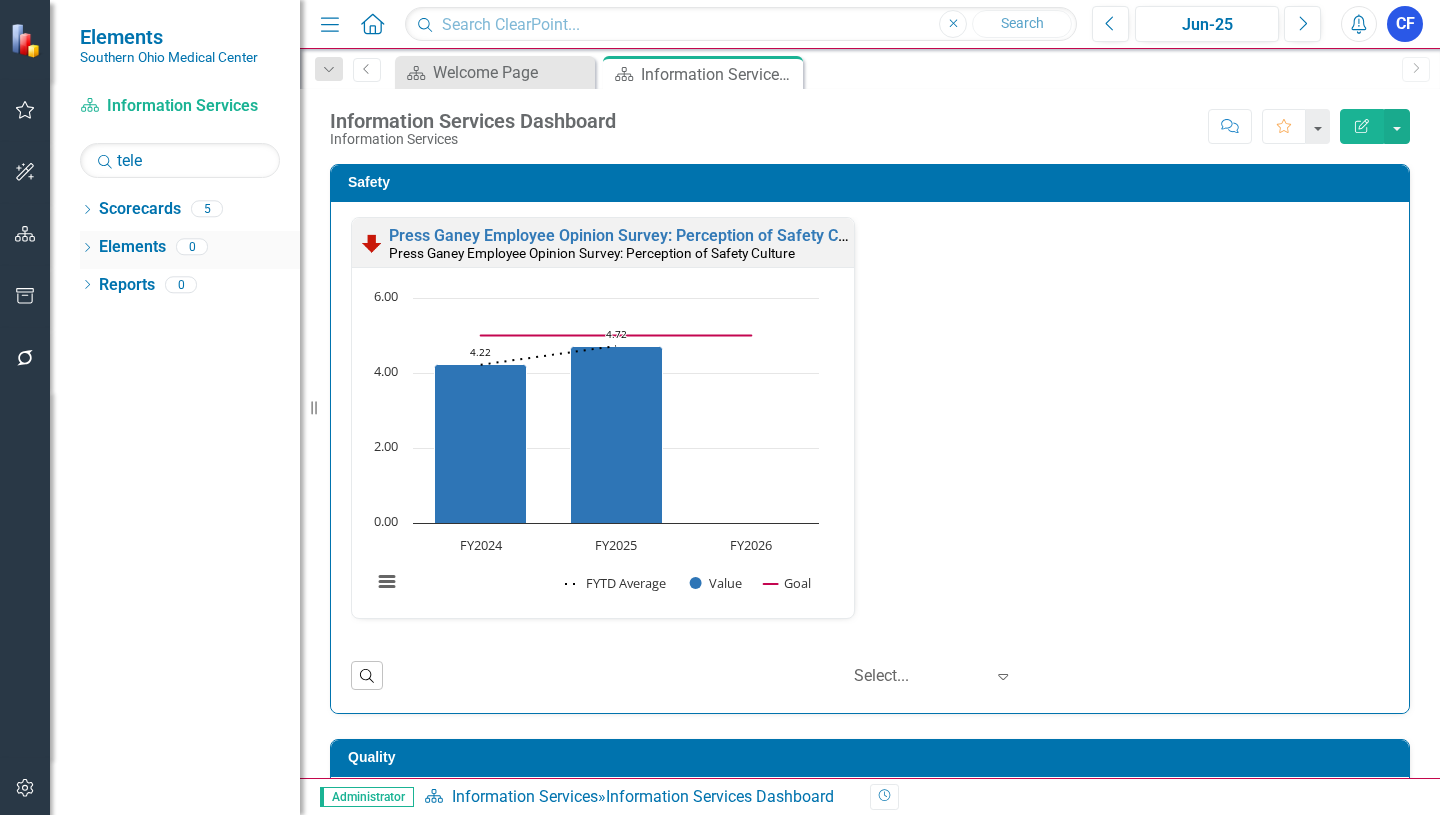 click on "Elements" at bounding box center (132, 247) 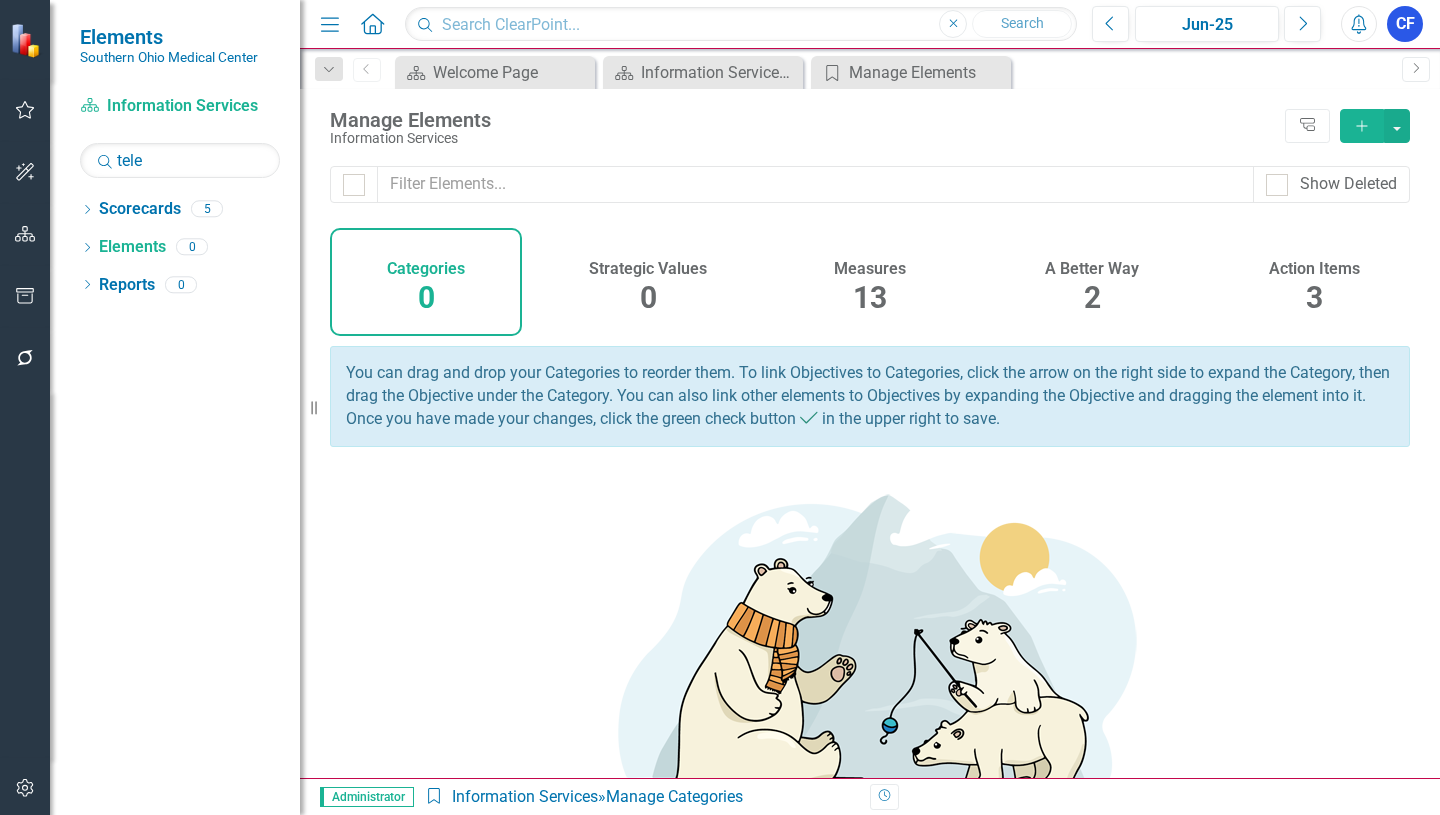 click on "Measures" at bounding box center (870, 269) 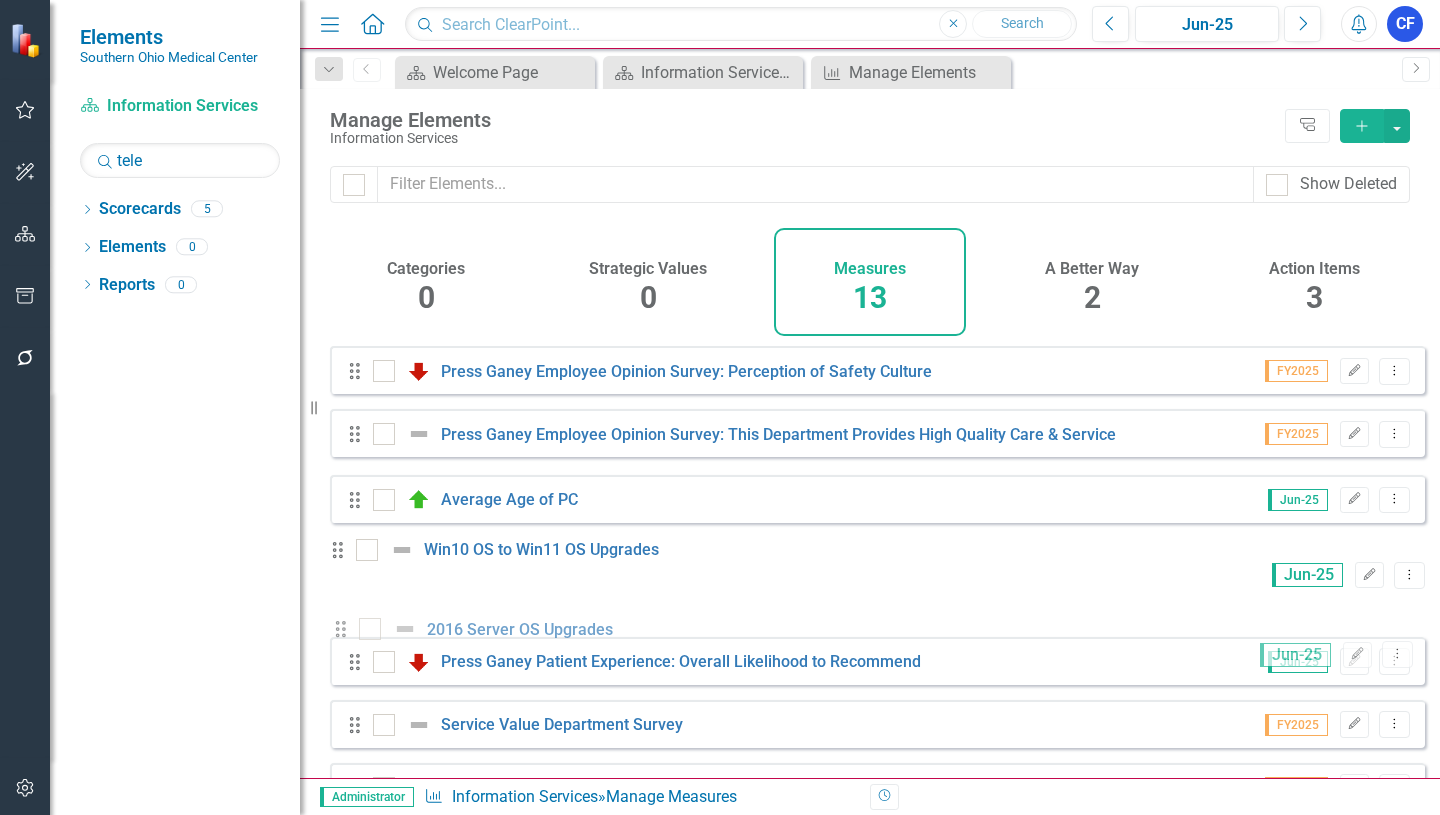 drag, startPoint x: 355, startPoint y: 511, endPoint x: 358, endPoint y: 641, distance: 130.0346 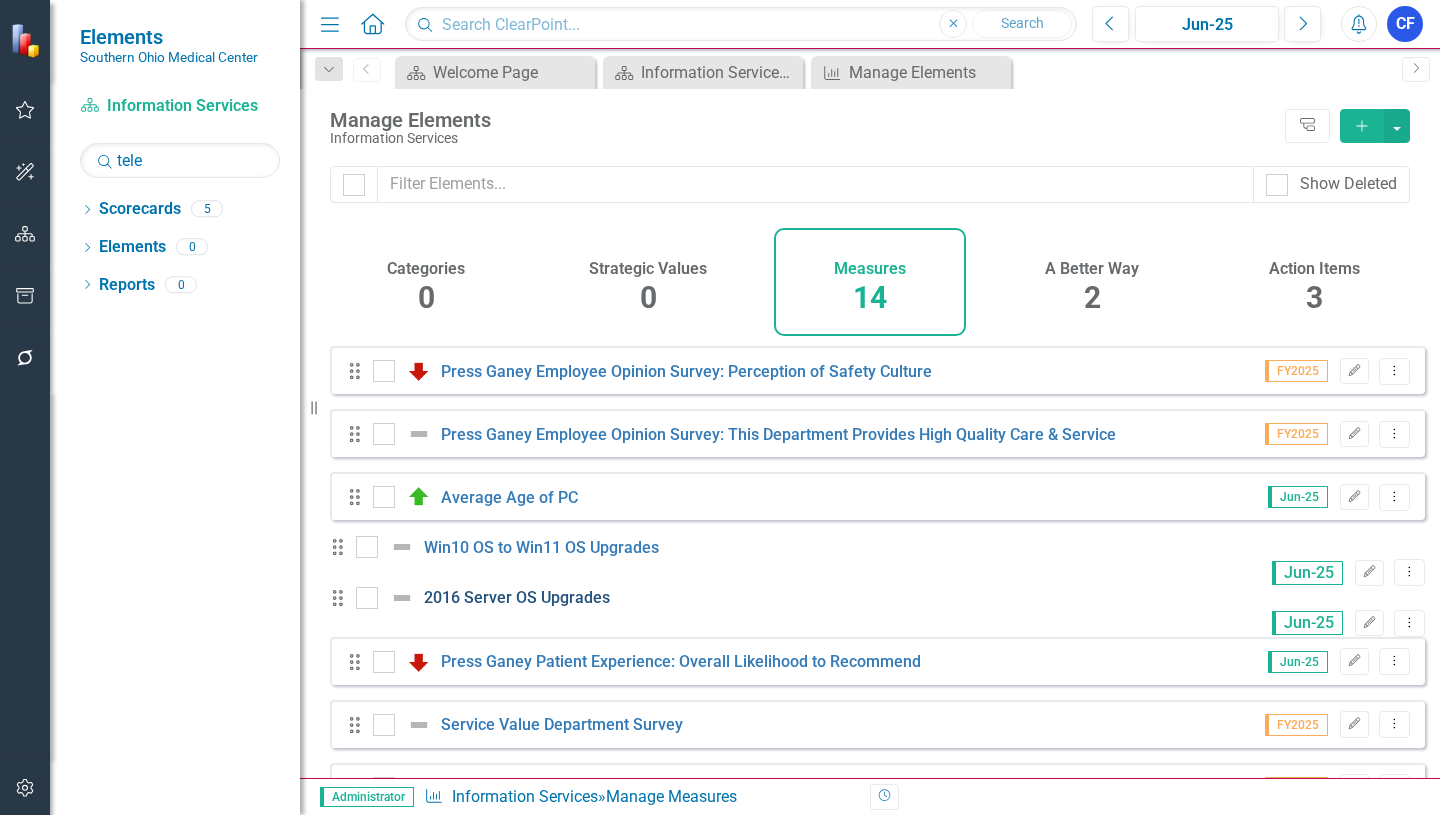 click on "2016 Server OS Upgrades" at bounding box center [517, 597] 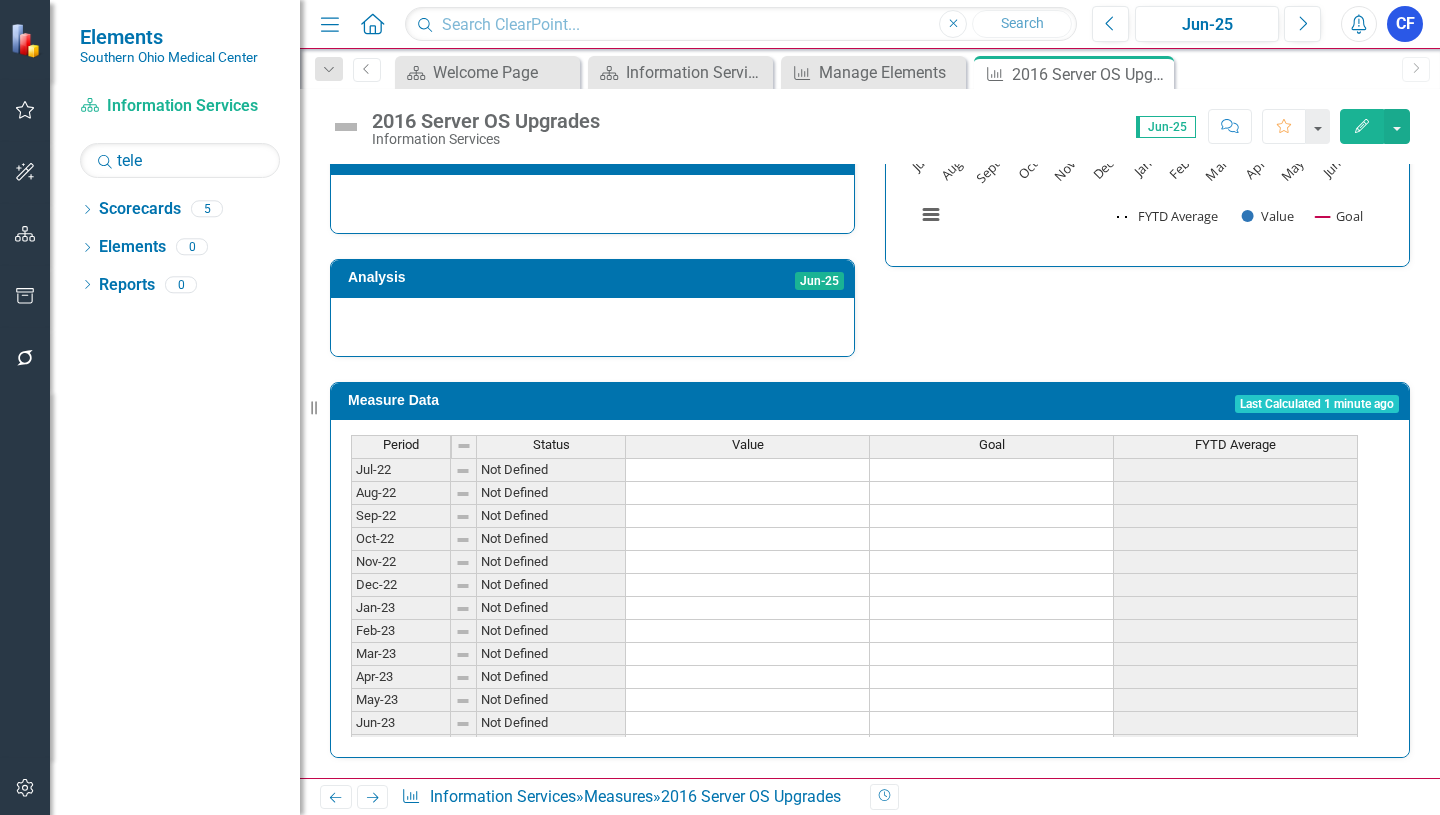 scroll, scrollTop: 649, scrollLeft: 0, axis: vertical 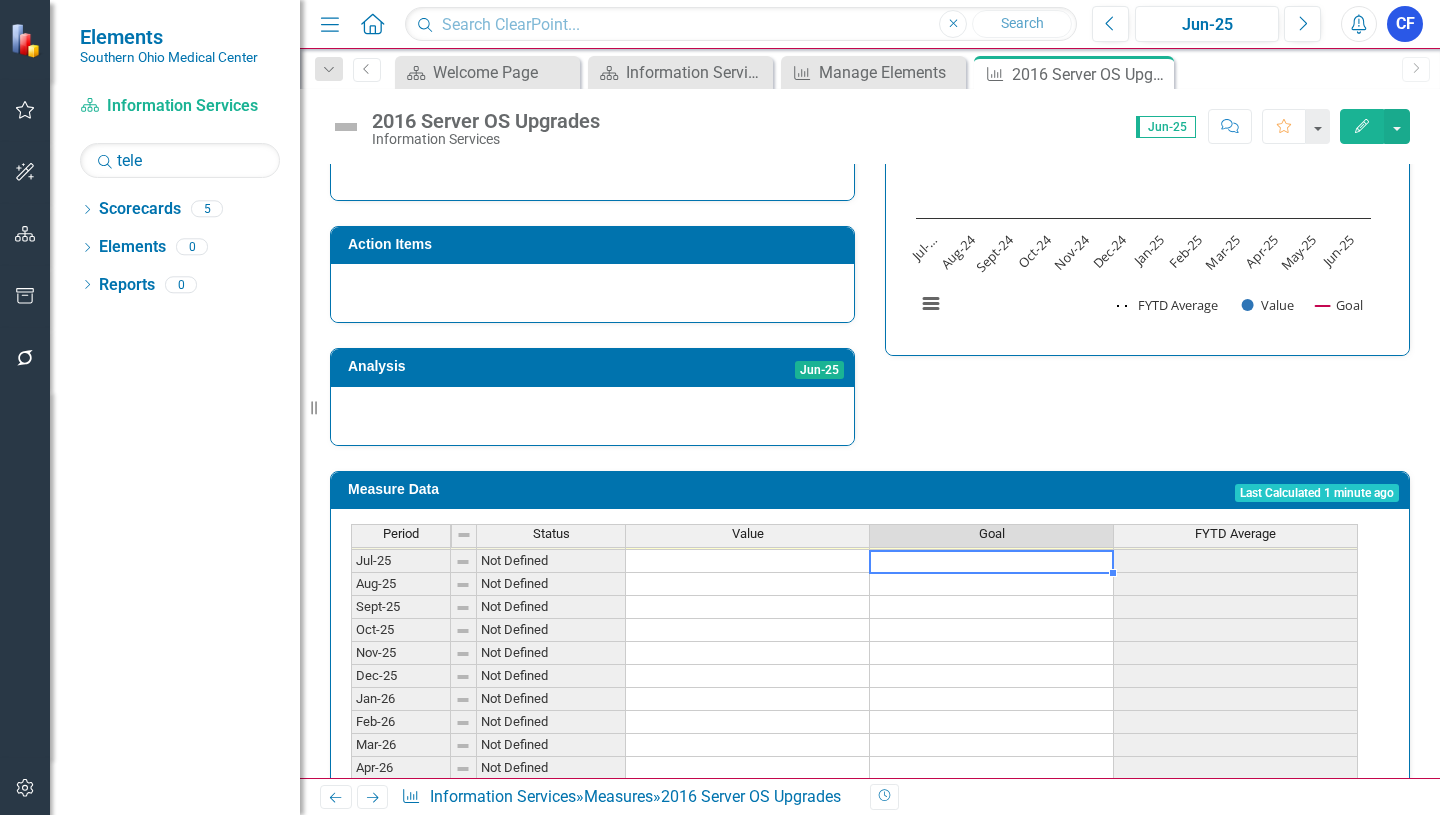 click on "Jun-24 Not Defined Jul-24 Not Defined Aug-24 Not Defined Sept-24 Not Defined Oct-24 Not Defined Nov-24 Not Defined Dec-24 Not Defined Jan-25 Not Defined Feb-25 Not Defined Mar-25 Not Defined Apr-25 Not Defined May-25 Not Defined Jun-25 Not Defined Jul-25 Not Defined Aug-25 Not Defined Sept-25 Not Defined Oct-25 Not Defined Nov-25 Not Defined Dec-25 Not Defined Jan-26 Not Defined Feb-26 Not Defined Mar-26 Not Defined Apr-26 Not Defined May-26 Not Defined Jun-26 Not Defined" at bounding box center [854, 538] 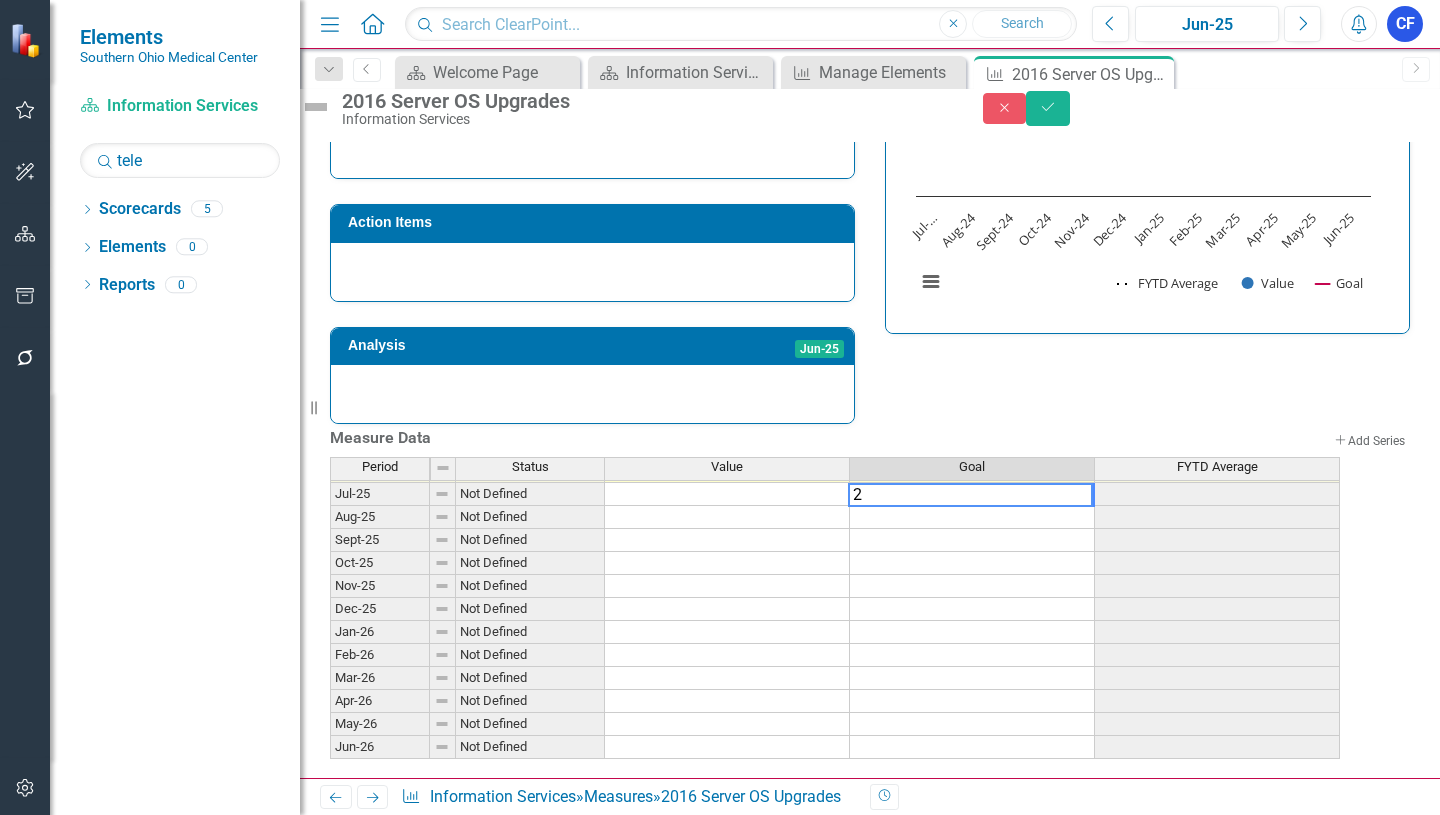 type on "25" 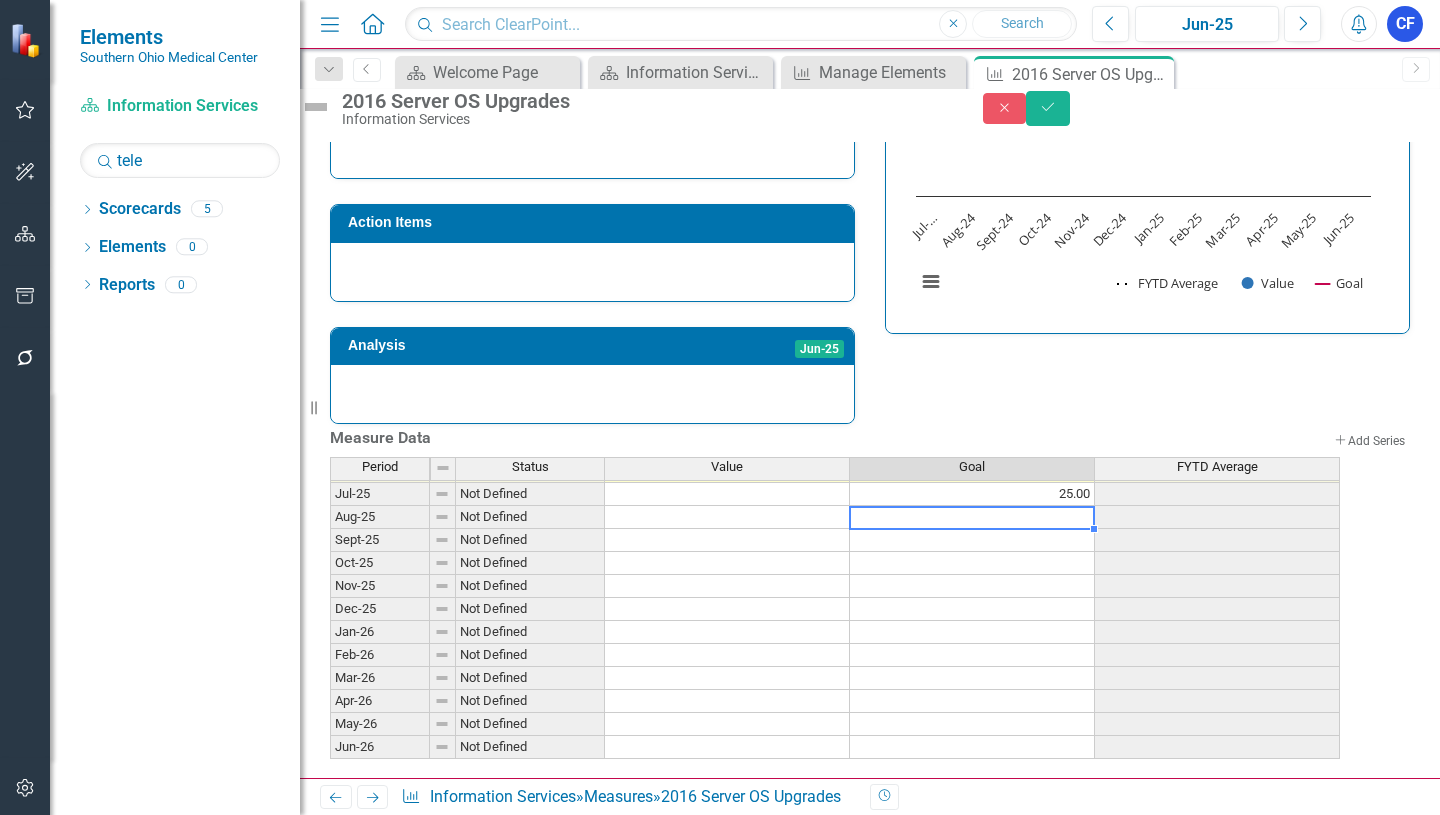 type 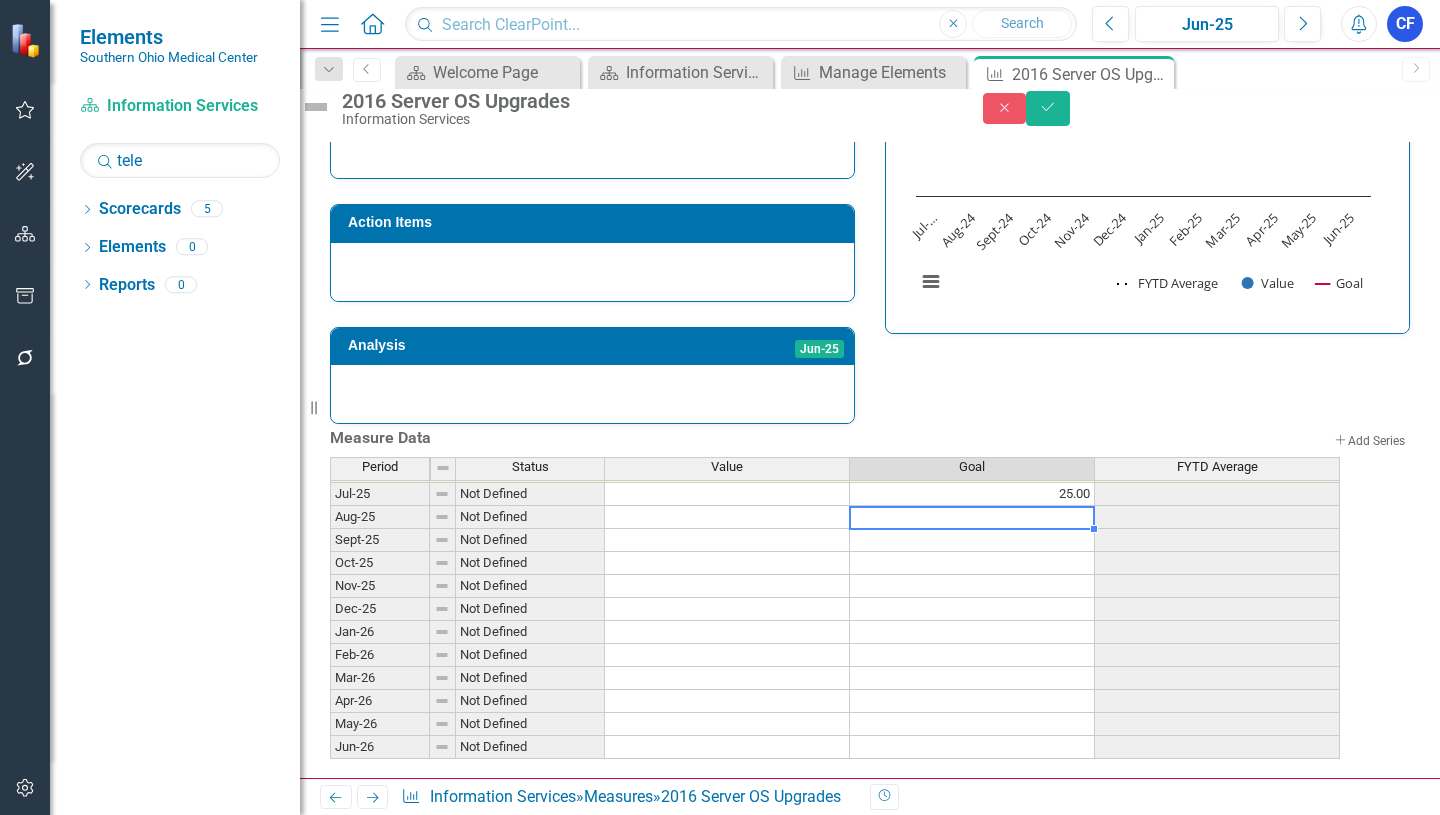 click on "25.00" at bounding box center [972, 494] 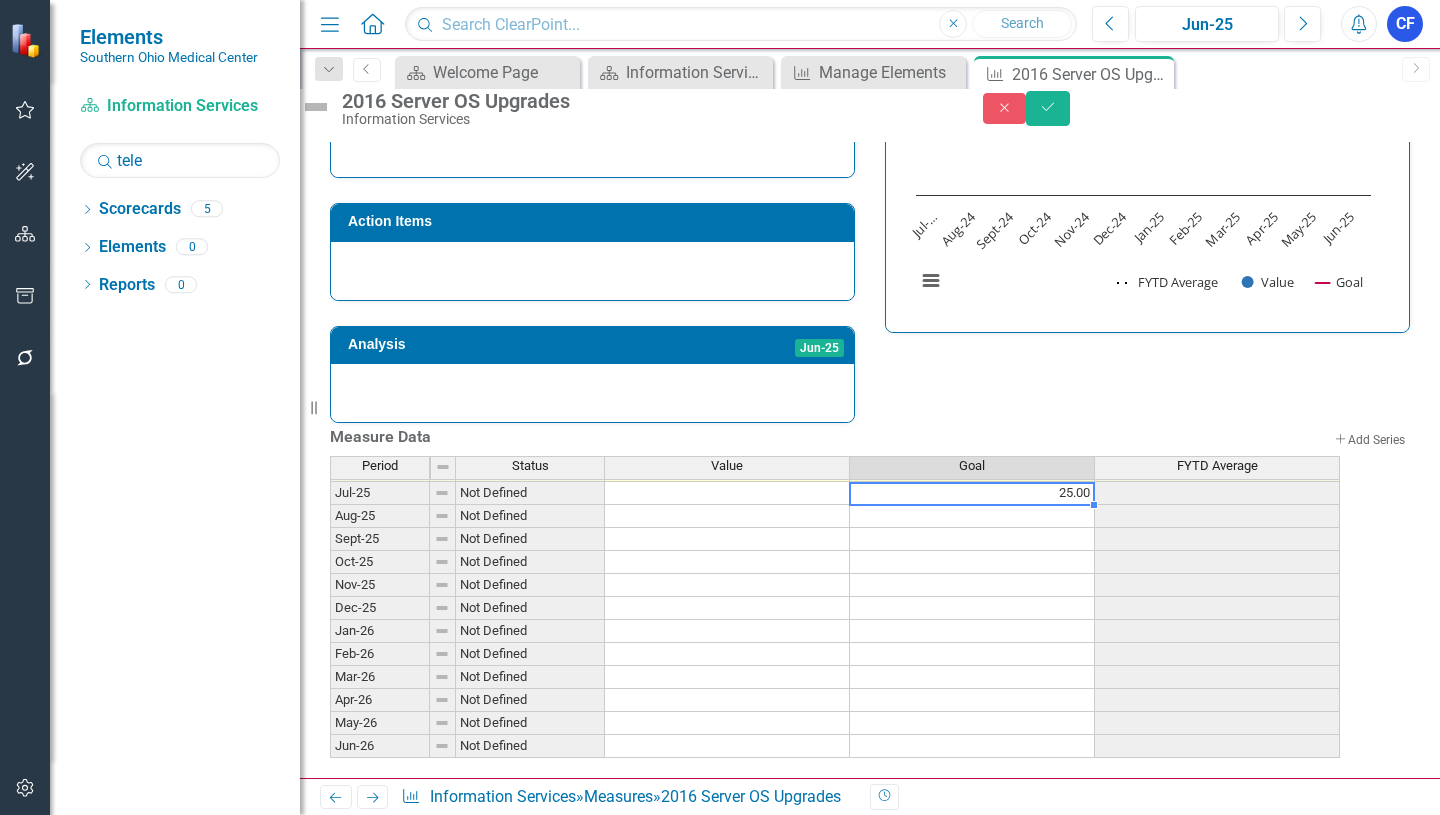 scroll, scrollTop: 660, scrollLeft: 0, axis: vertical 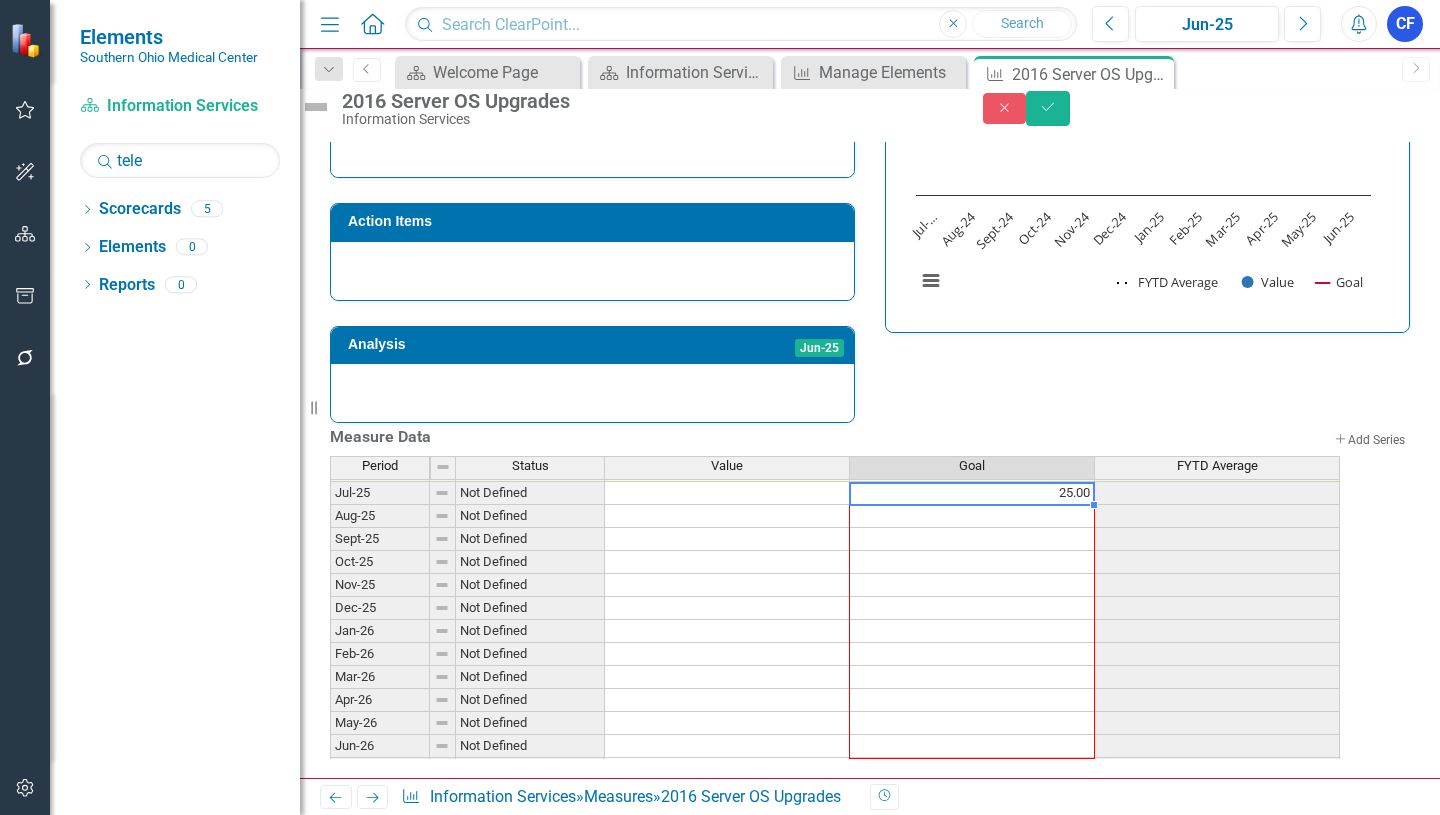 drag, startPoint x: 1113, startPoint y: 478, endPoint x: 1109, endPoint y: 715, distance: 237.03375 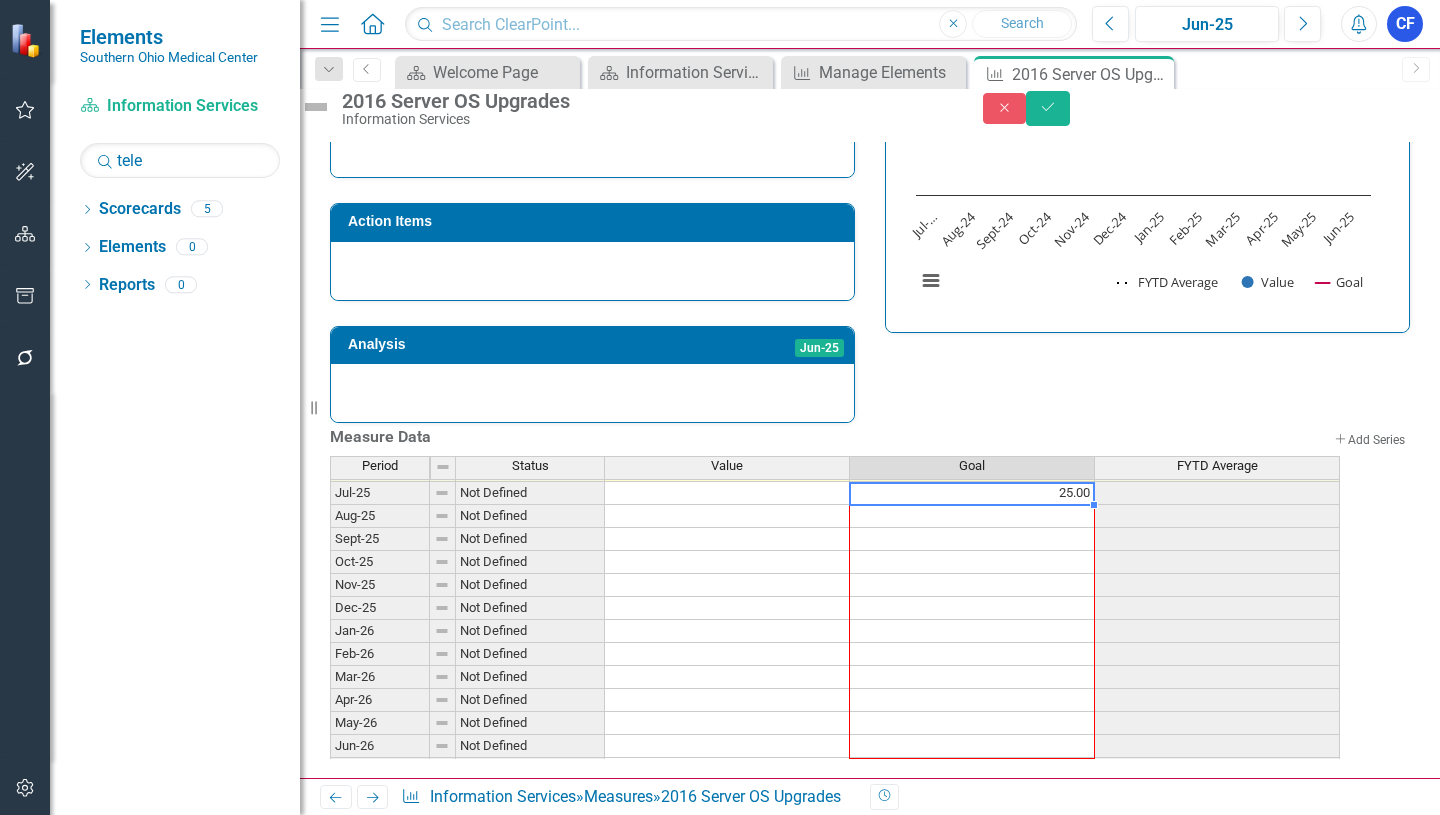 click on "Period Status Value Goal FYTD Average Jun-24 Not Defined Jul-24 Not Defined Aug-24 Not Defined Sept-24 Not Defined Oct-24 Not Defined Nov-24 Not Defined Dec-24 Not Defined Jan-25 Not Defined Feb-25 Not Defined Mar-25 Not Defined Apr-25 Not Defined May-25 Not Defined Jun-25 Not Defined Jul-25 Not Defined 25.00 Aug-25 Not Defined Sept-25 Not Defined Oct-25 Not Defined Nov-25 Not Defined Dec-25 Not Defined Jan-26 Not Defined Feb-26 Not Defined Mar-26 Not Defined Apr-26 Not Defined May-26 Not Defined Jun-26 Not Defined" at bounding box center [330, 469] 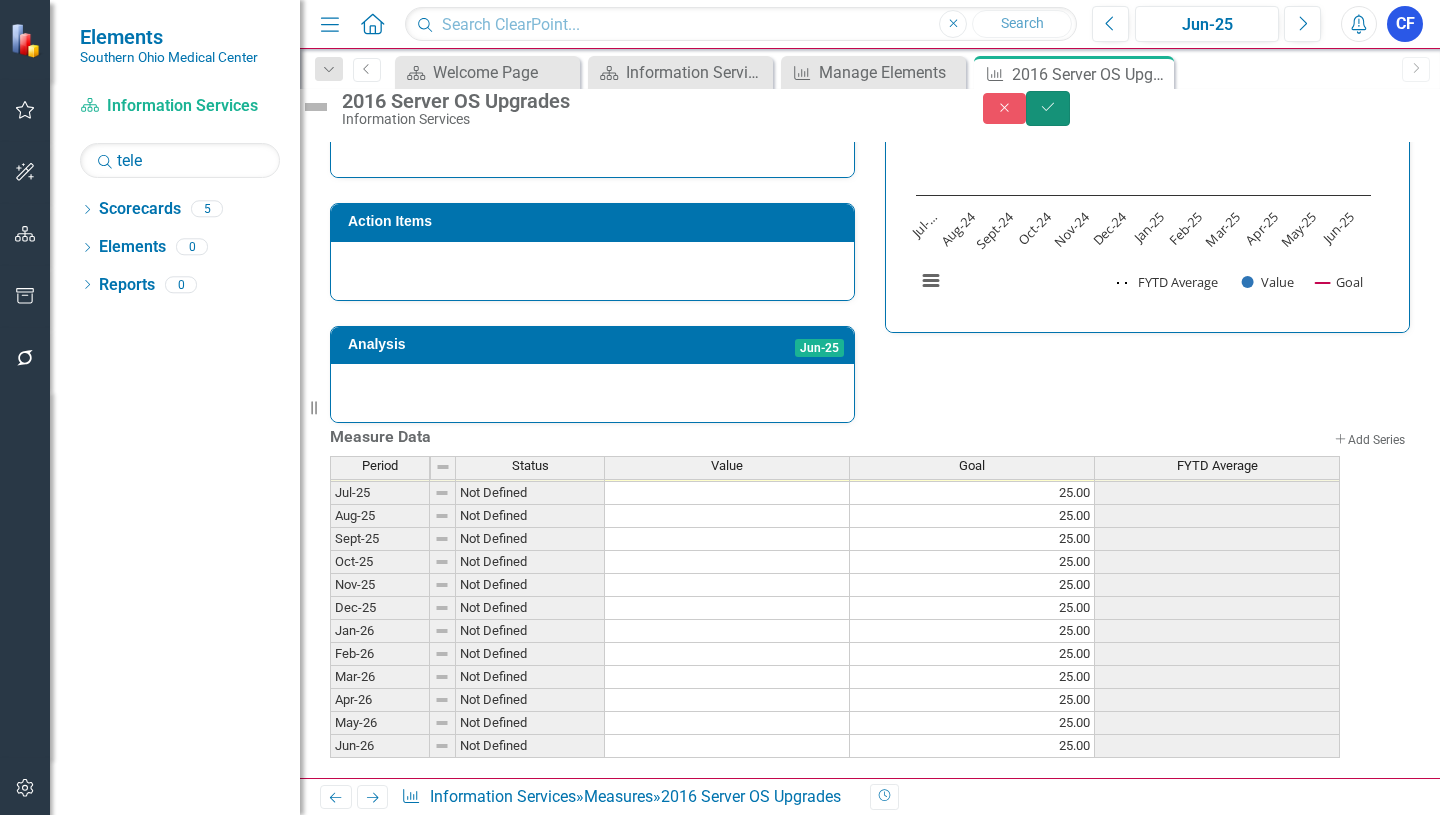 click on "Save" at bounding box center (1048, 108) 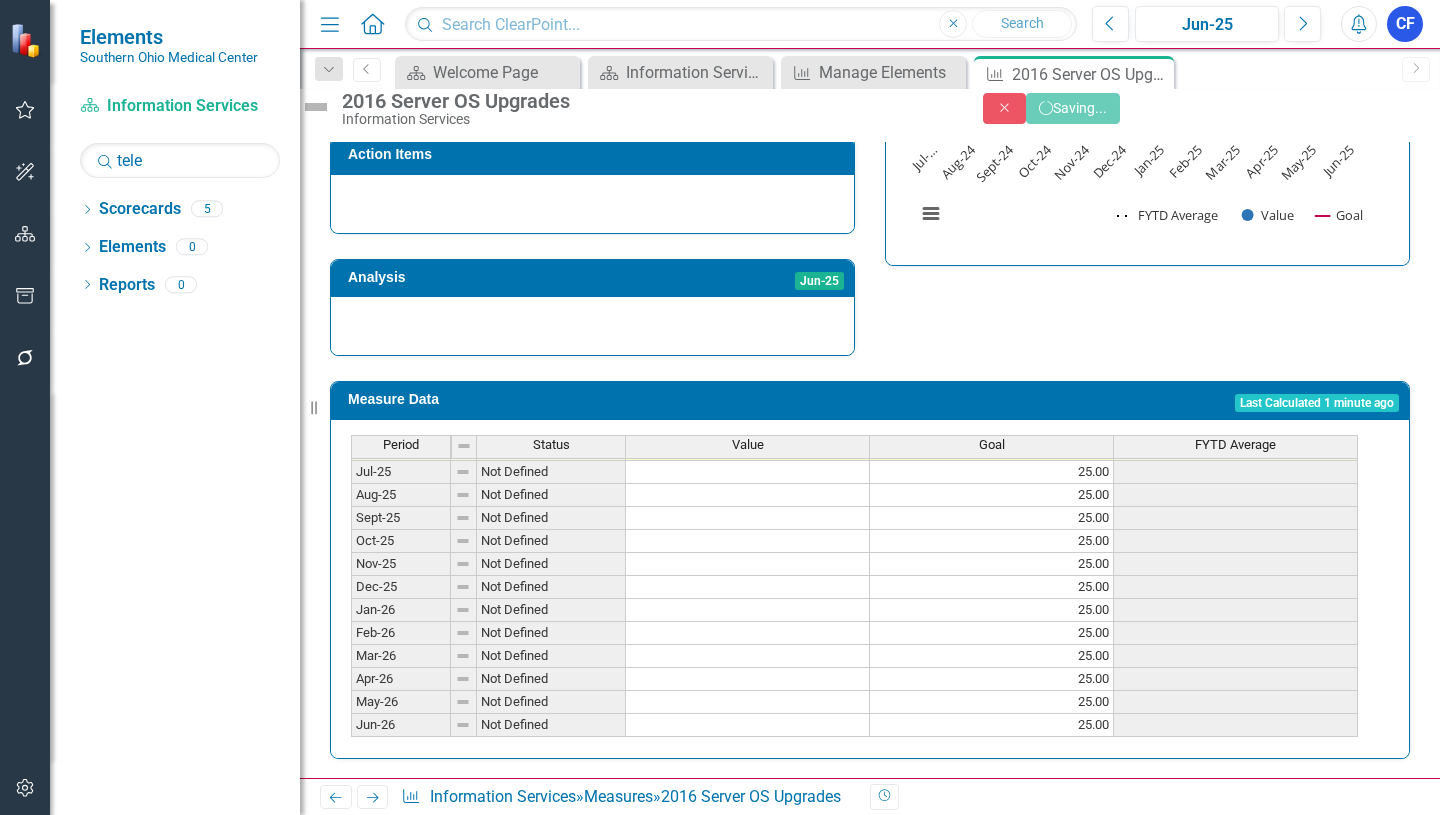 scroll, scrollTop: 651, scrollLeft: 0, axis: vertical 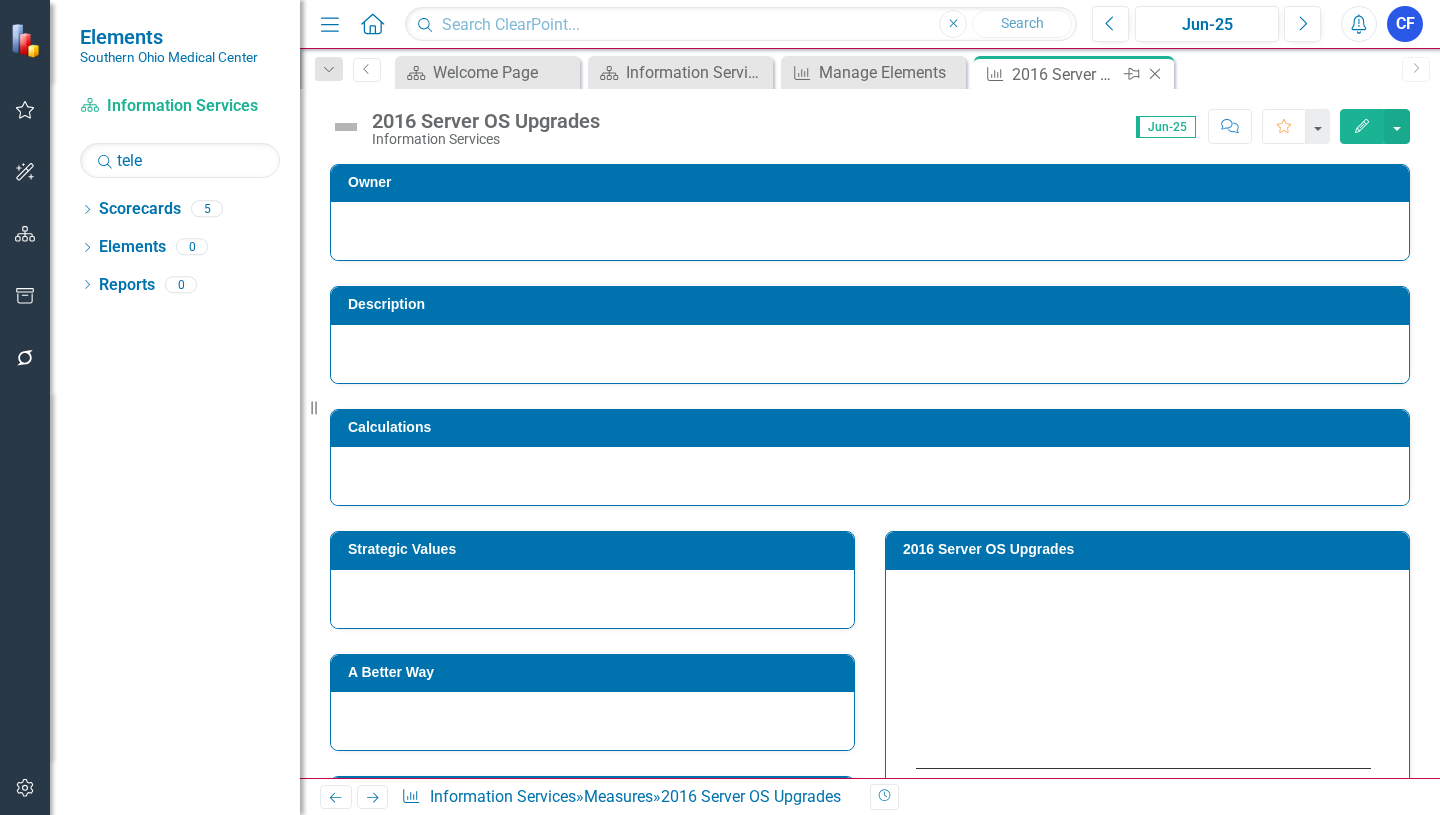 click on "Measure 2016 Server OS Upgrades Pin Close" at bounding box center (1074, 72) 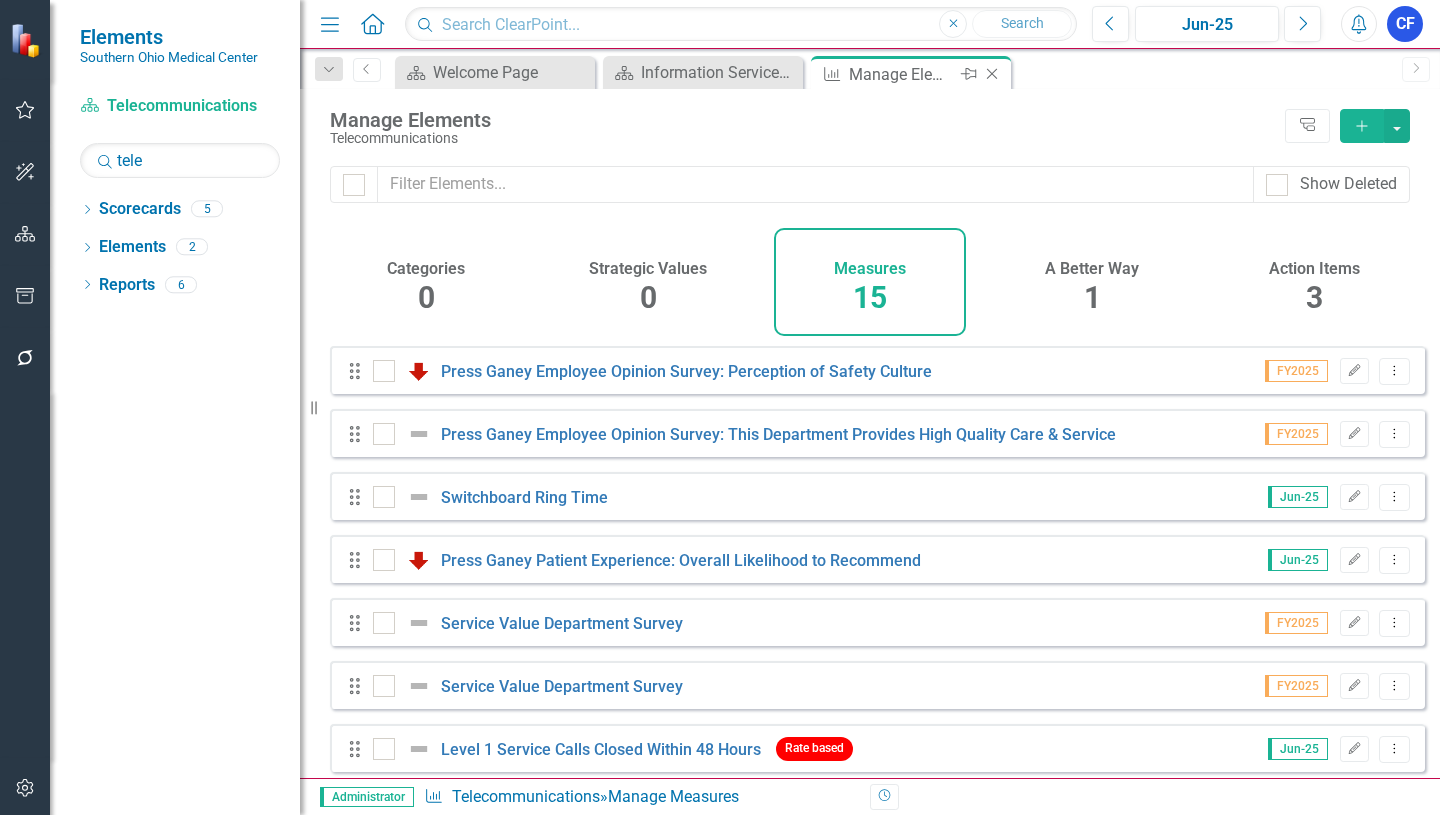 click on "Close" 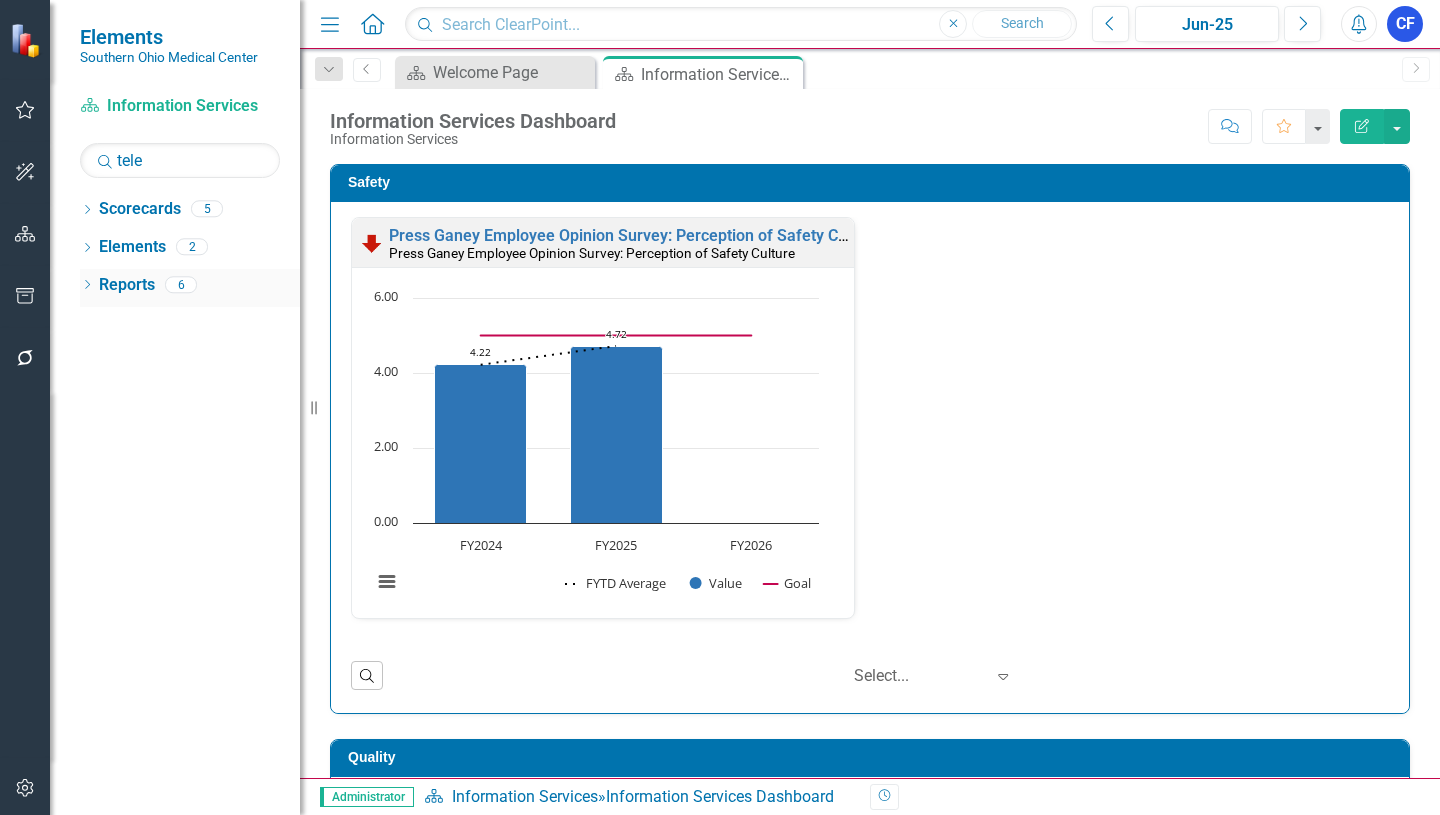 click on "Reports" at bounding box center (127, 285) 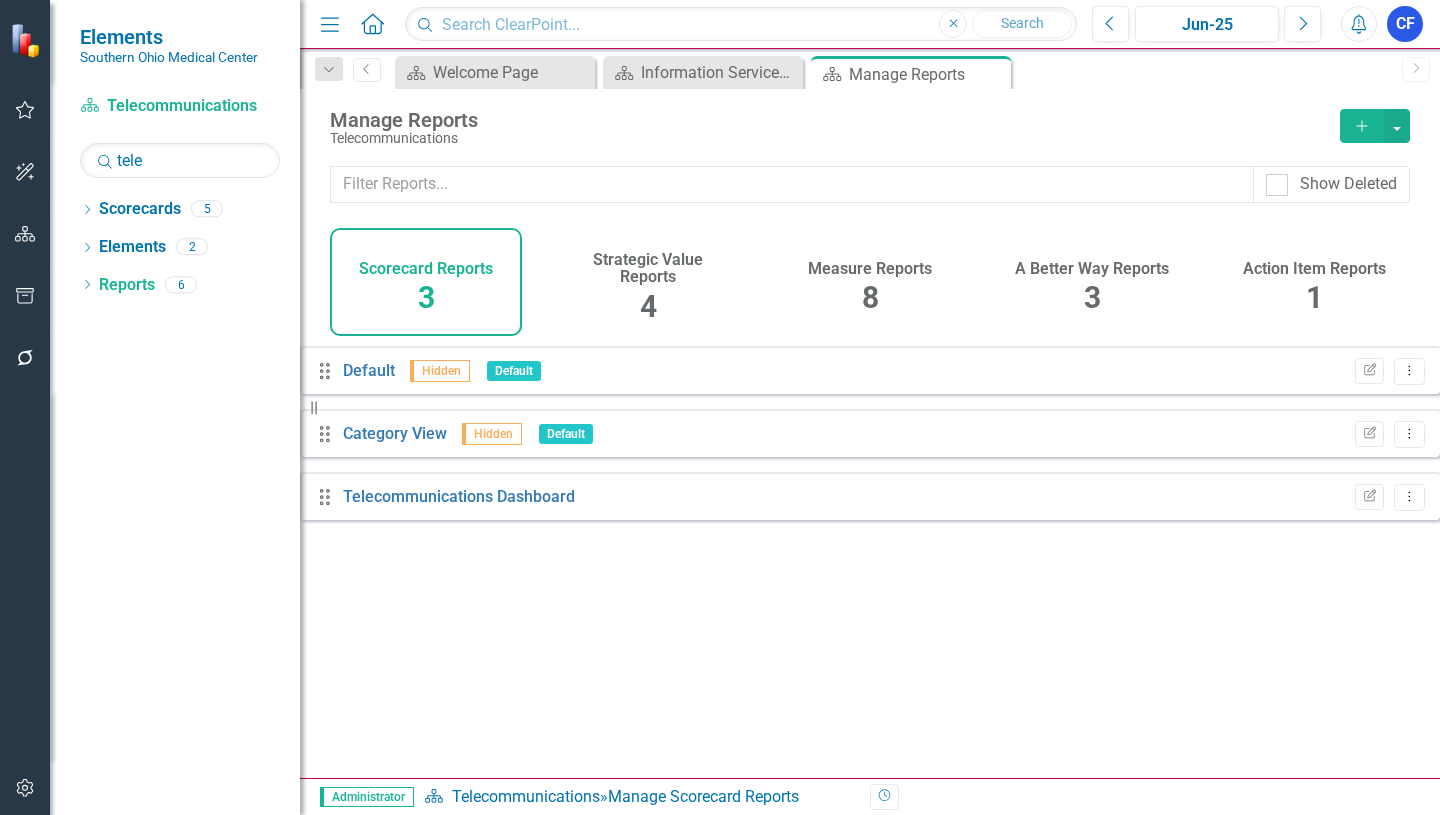 click on "Measure Reports" at bounding box center (870, 269) 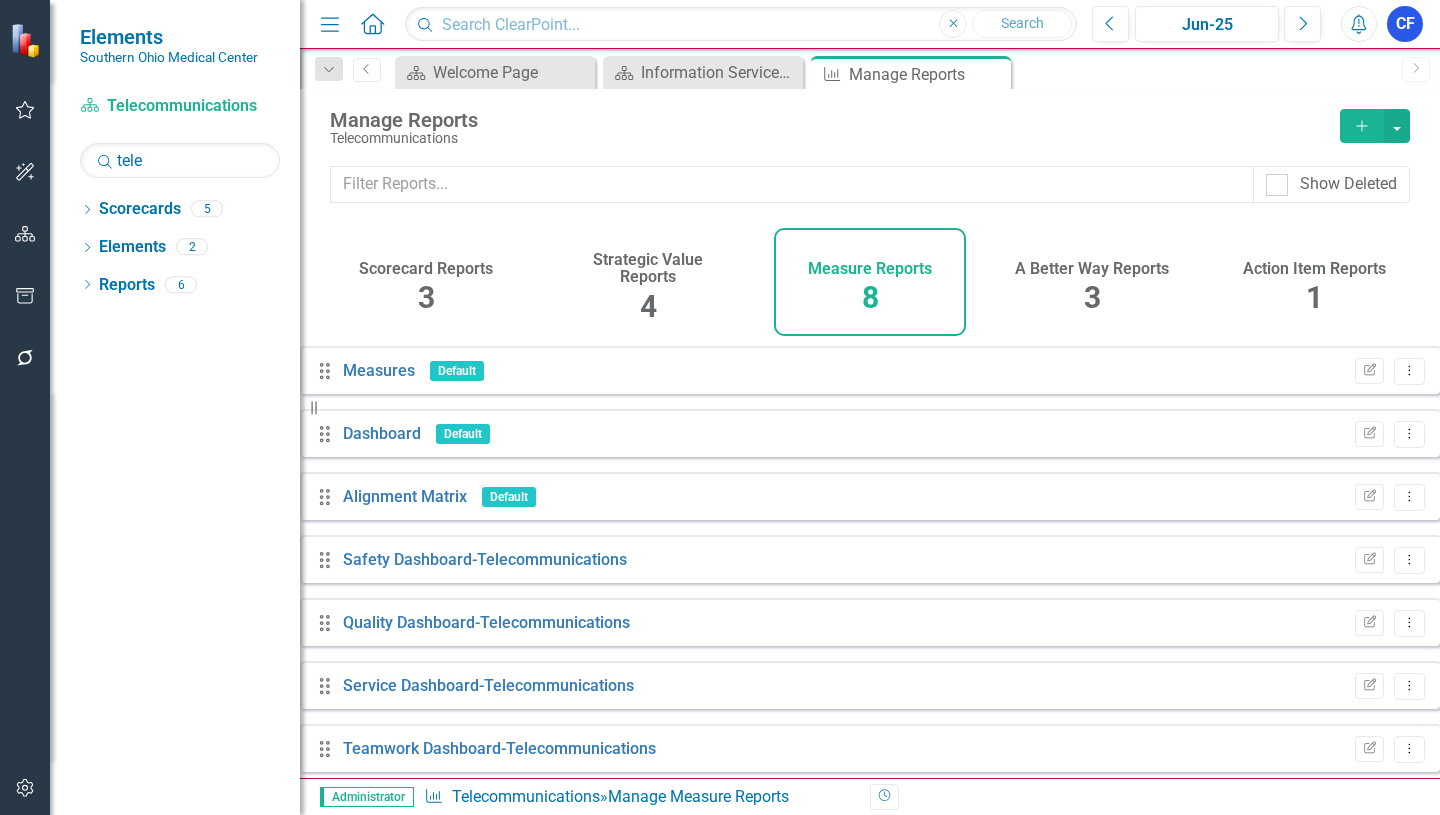 drag, startPoint x: 999, startPoint y: 70, endPoint x: 511, endPoint y: 4, distance: 492.4429 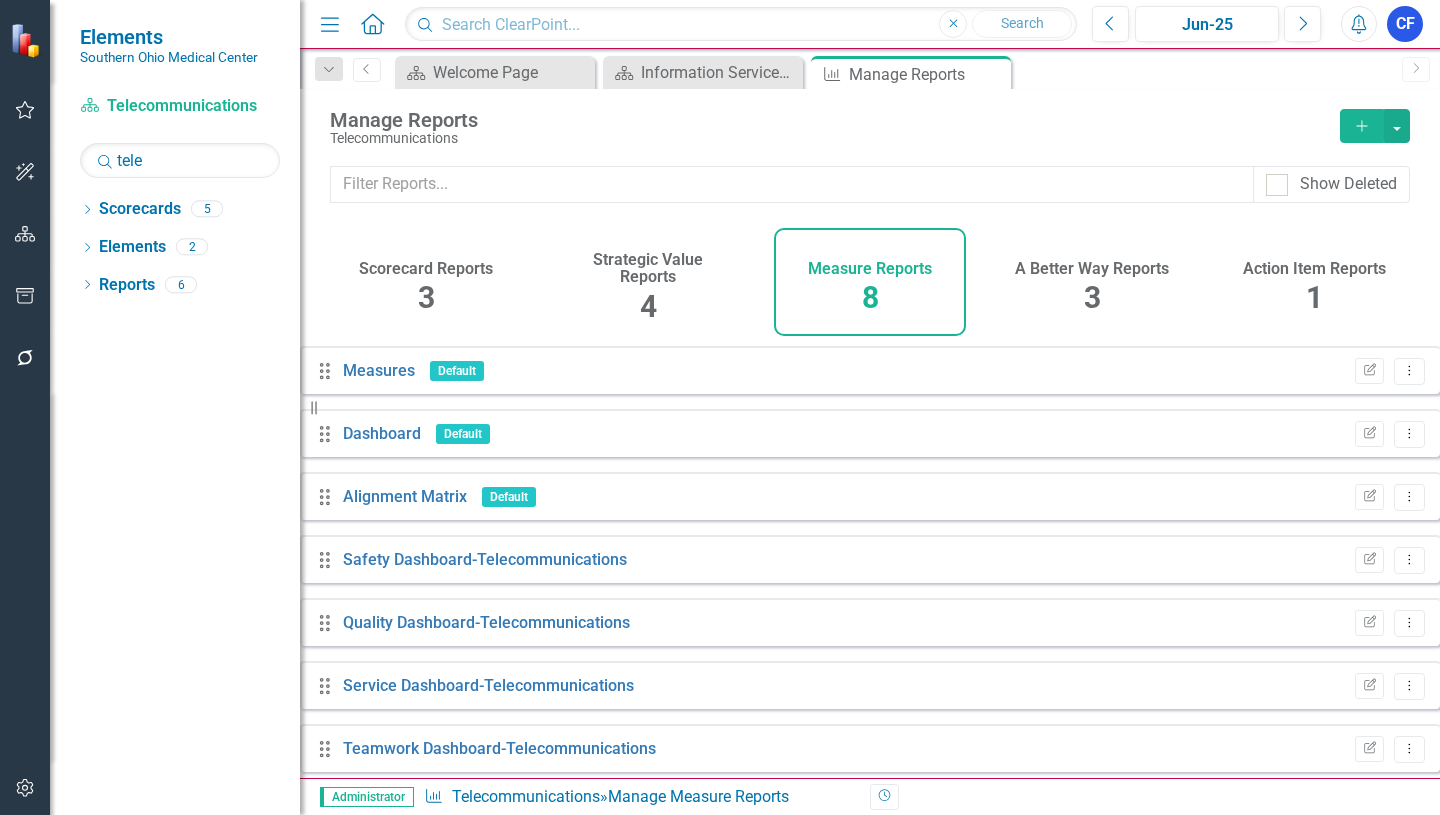 click on "Close" 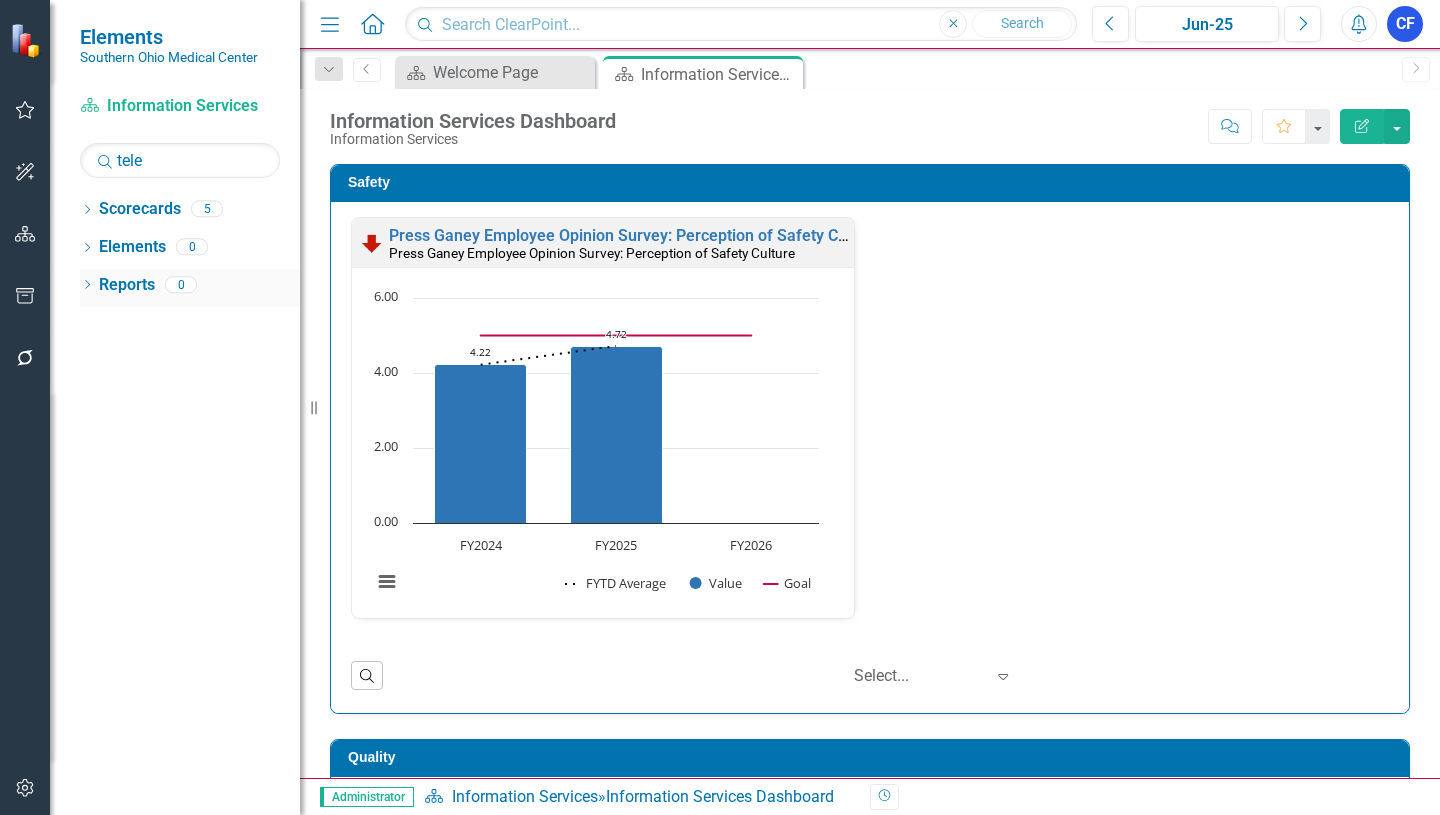 click on "Reports" at bounding box center (127, 285) 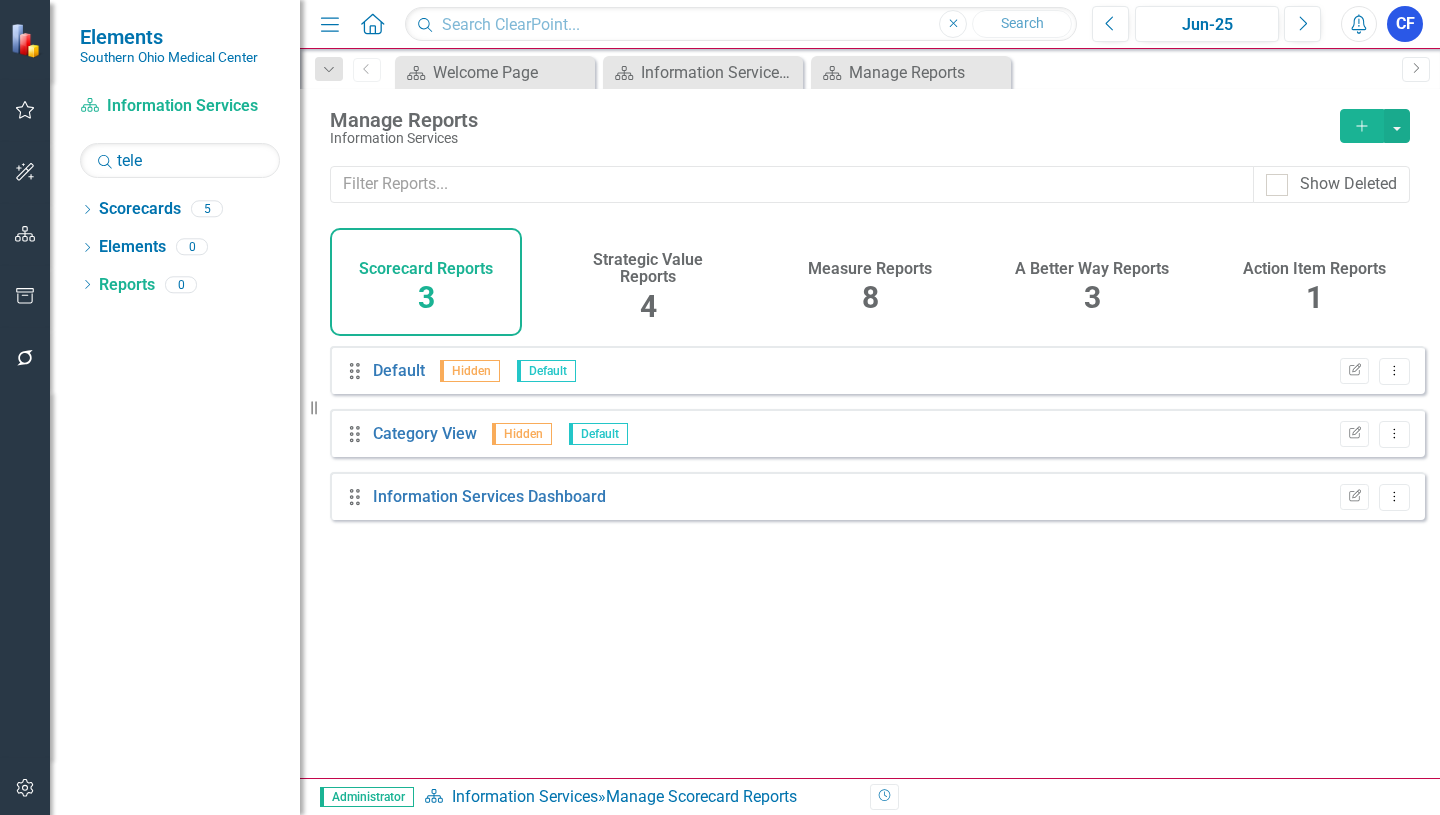 scroll, scrollTop: 0, scrollLeft: 0, axis: both 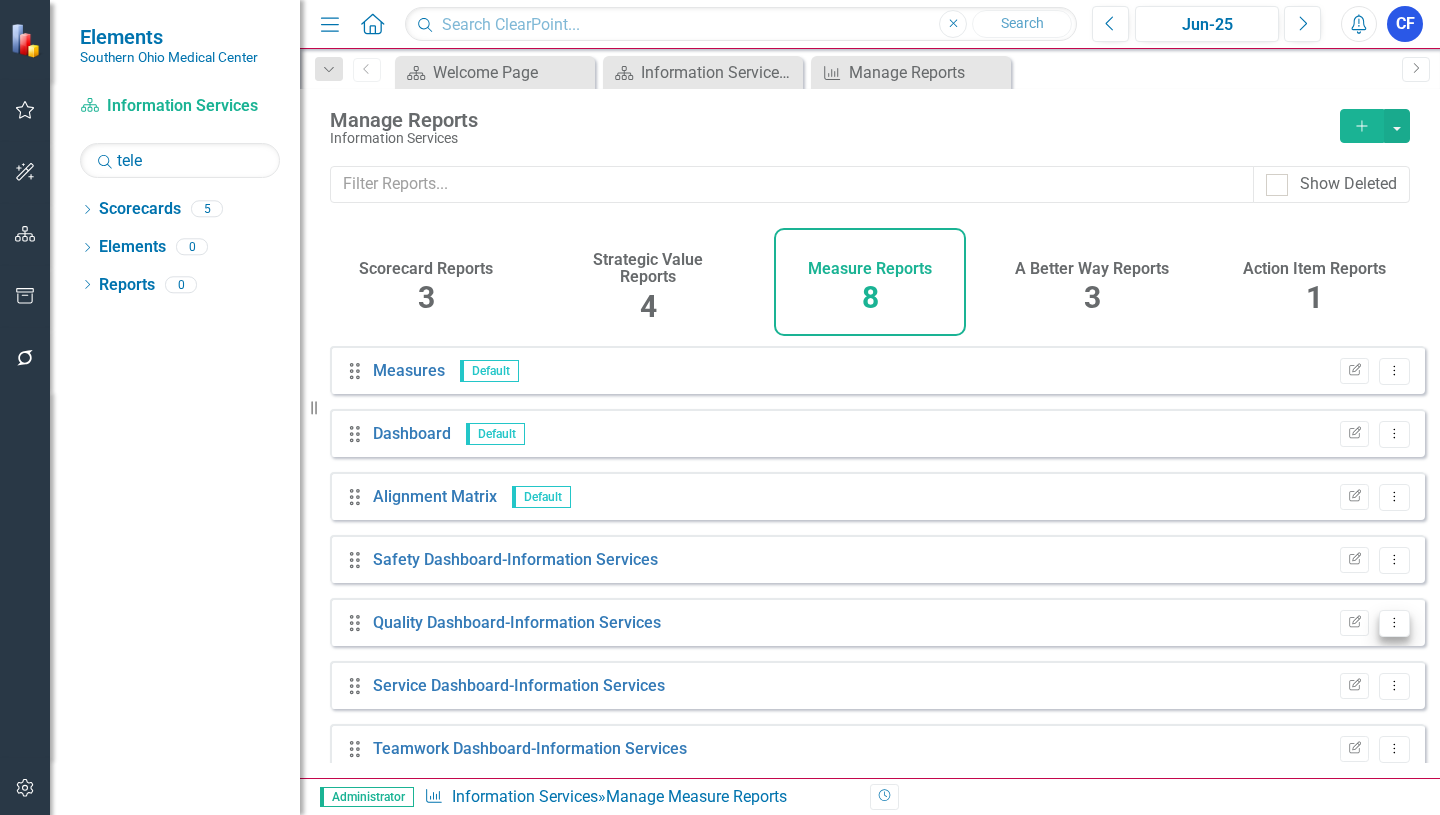 click on "Dropdown Menu" at bounding box center [1394, 623] 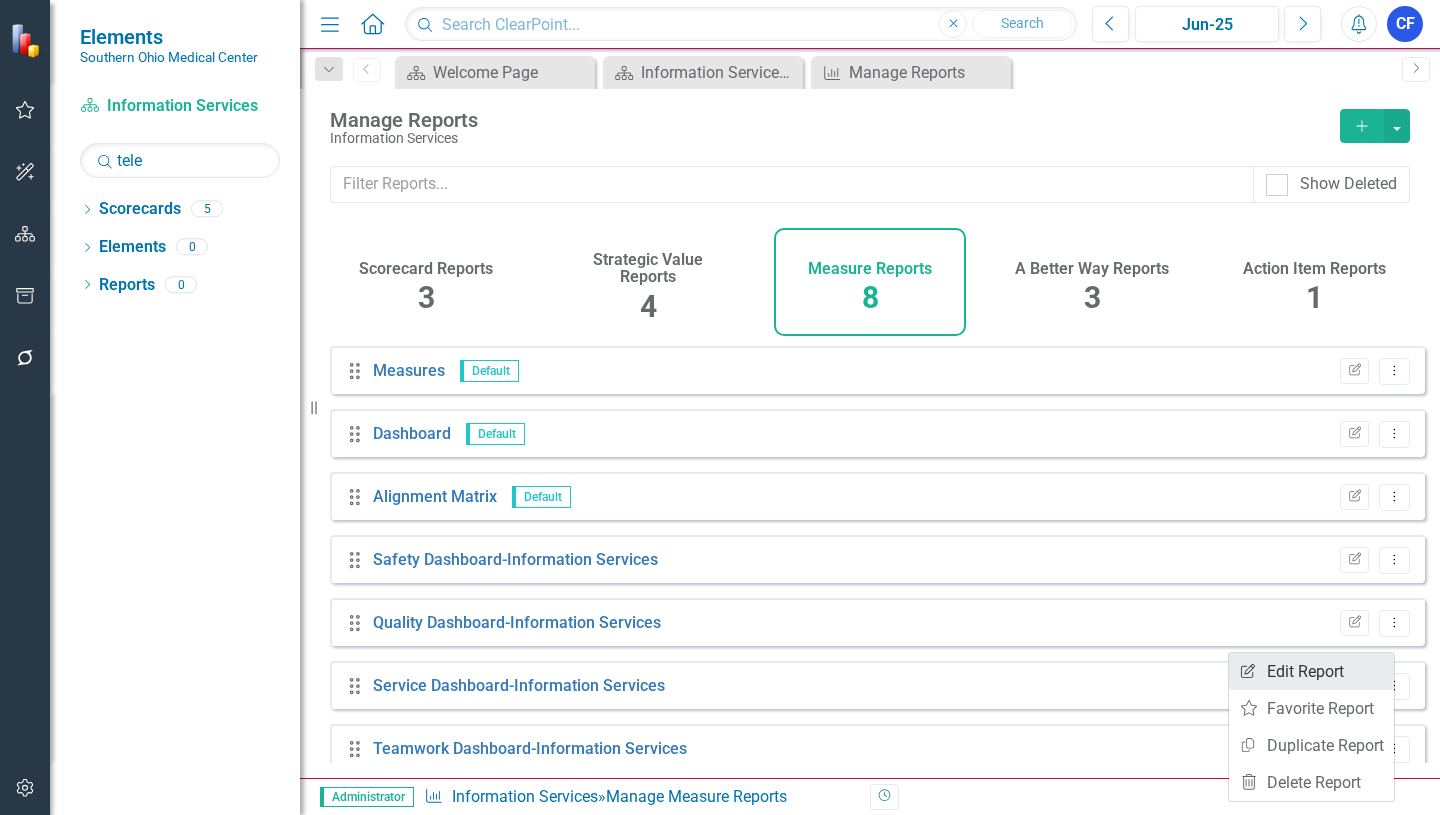 click on "Edit Report Edit Report" at bounding box center (1311, 671) 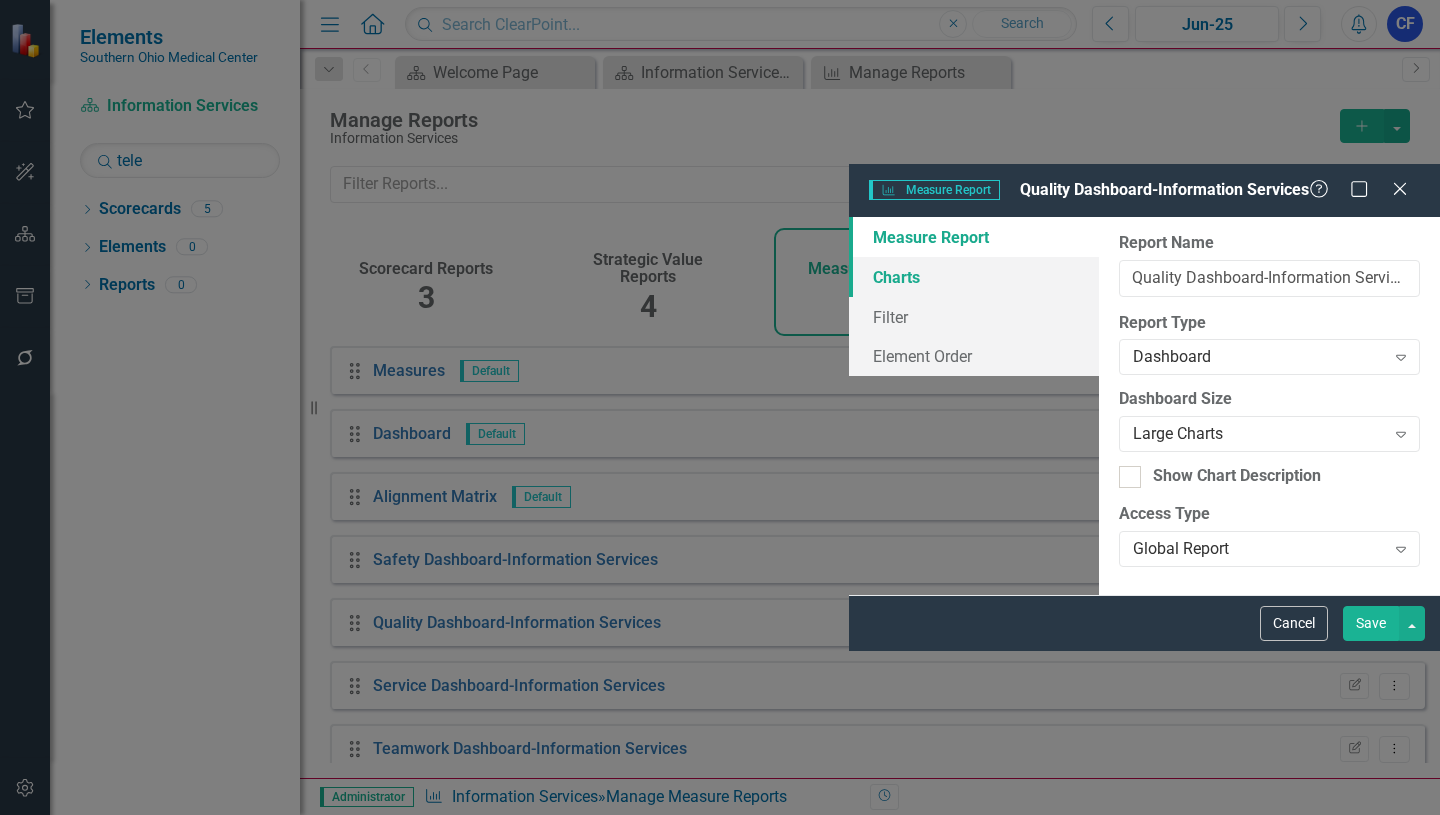 click on "Charts" at bounding box center (974, 277) 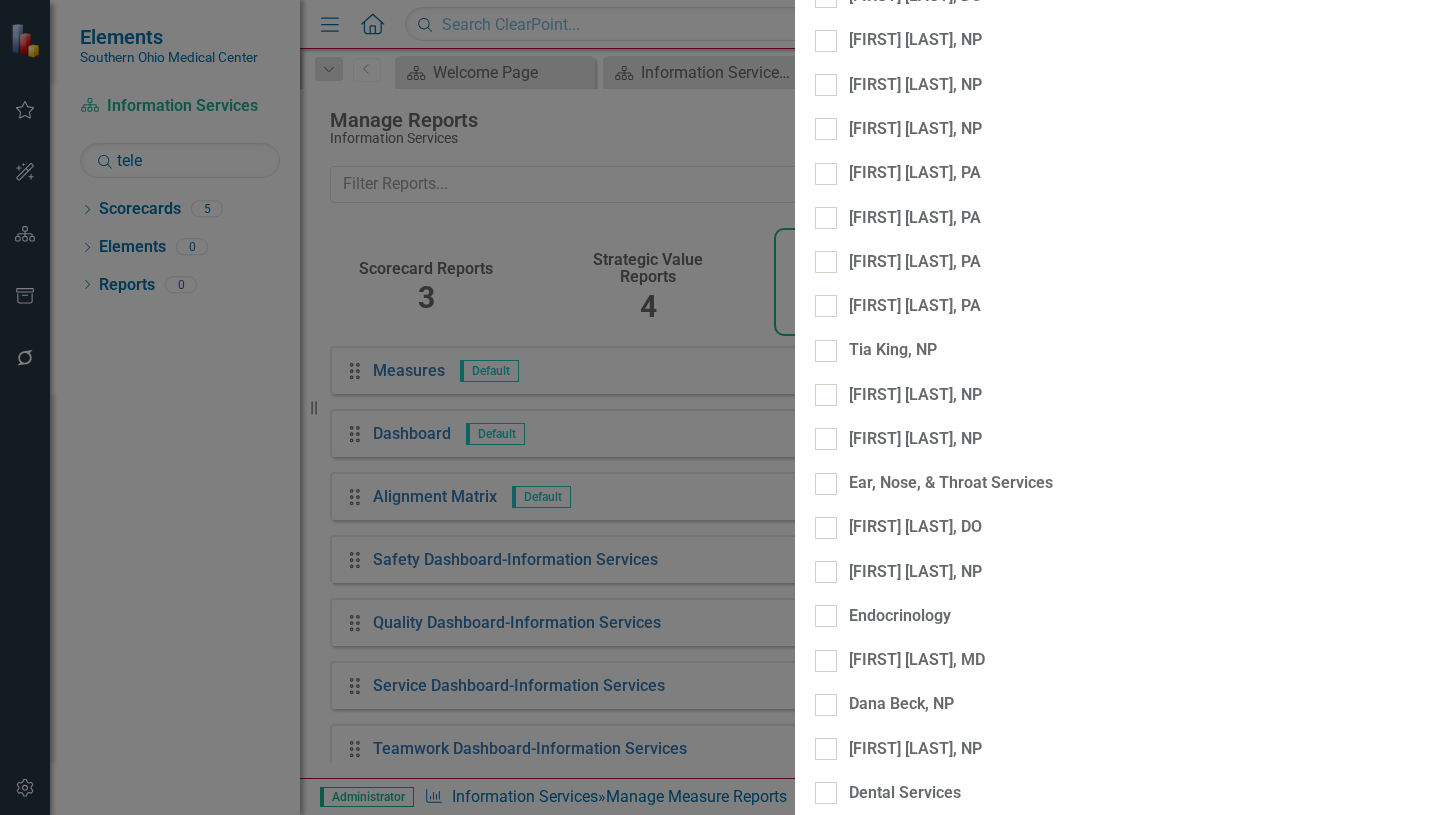 click at bounding box center [1117, -10817] 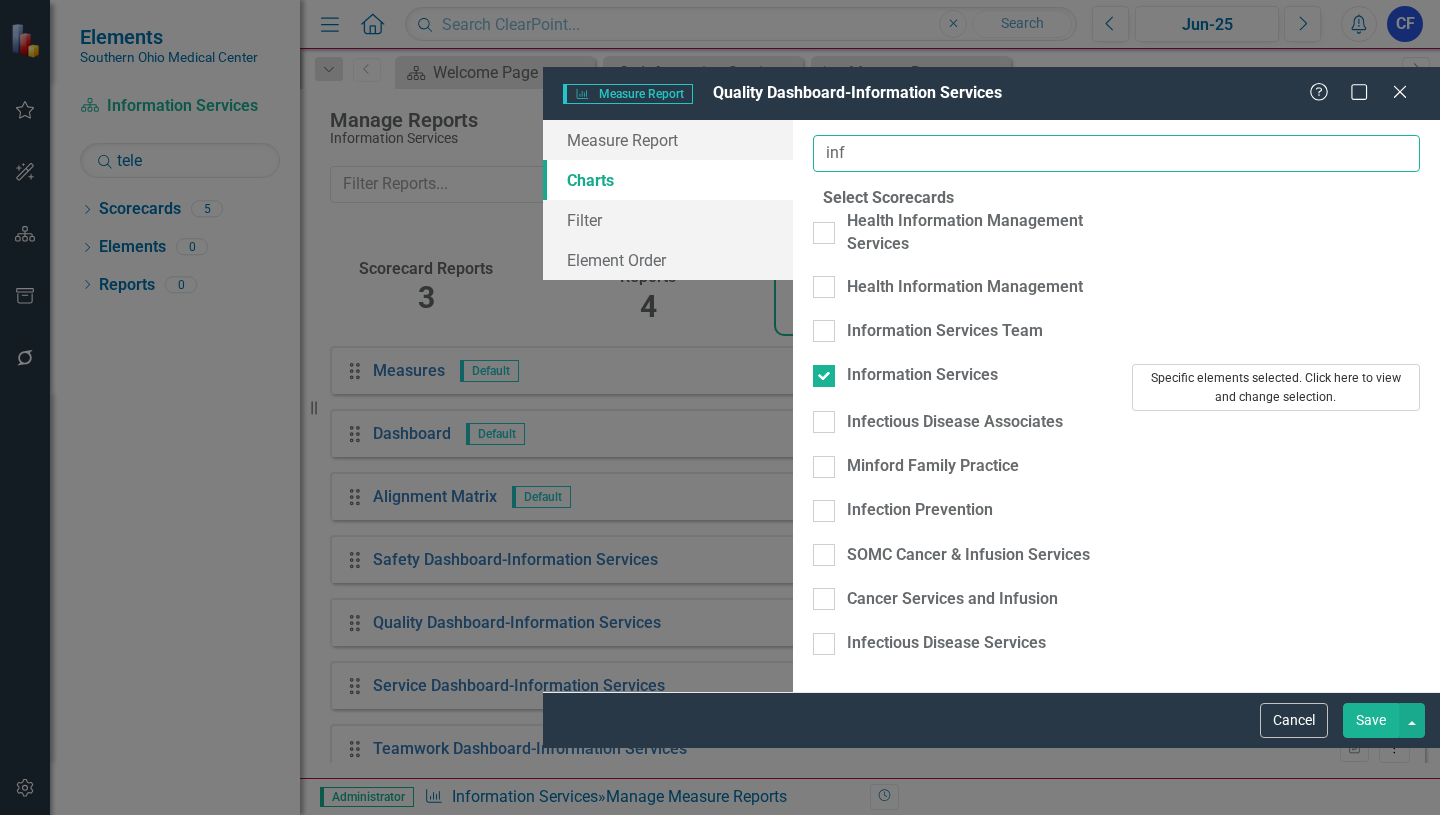 type on "inf" 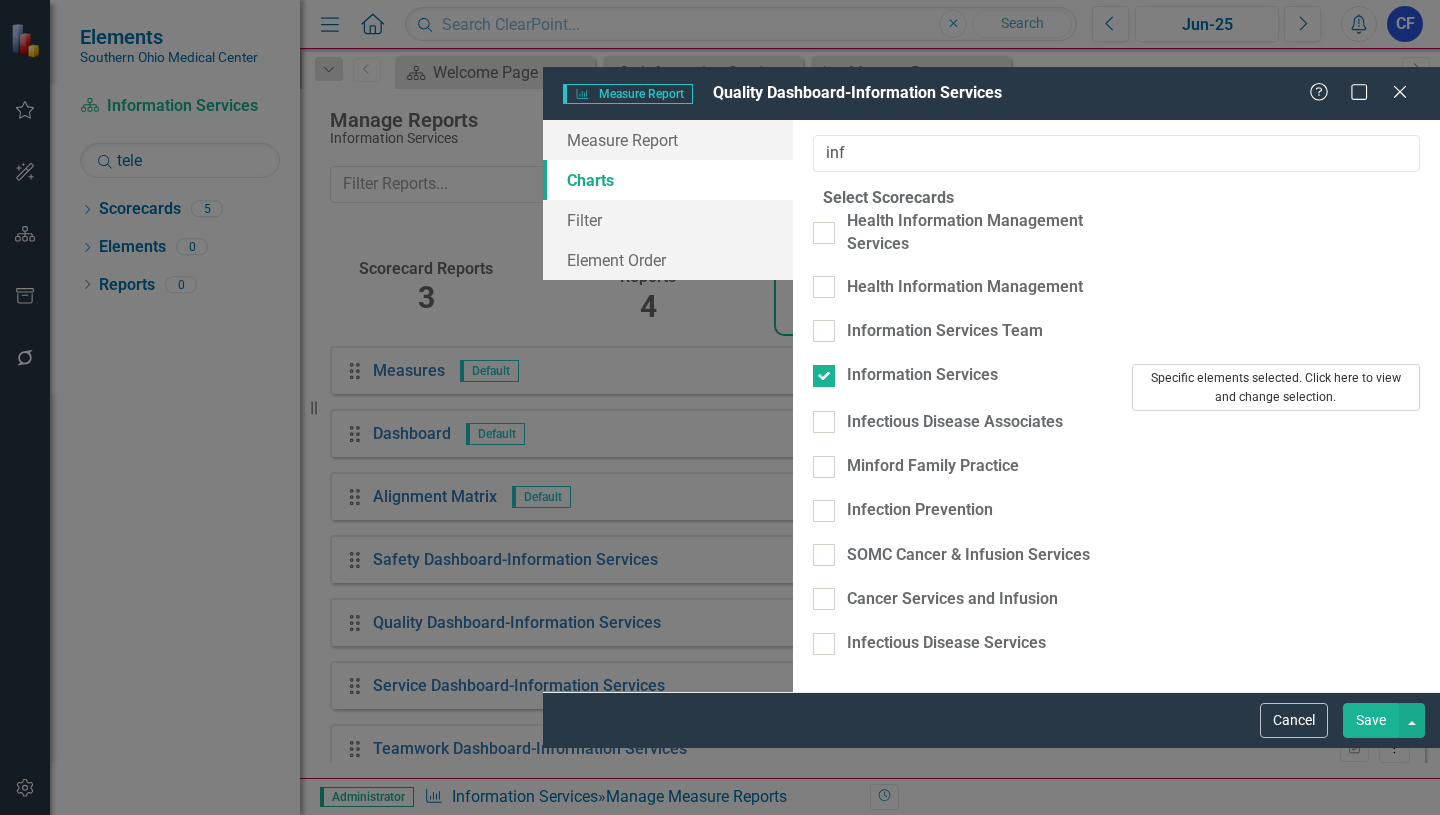 click on "Specific elements selected. Click here to view and change selection." at bounding box center [1276, 387] 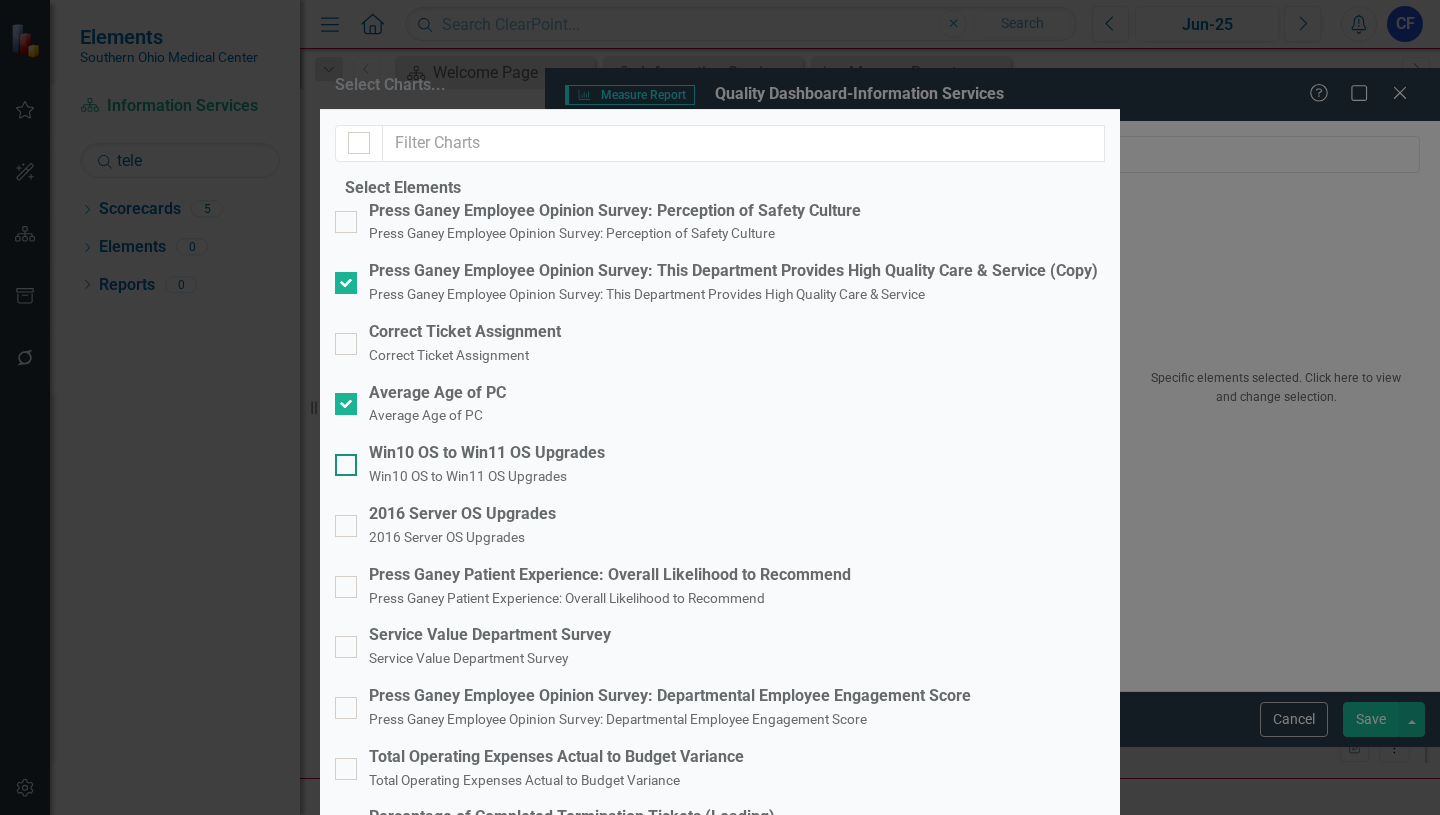 click on "Win10 OS to Win11 OS Upgrades Win10 OS to Win11 OS Upgrades" at bounding box center (341, 460) 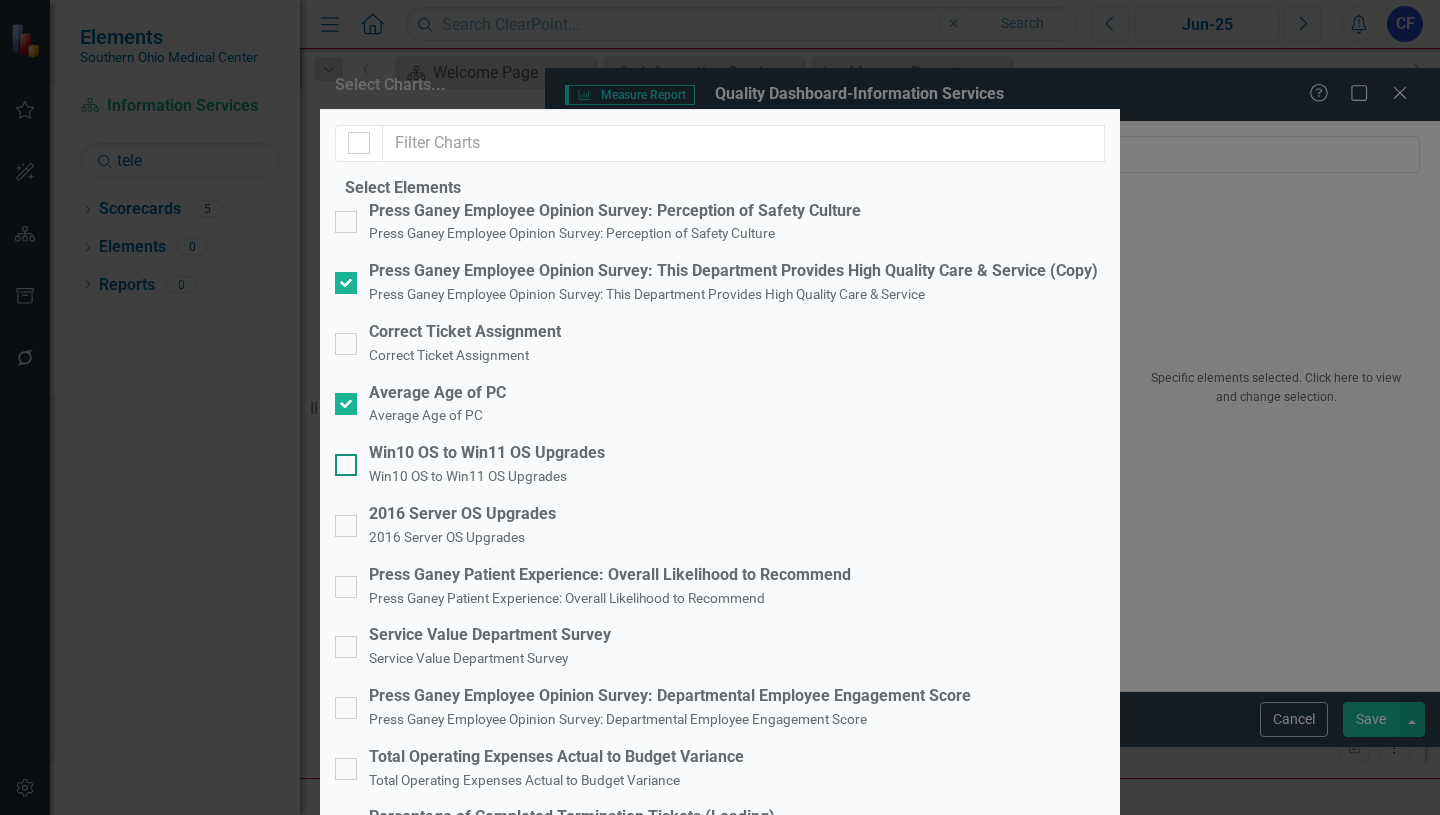 checkbox on "true" 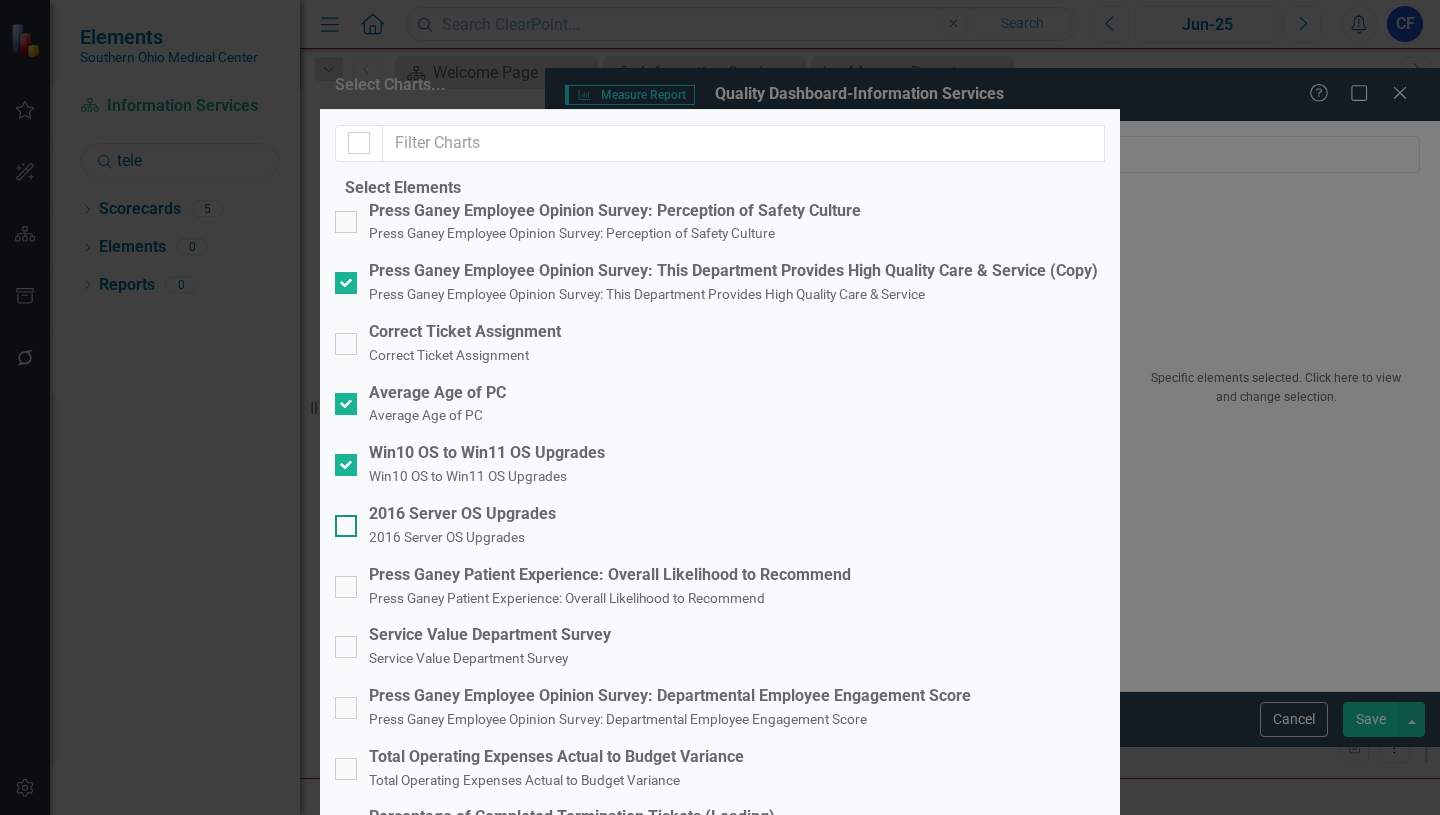 click on "2016 Server OS Upgrades 2016 Server OS Upgrades" at bounding box center (341, 521) 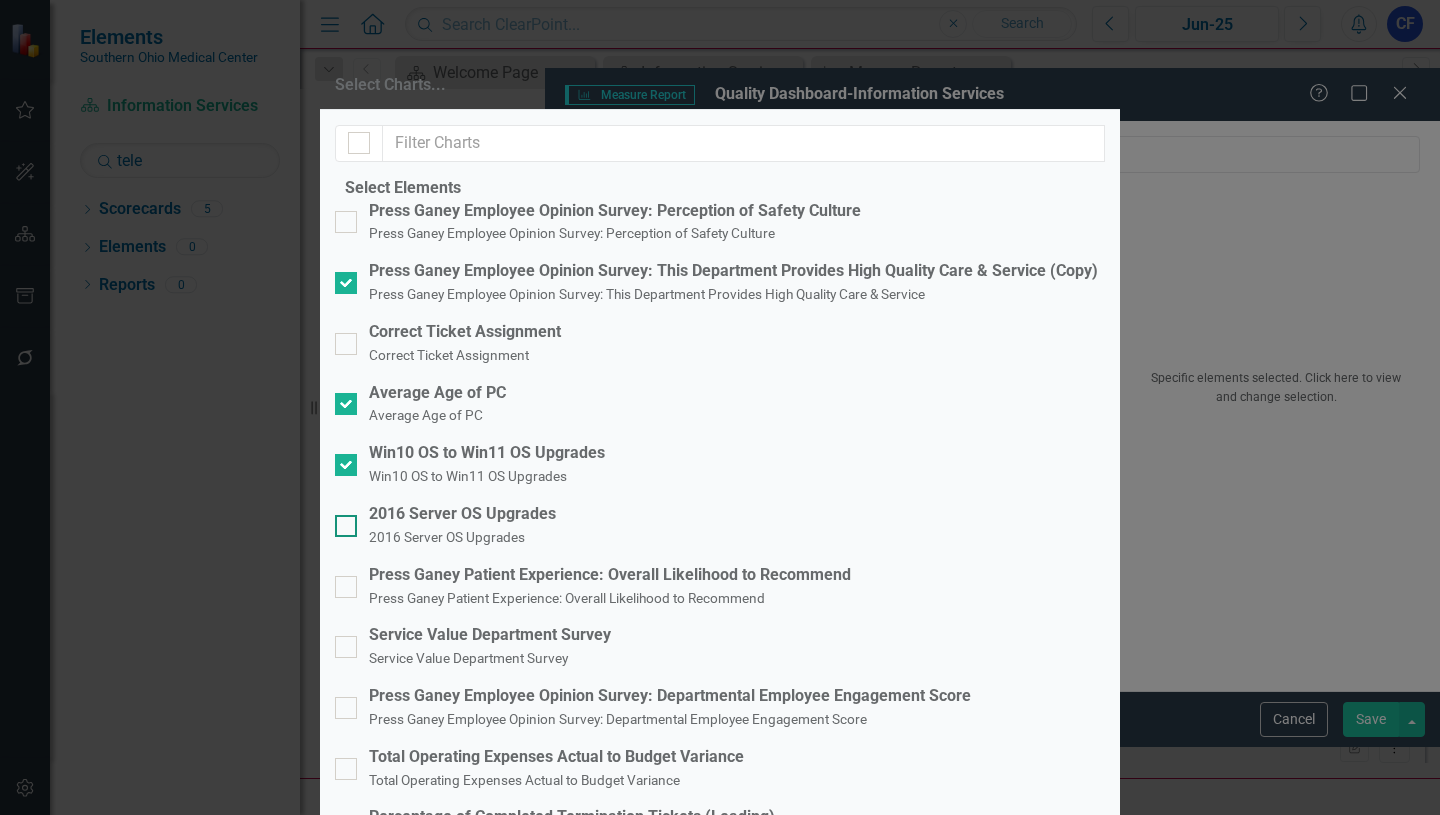 checkbox on "true" 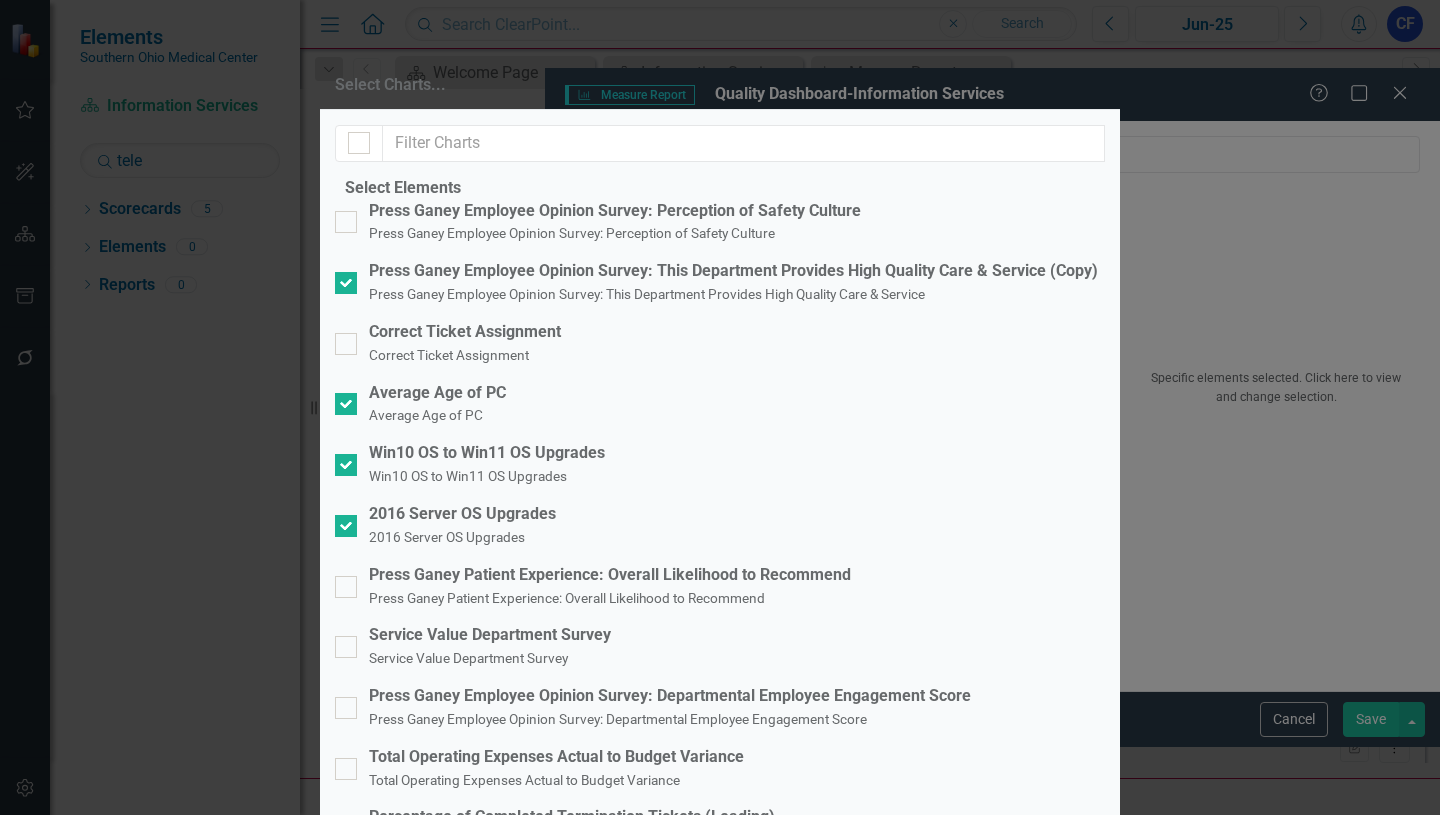 click on "Save" at bounding box center [1077, 1219] 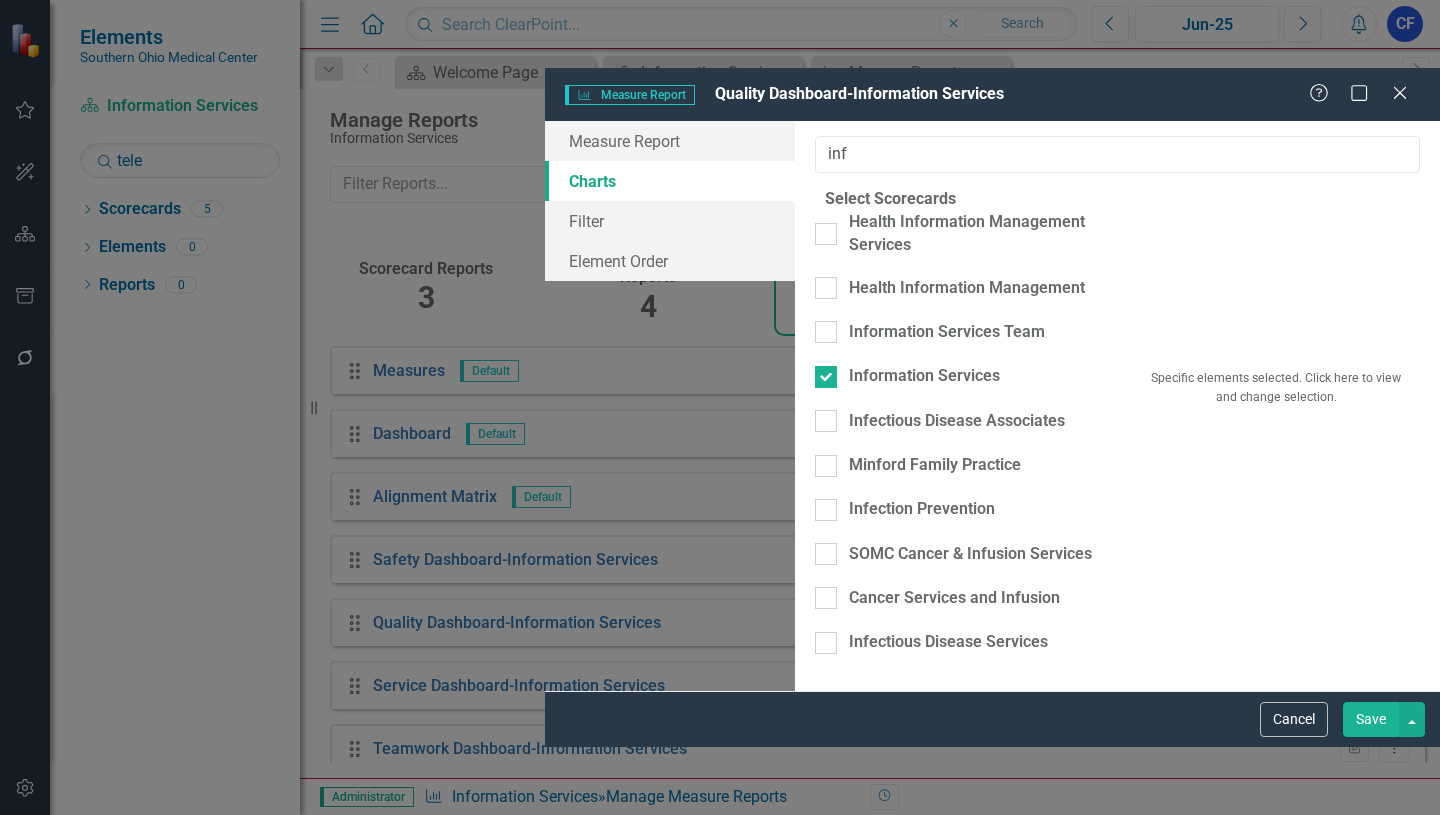 click on "Save" at bounding box center [1371, 719] 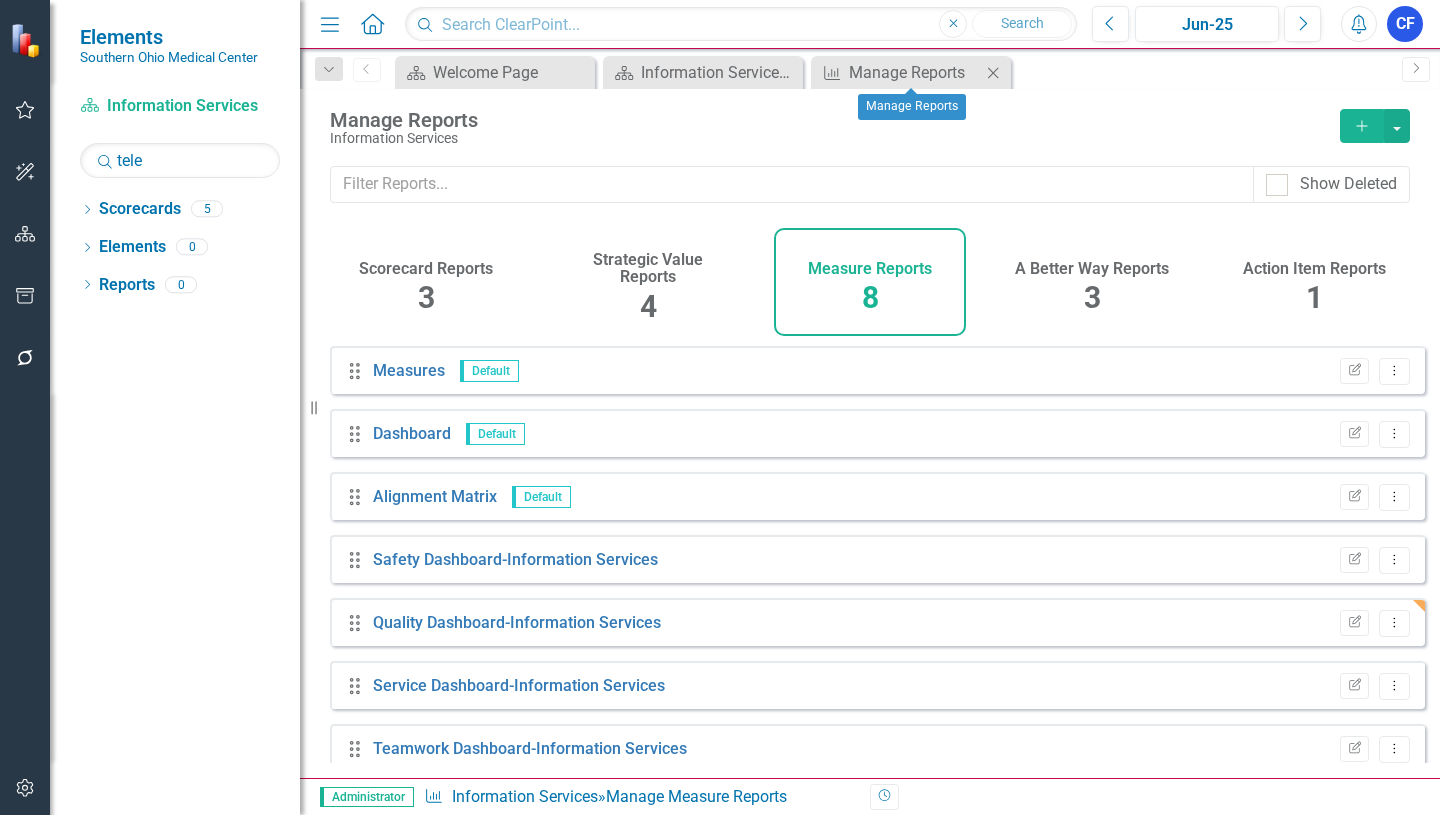 click on "Close" 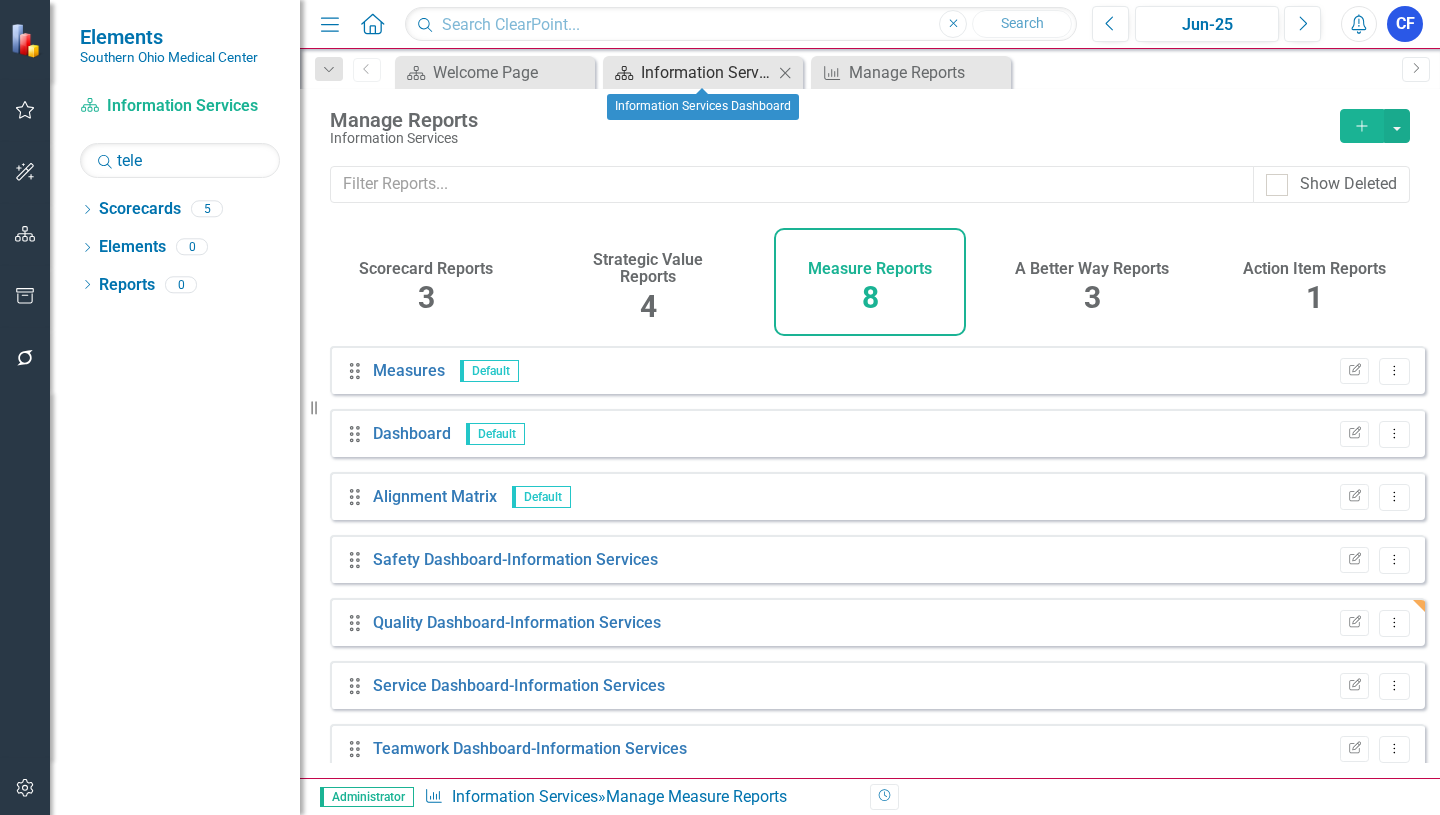 click on "Information Services Dashboard" at bounding box center (707, 72) 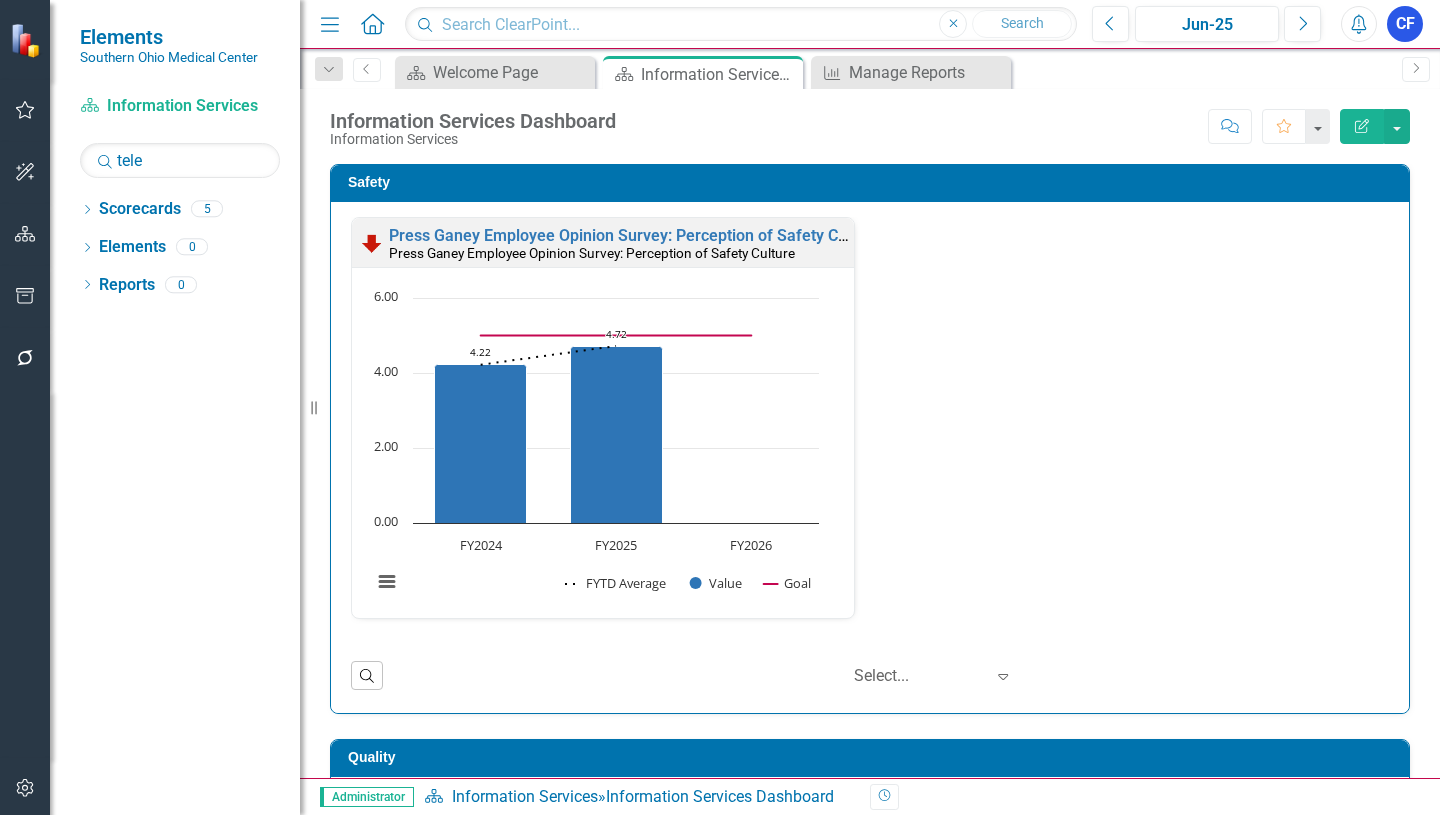 click on "Close" 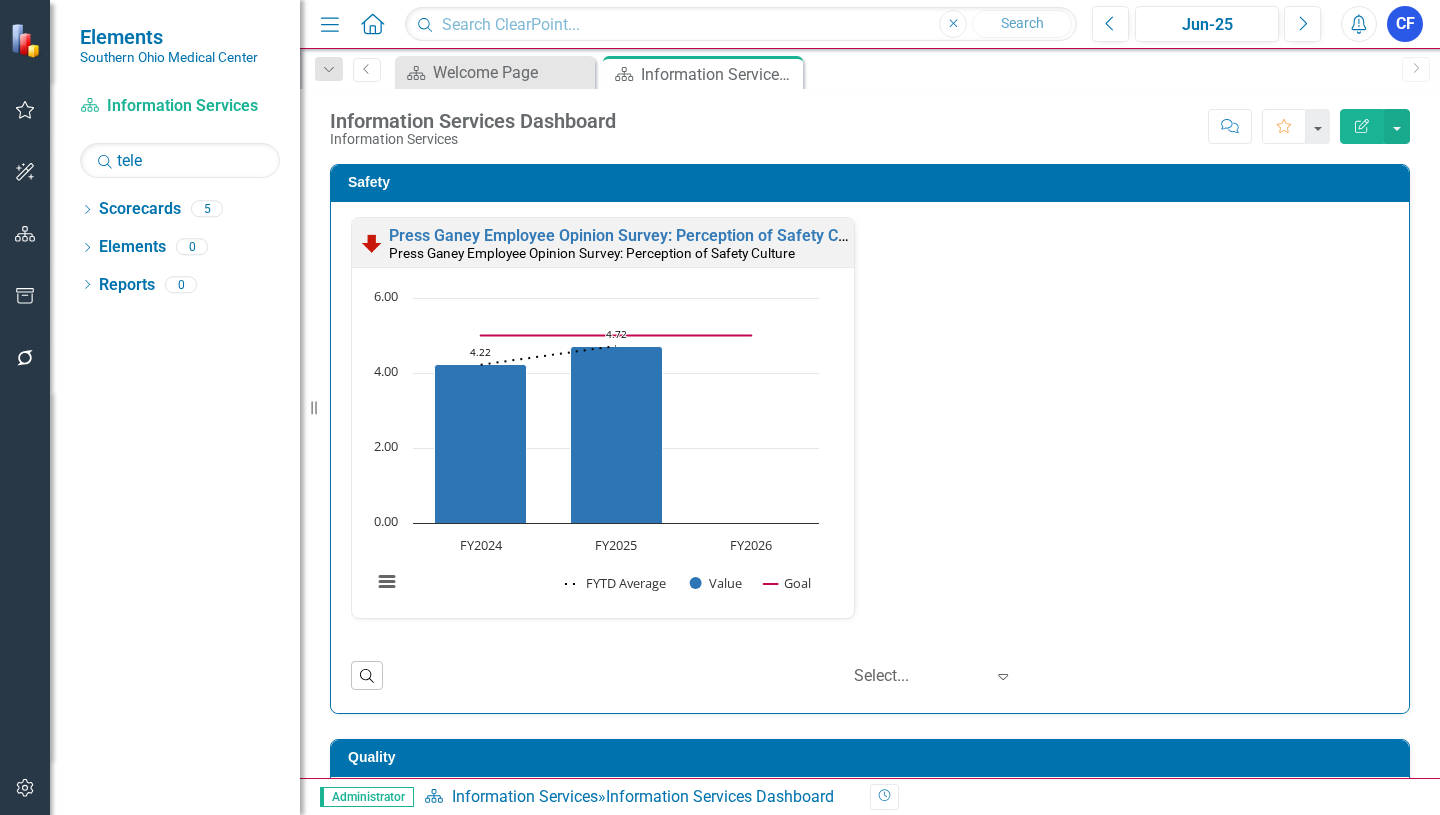 scroll, scrollTop: 1, scrollLeft: 0, axis: vertical 